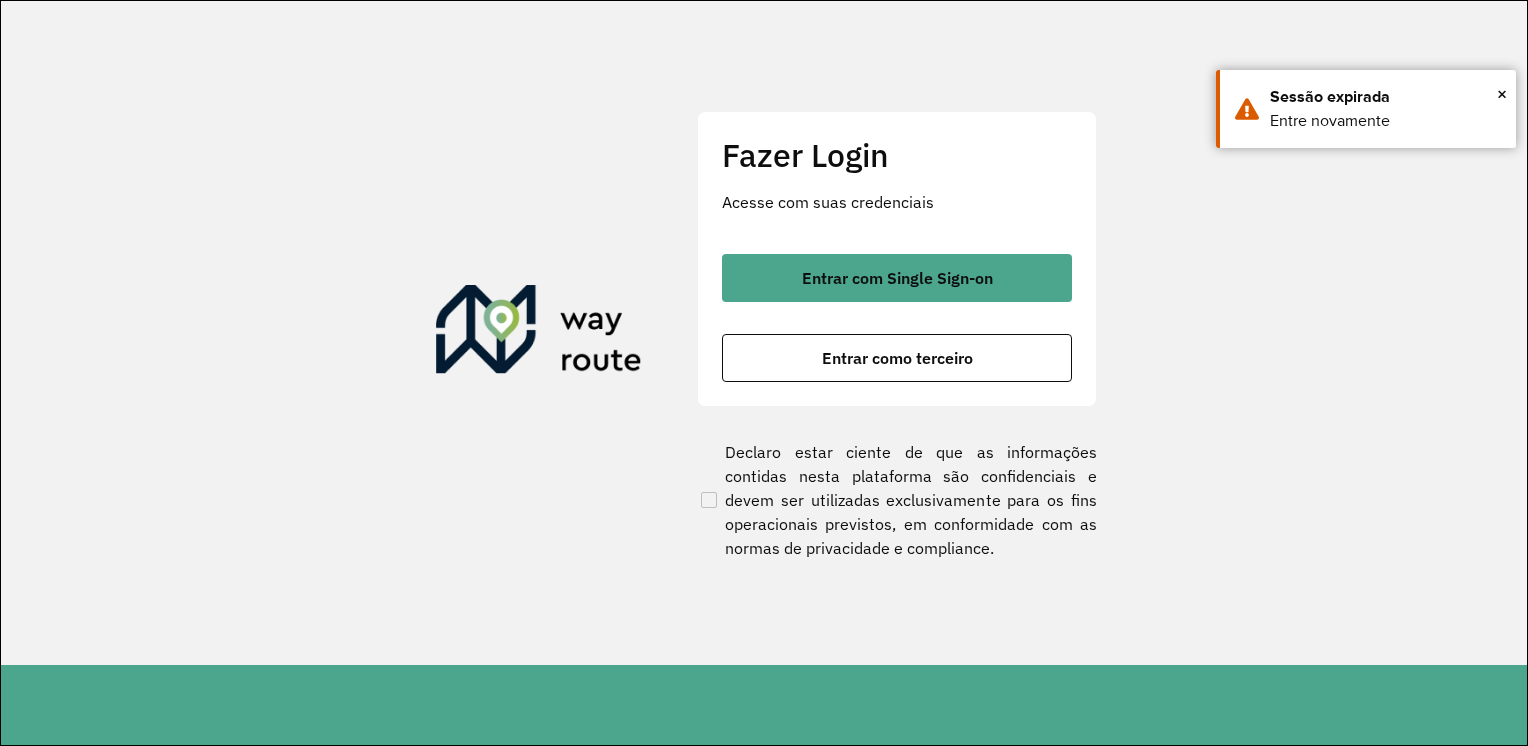 scroll, scrollTop: 0, scrollLeft: 0, axis: both 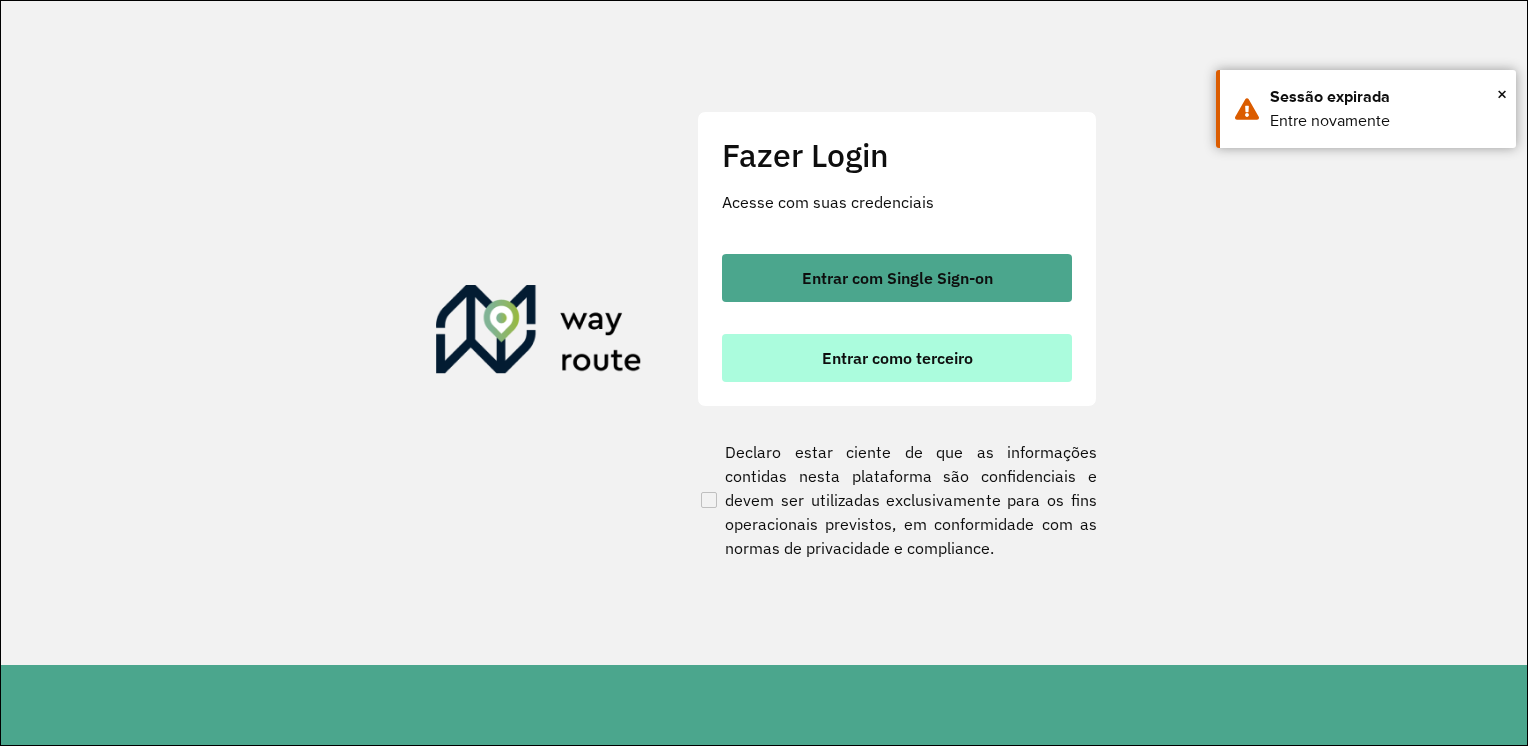 click on "Entrar como terceiro" at bounding box center (897, 358) 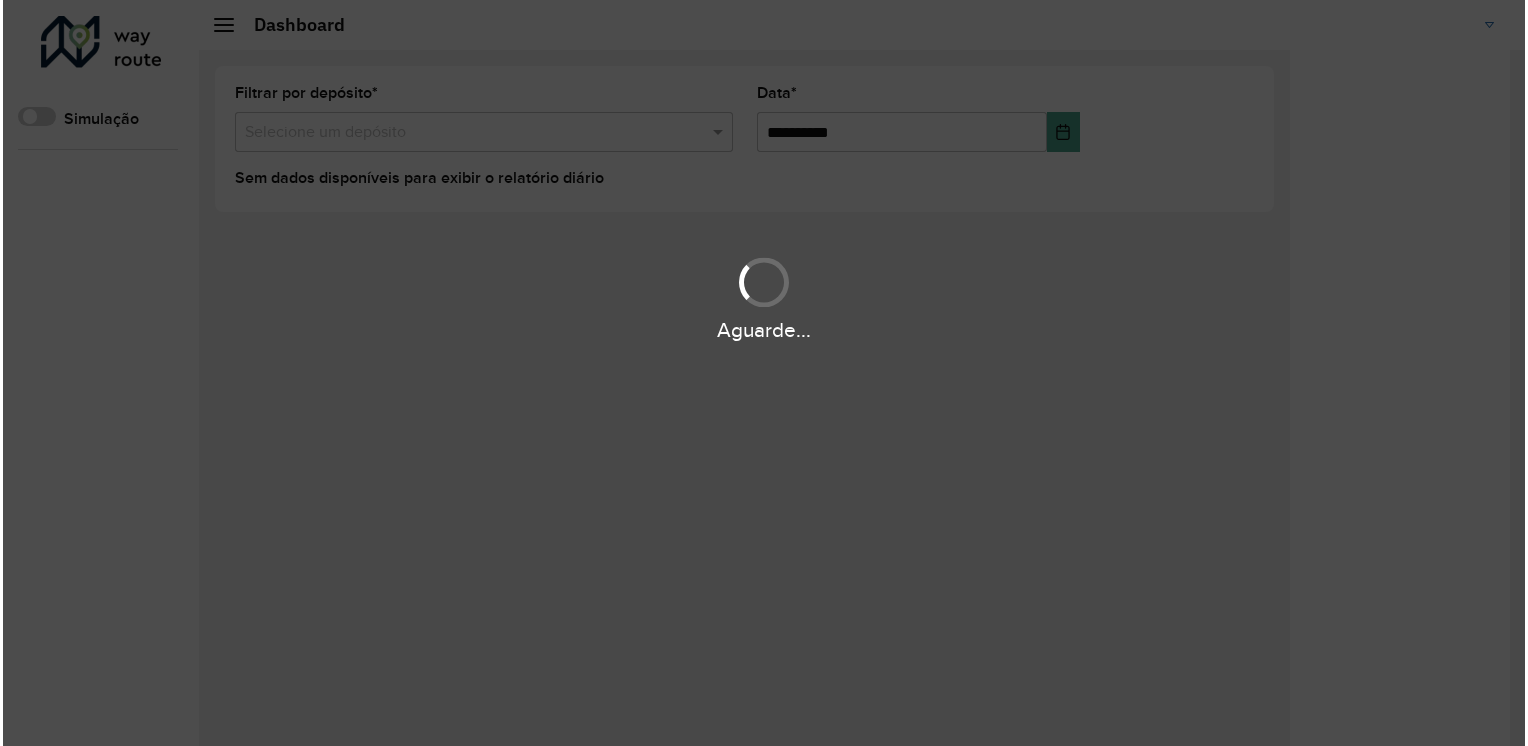 scroll, scrollTop: 0, scrollLeft: 0, axis: both 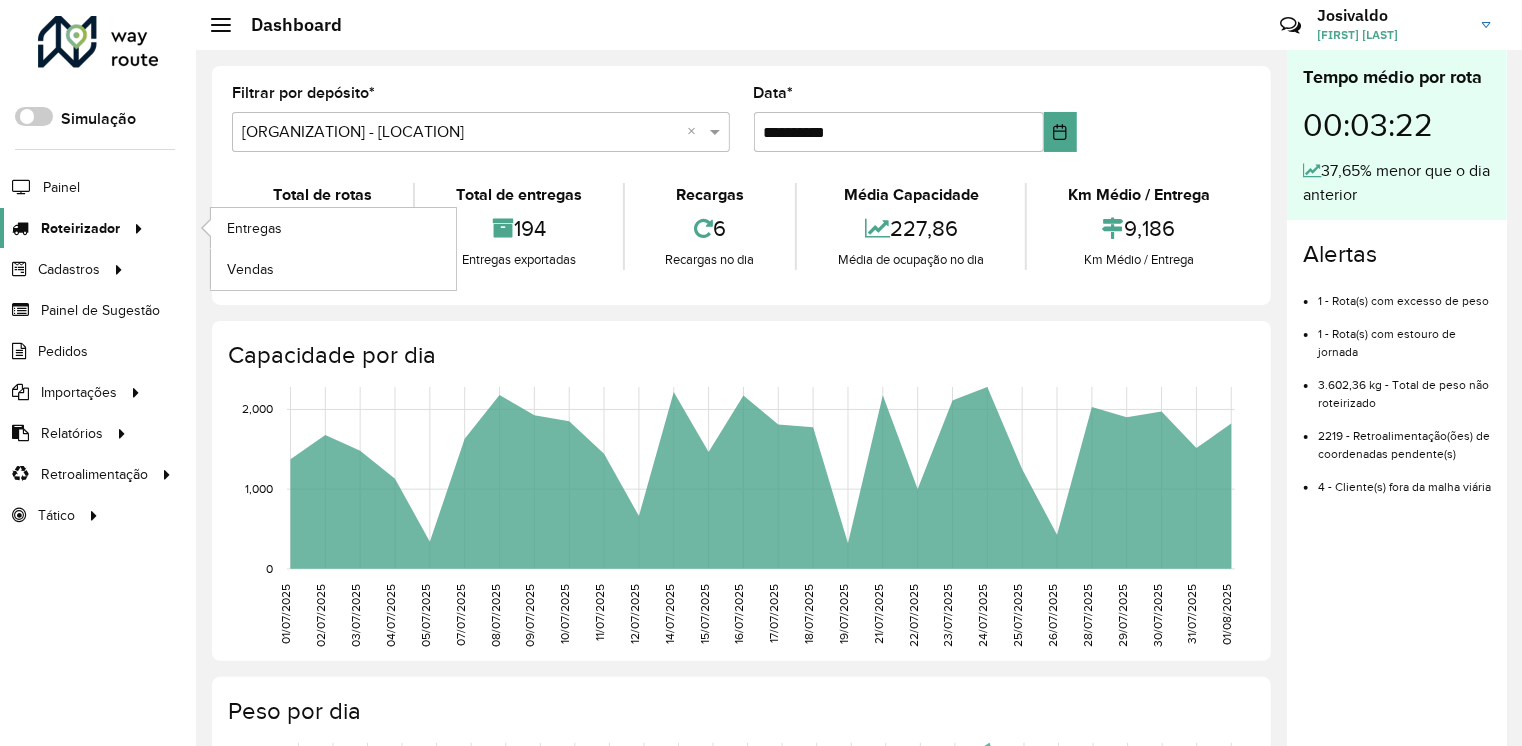 click on "Roteirizador" 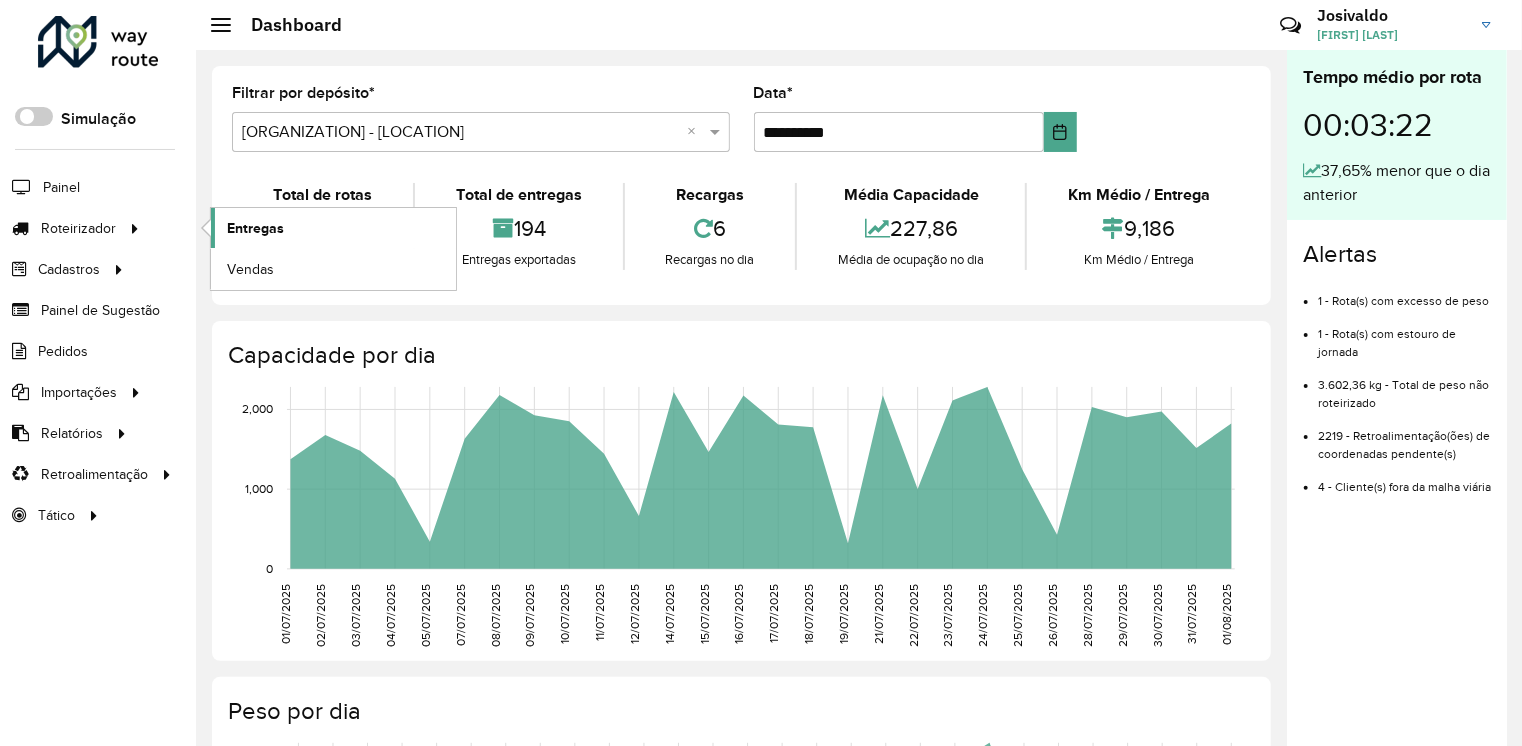click on "Entregas" 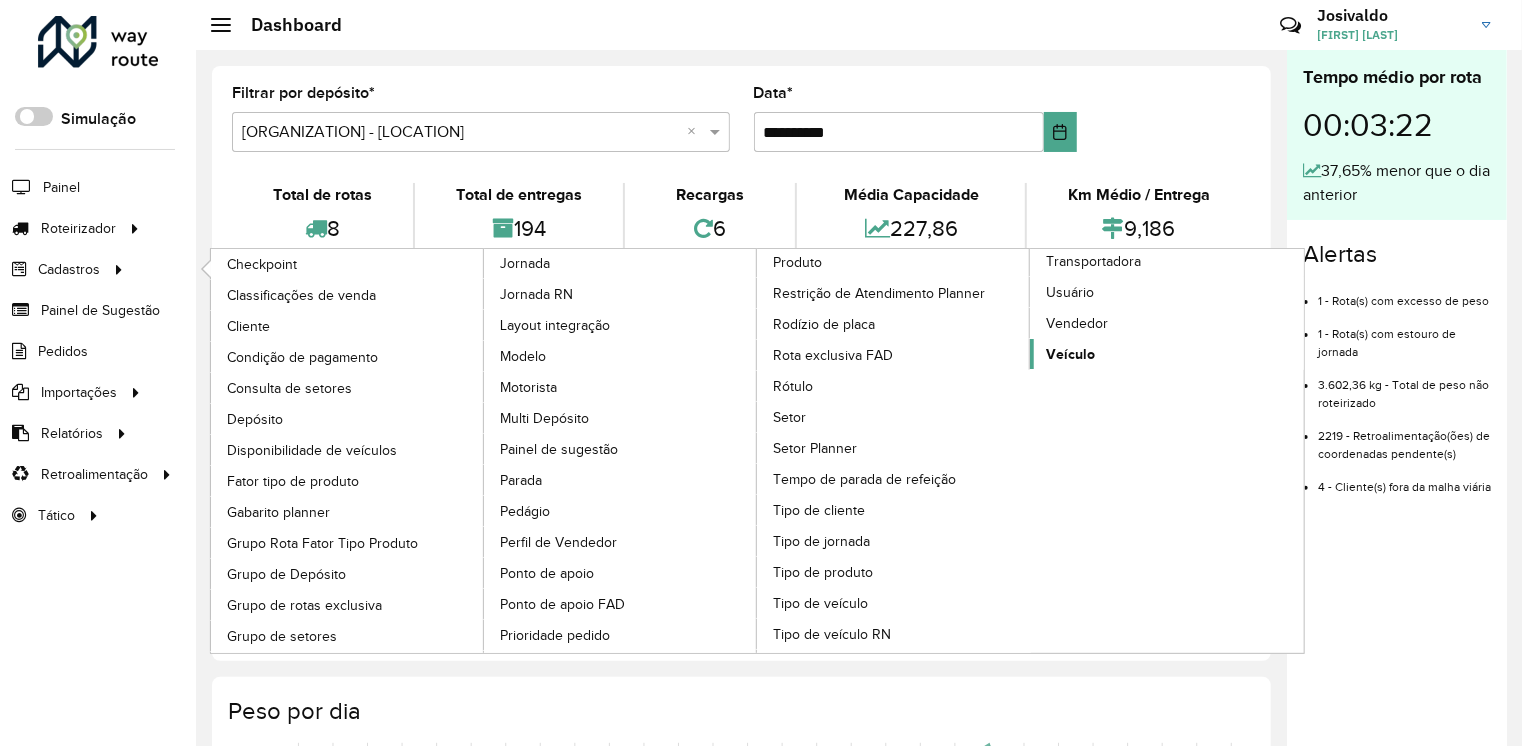 click on "Veículo" 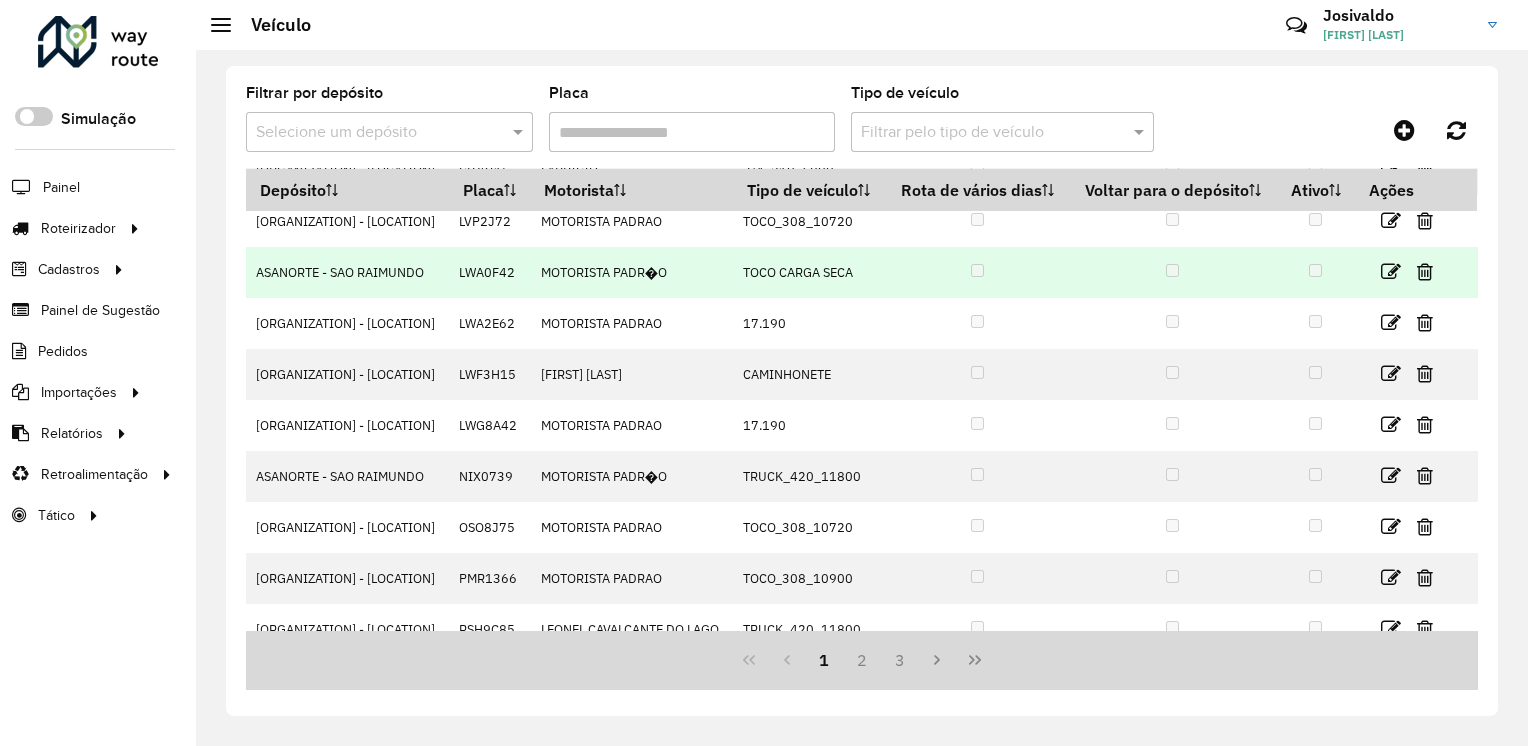 scroll, scrollTop: 189, scrollLeft: 0, axis: vertical 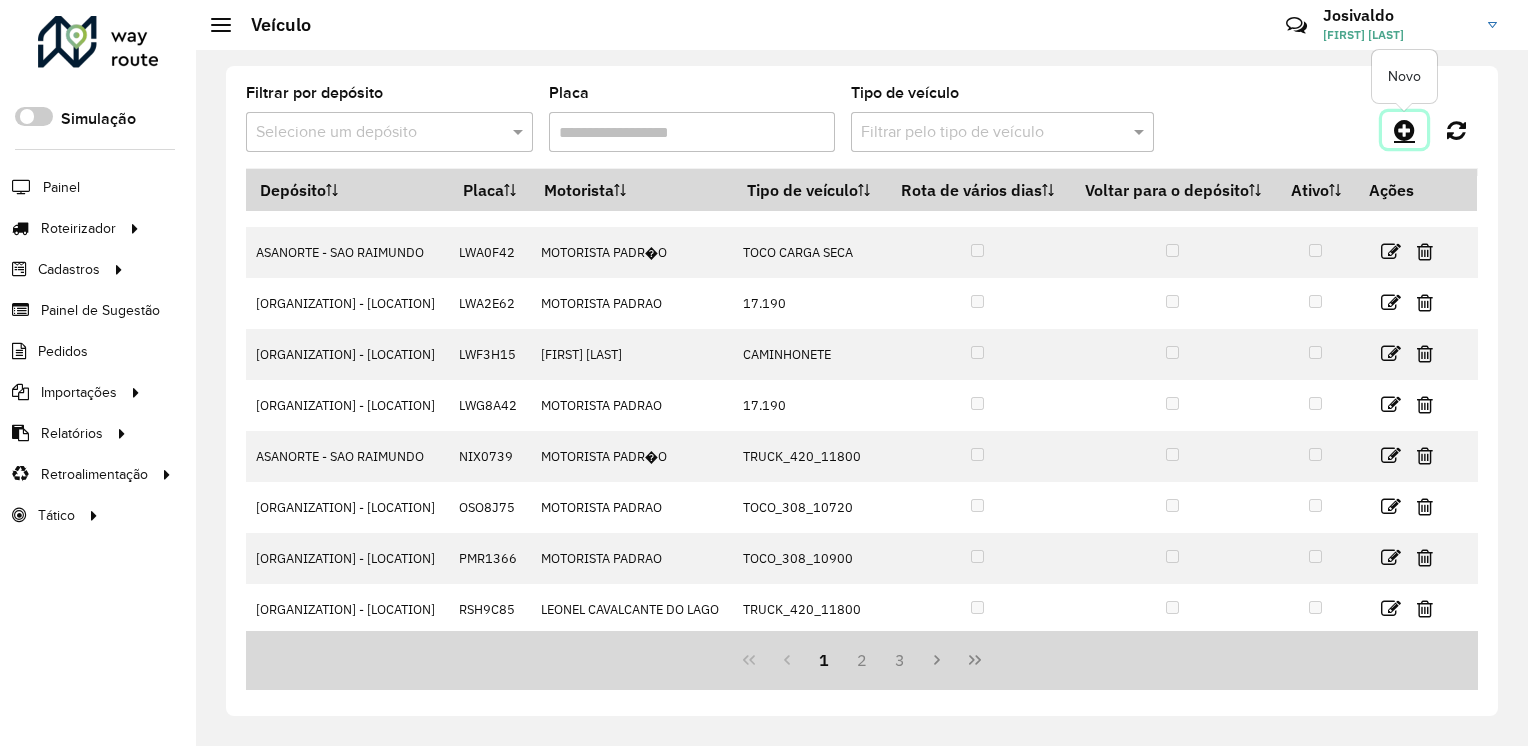 click 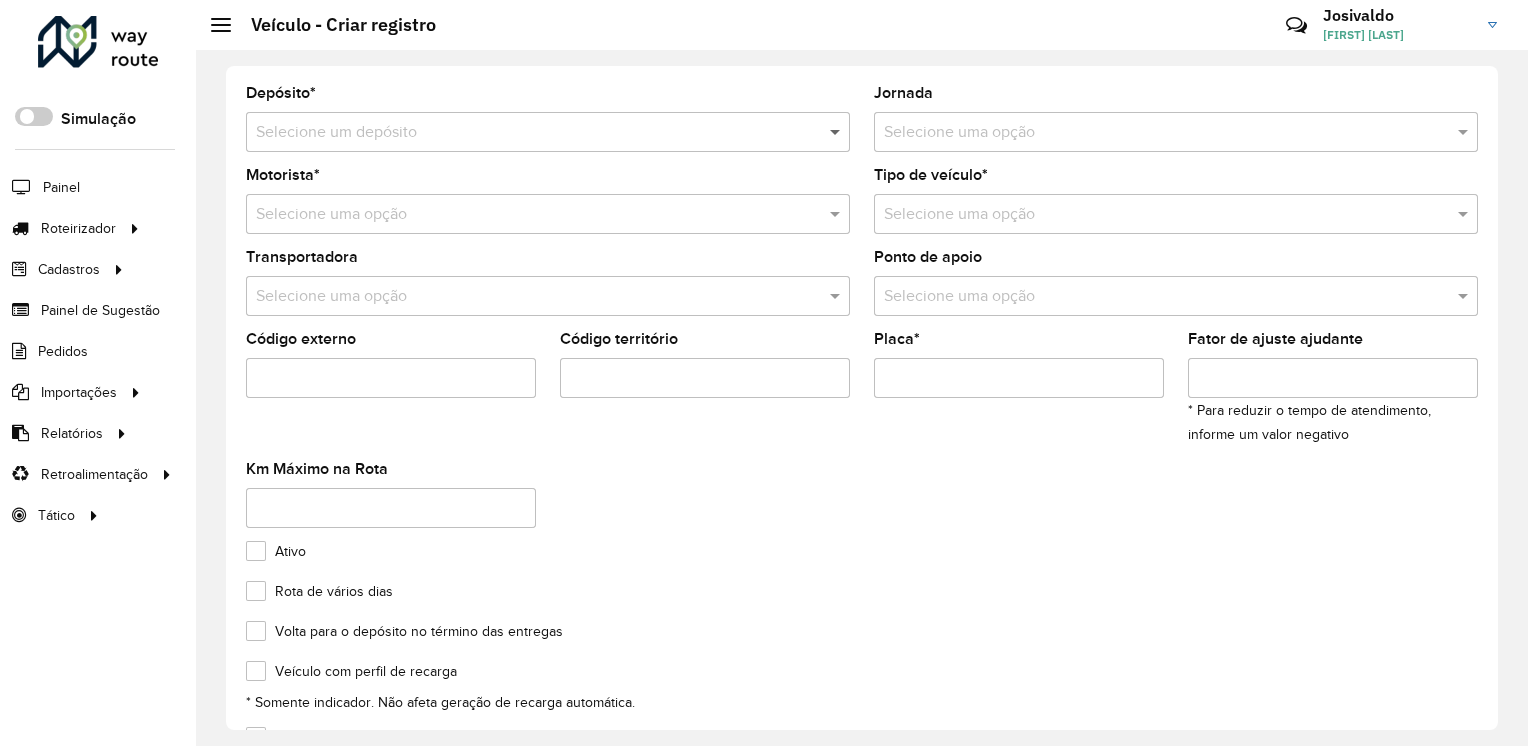 click at bounding box center (837, 132) 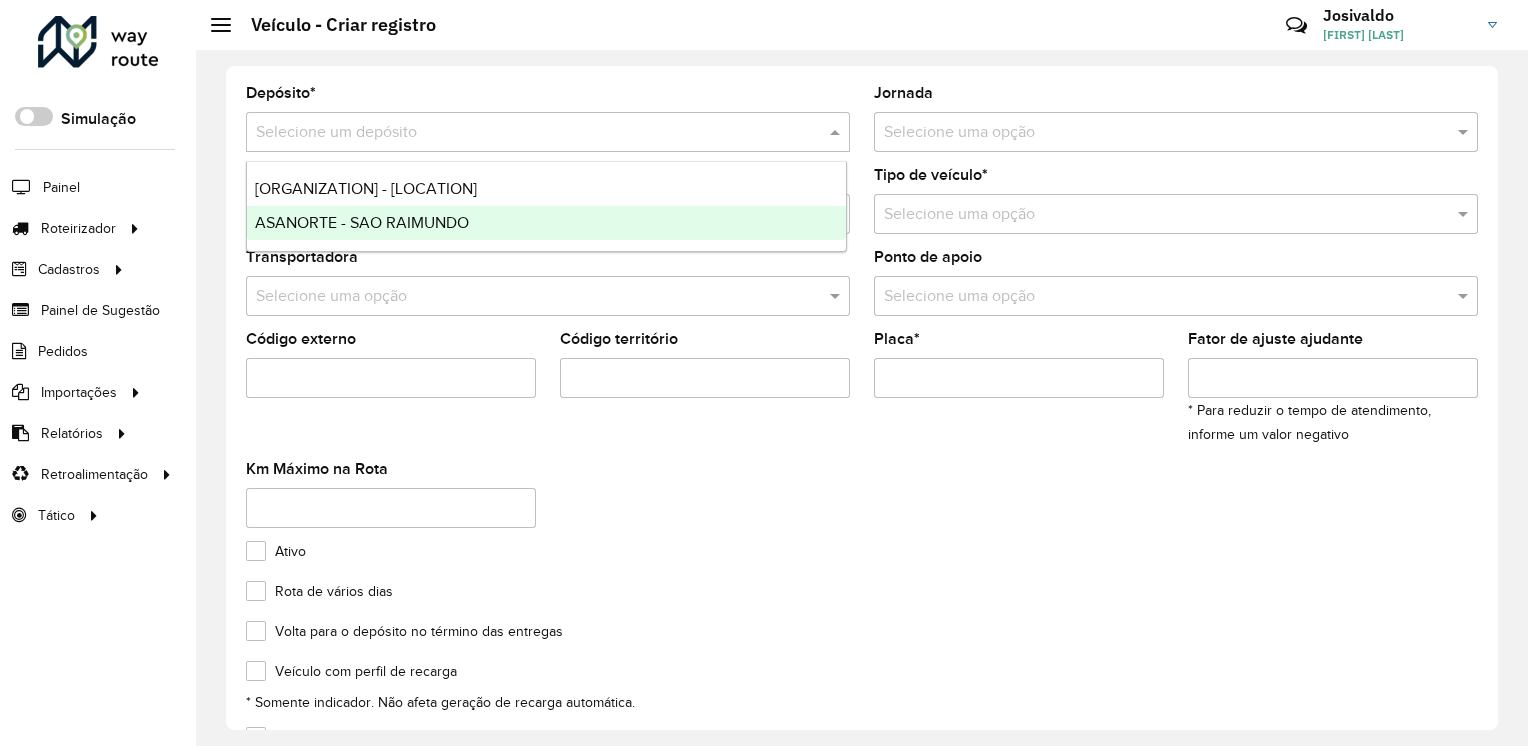 click on "ASANORTE - SAO RAIMUNDO" at bounding box center (362, 222) 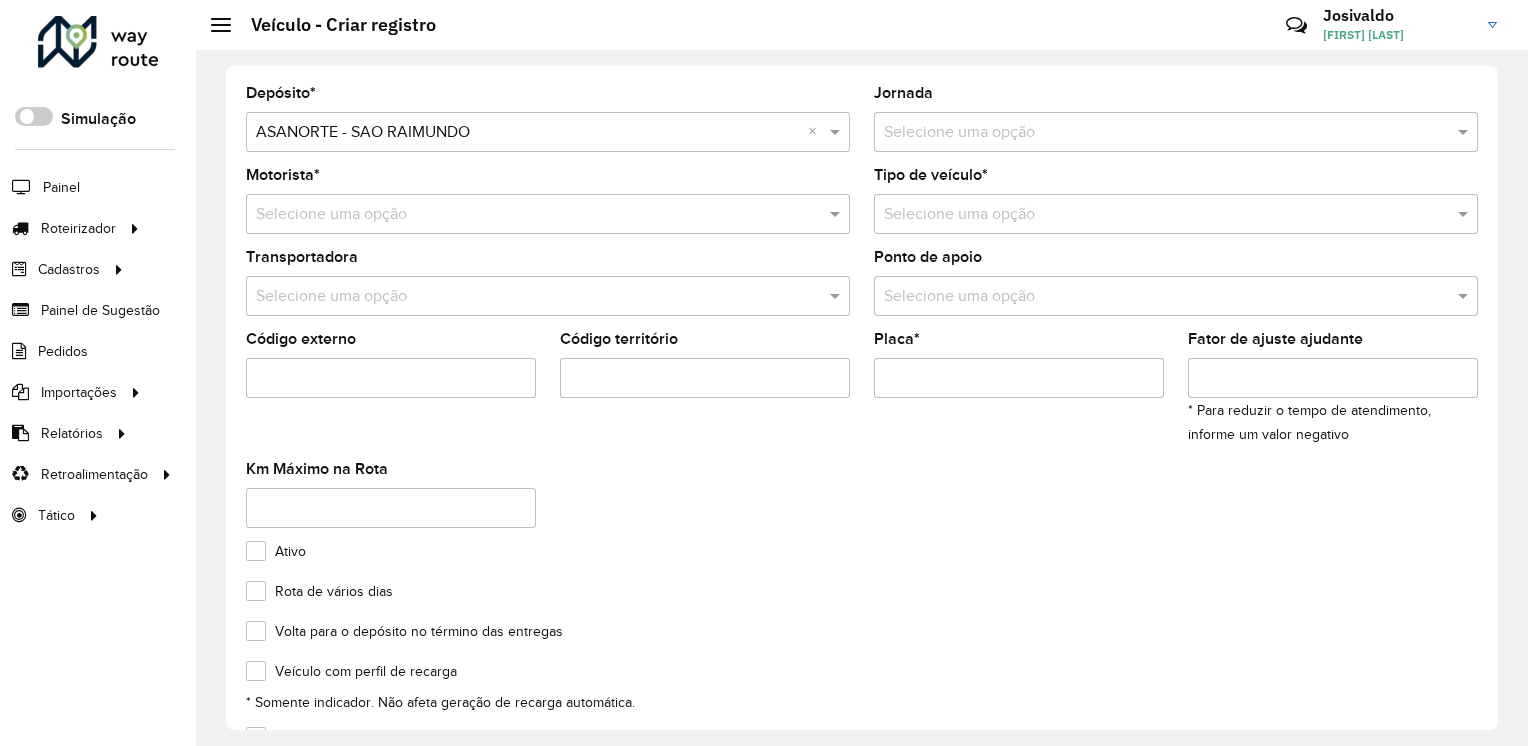 click at bounding box center (548, 214) 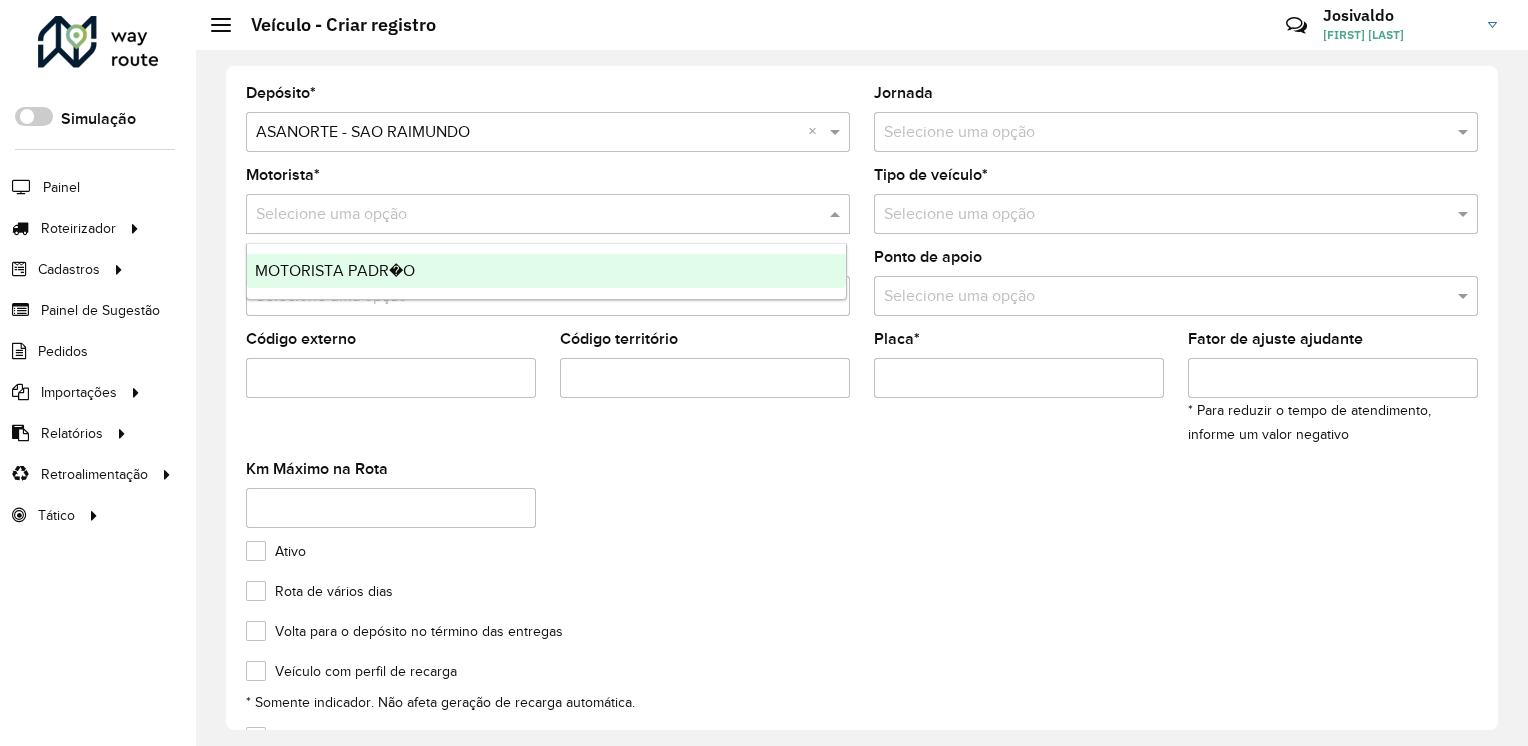 click on "MOTORISTA PADR�O" at bounding box center (335, 270) 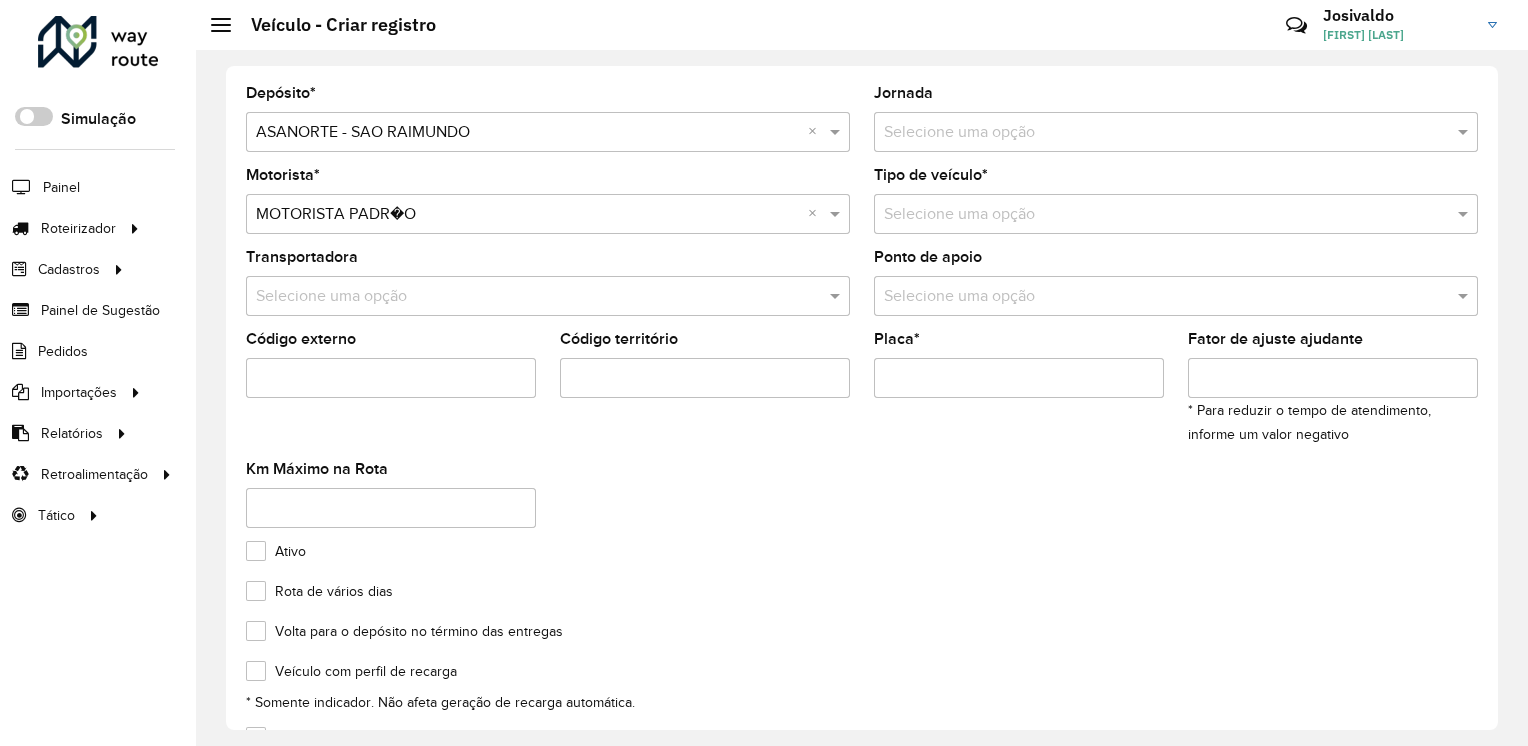 click at bounding box center (528, 297) 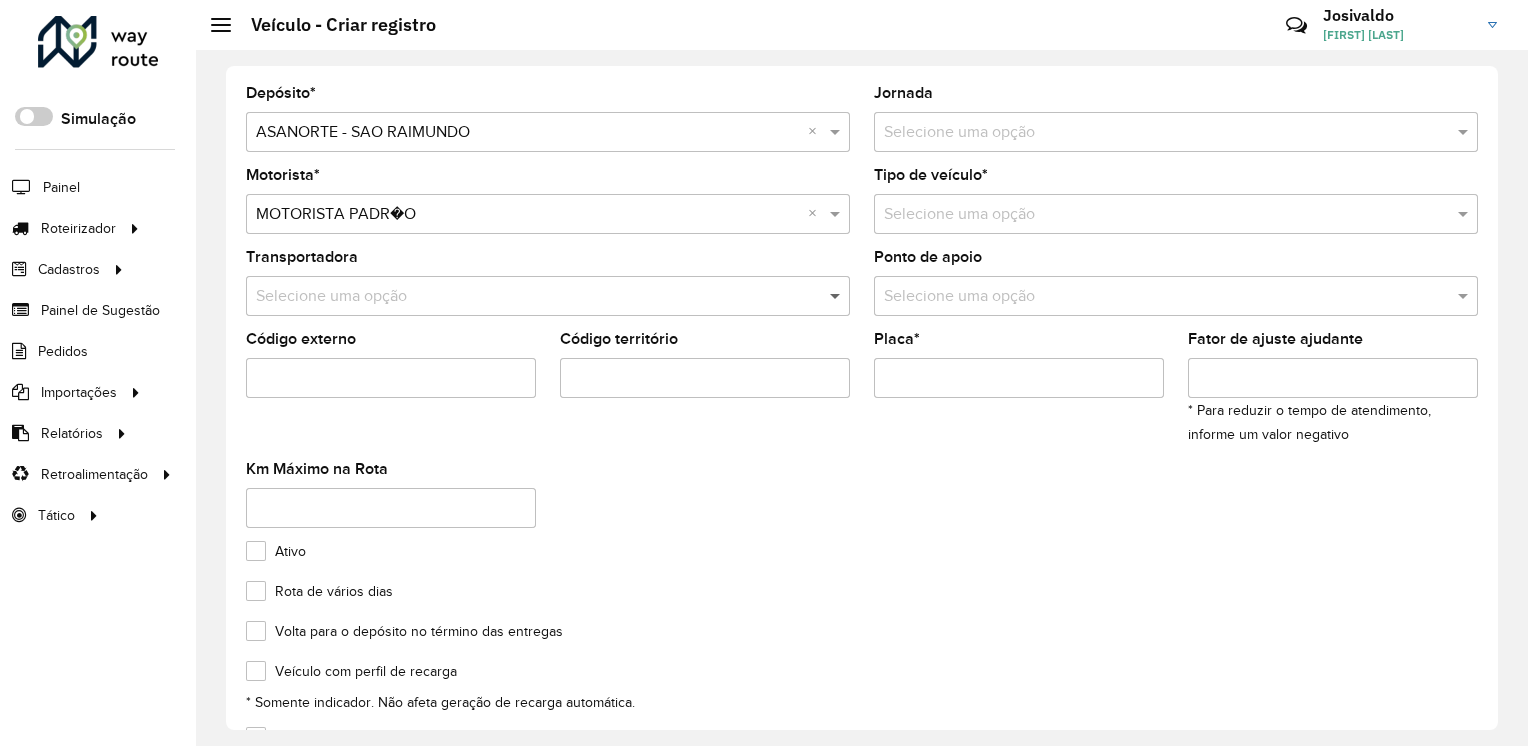 click at bounding box center (837, 296) 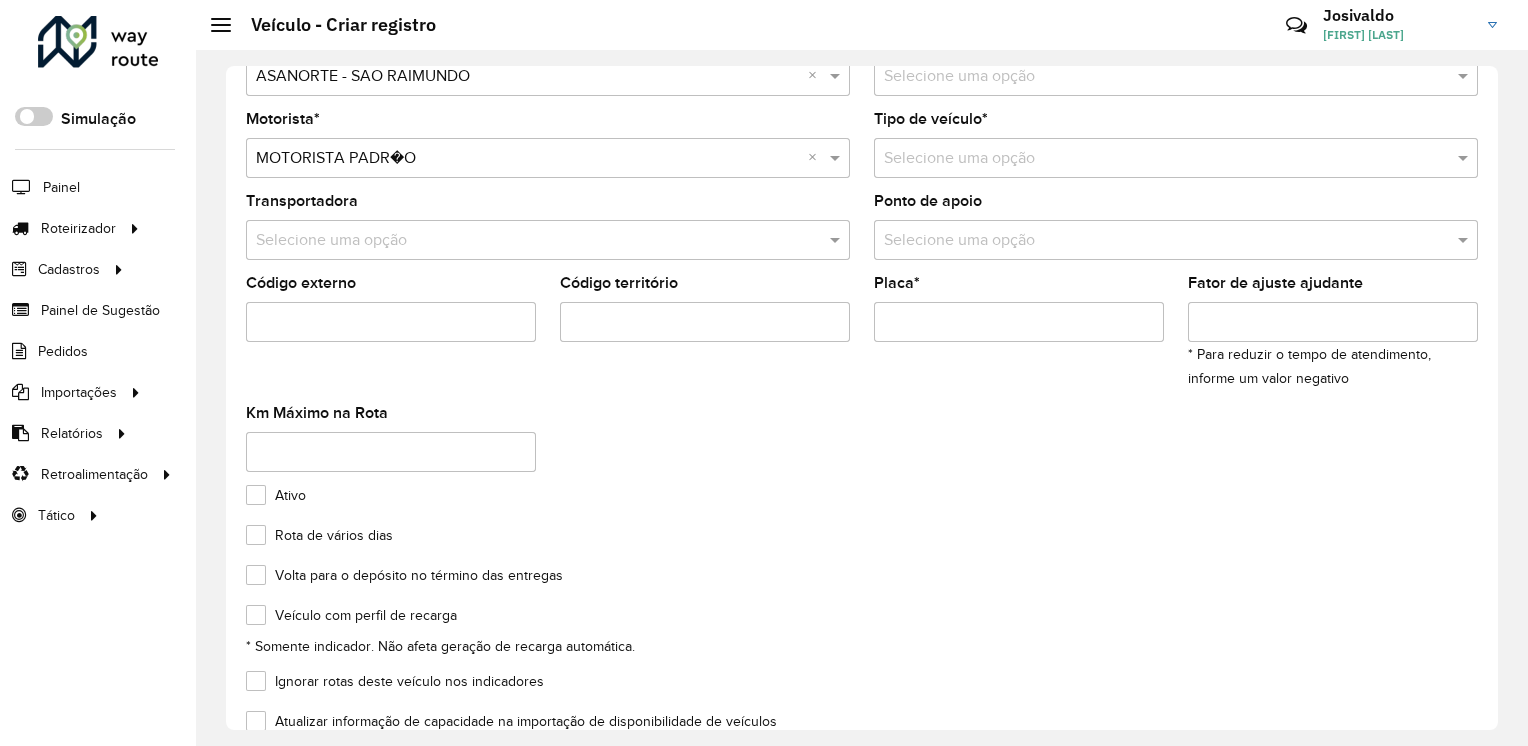 scroll, scrollTop: 0, scrollLeft: 0, axis: both 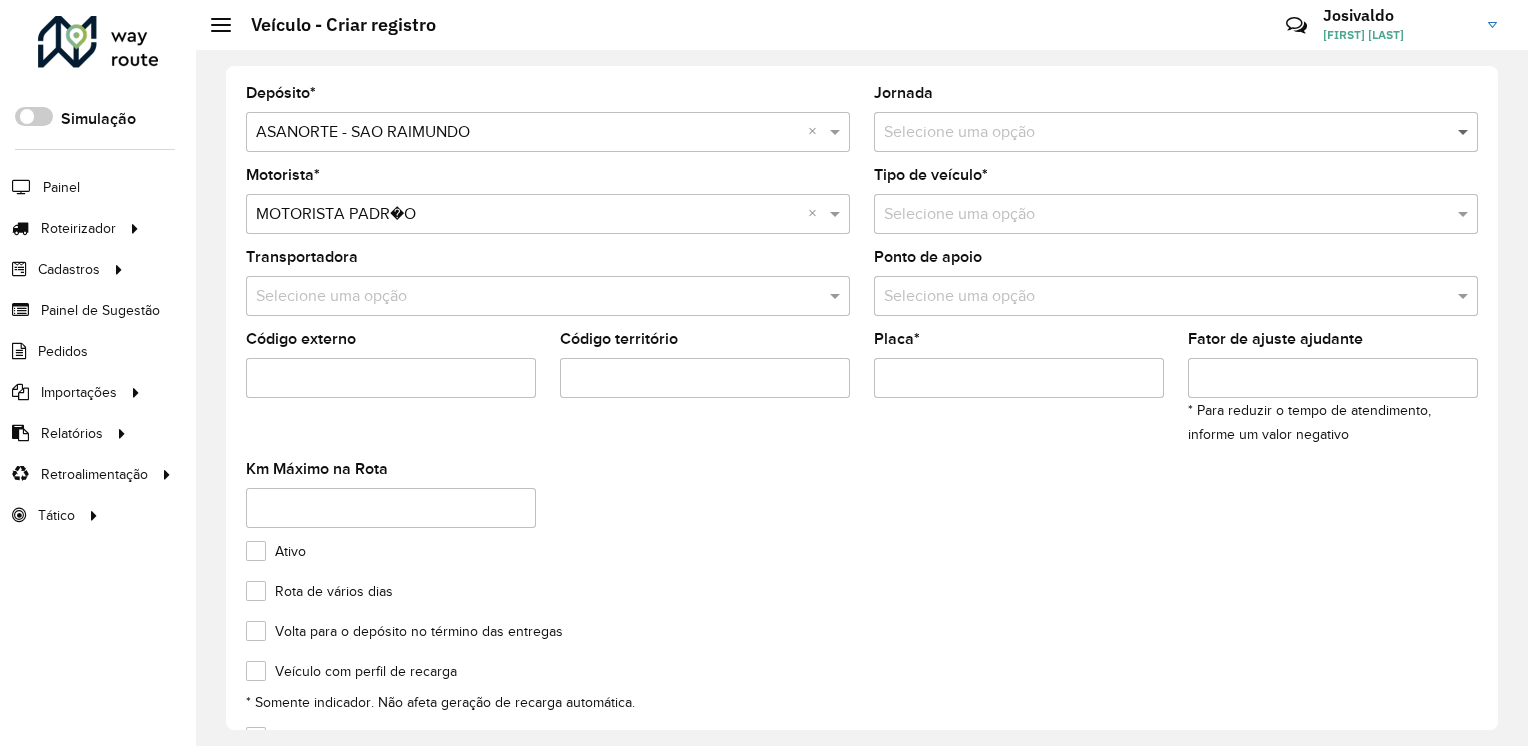 click at bounding box center [1465, 132] 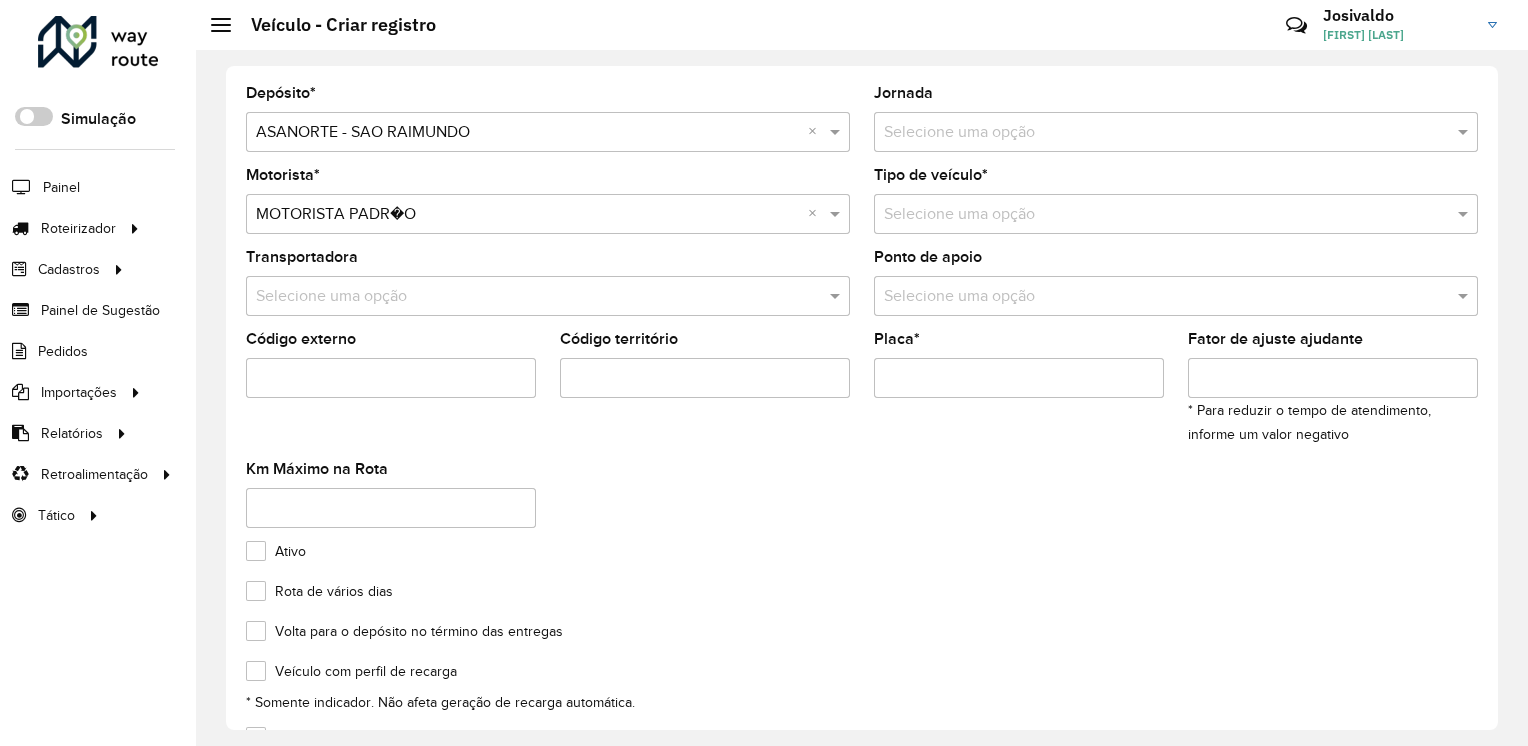 click at bounding box center (1156, 133) 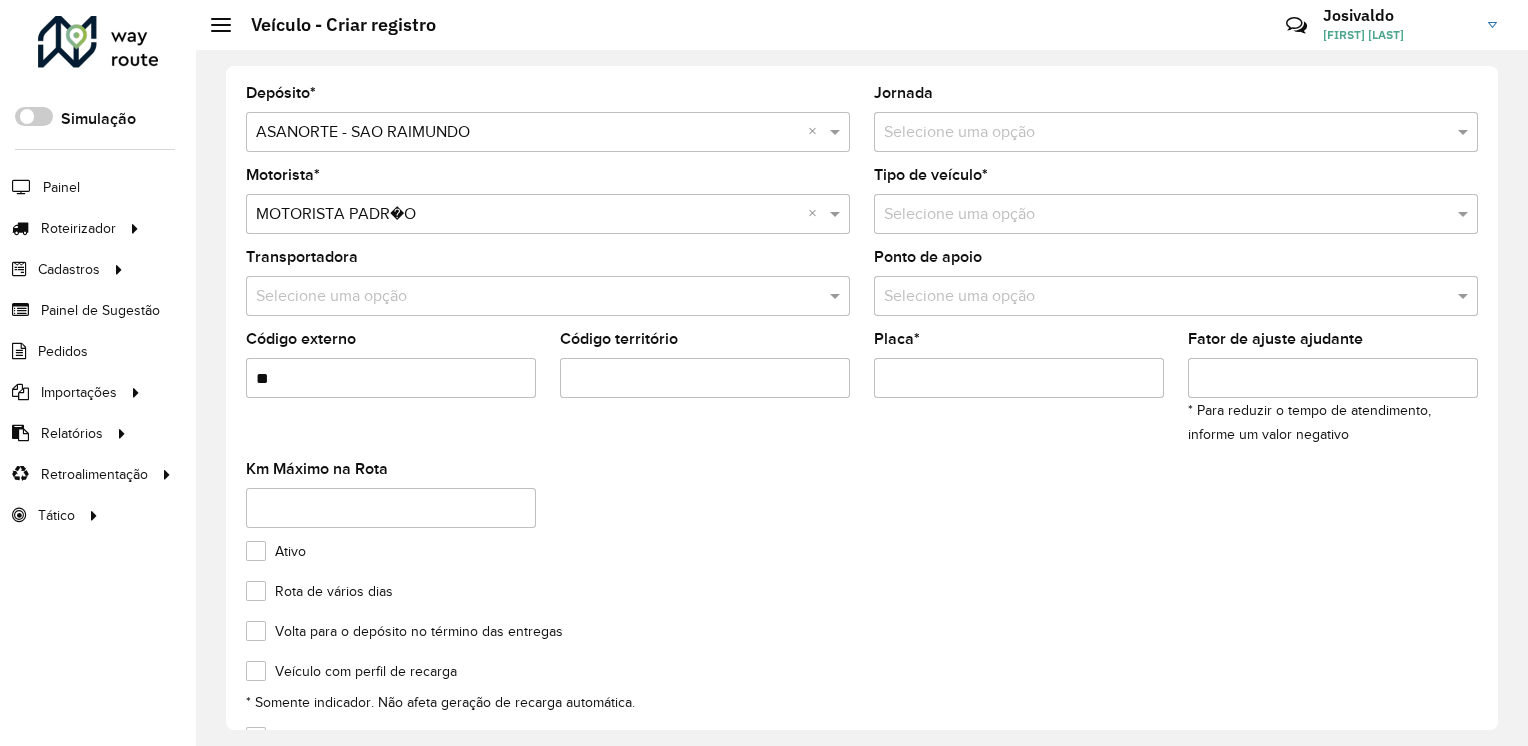 type on "**" 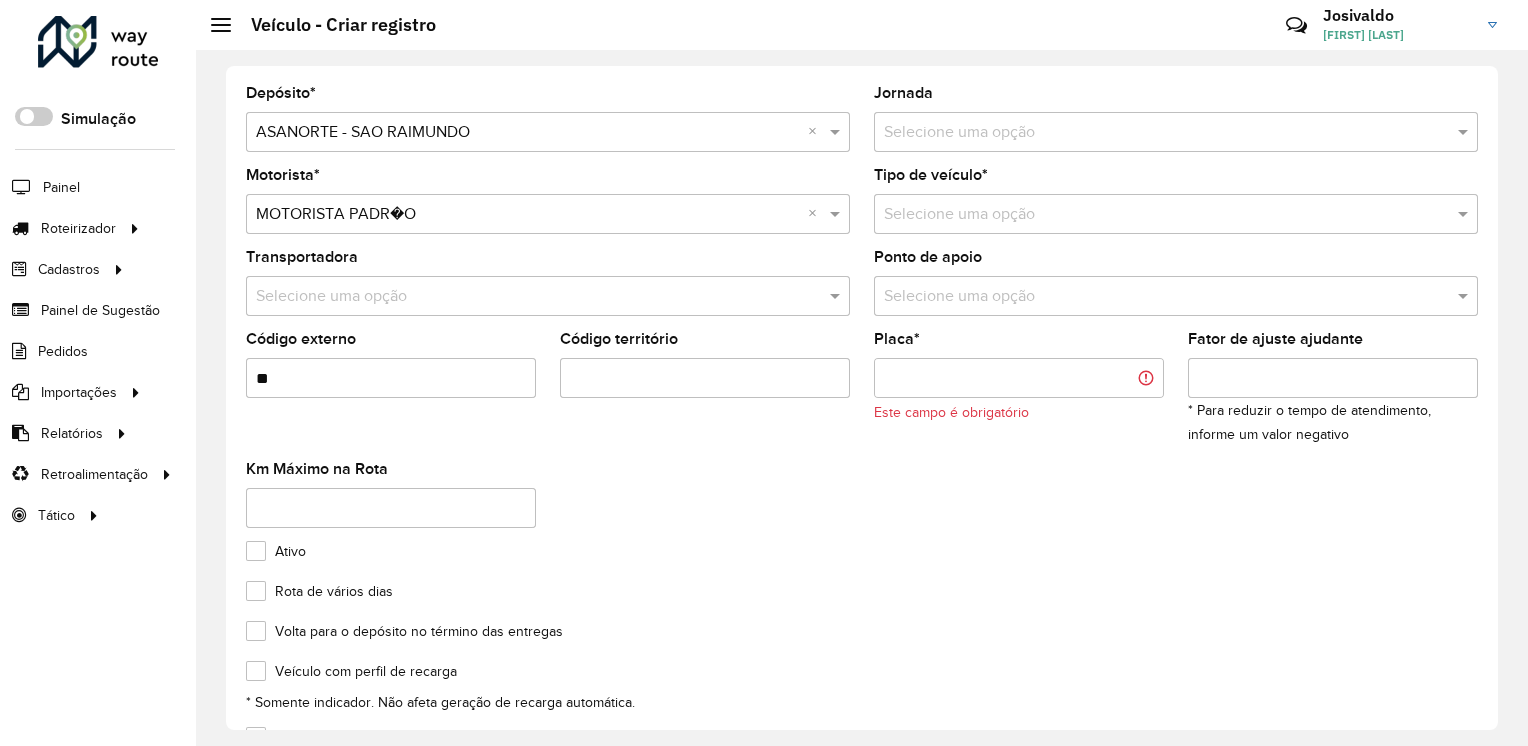click on "Placa  *" at bounding box center [1019, 378] 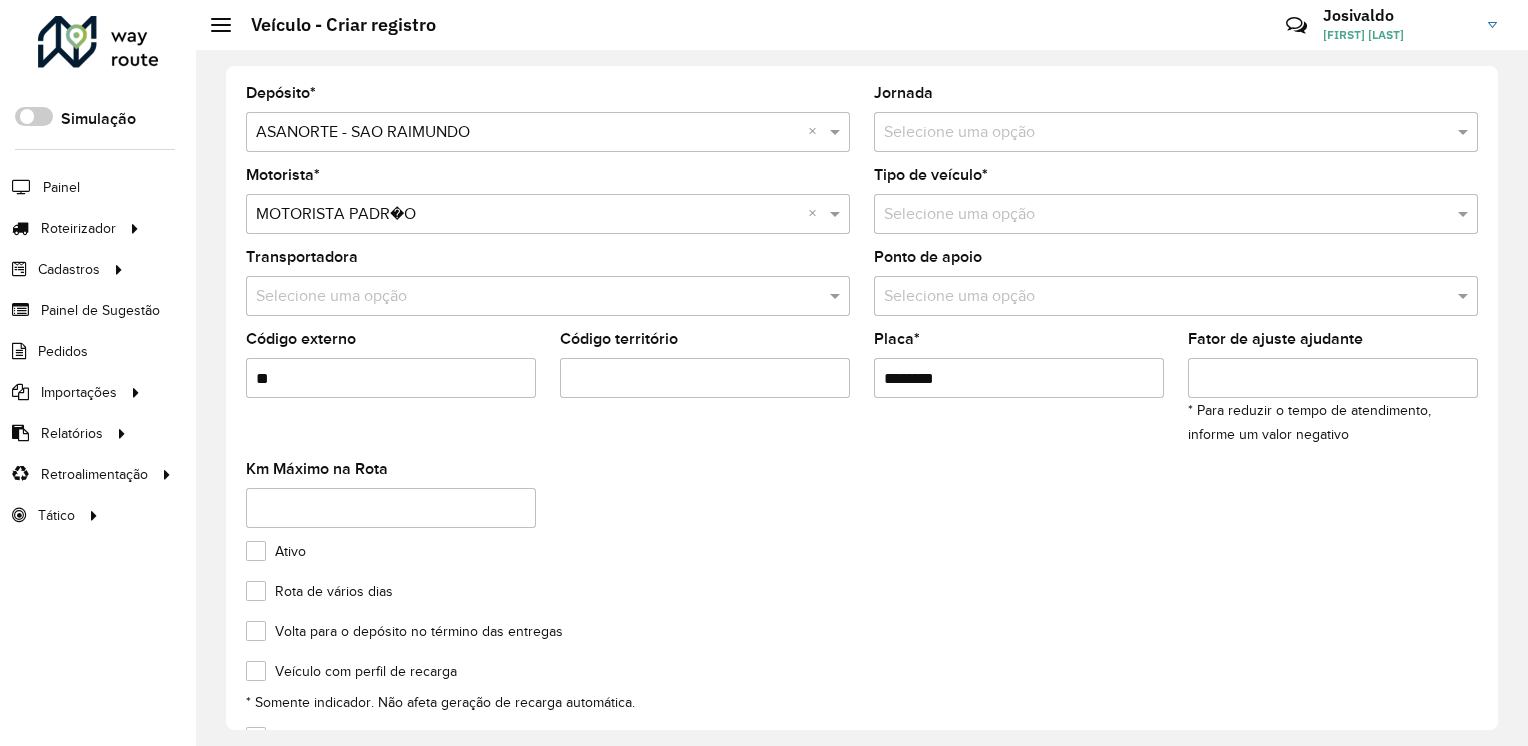 type on "*******" 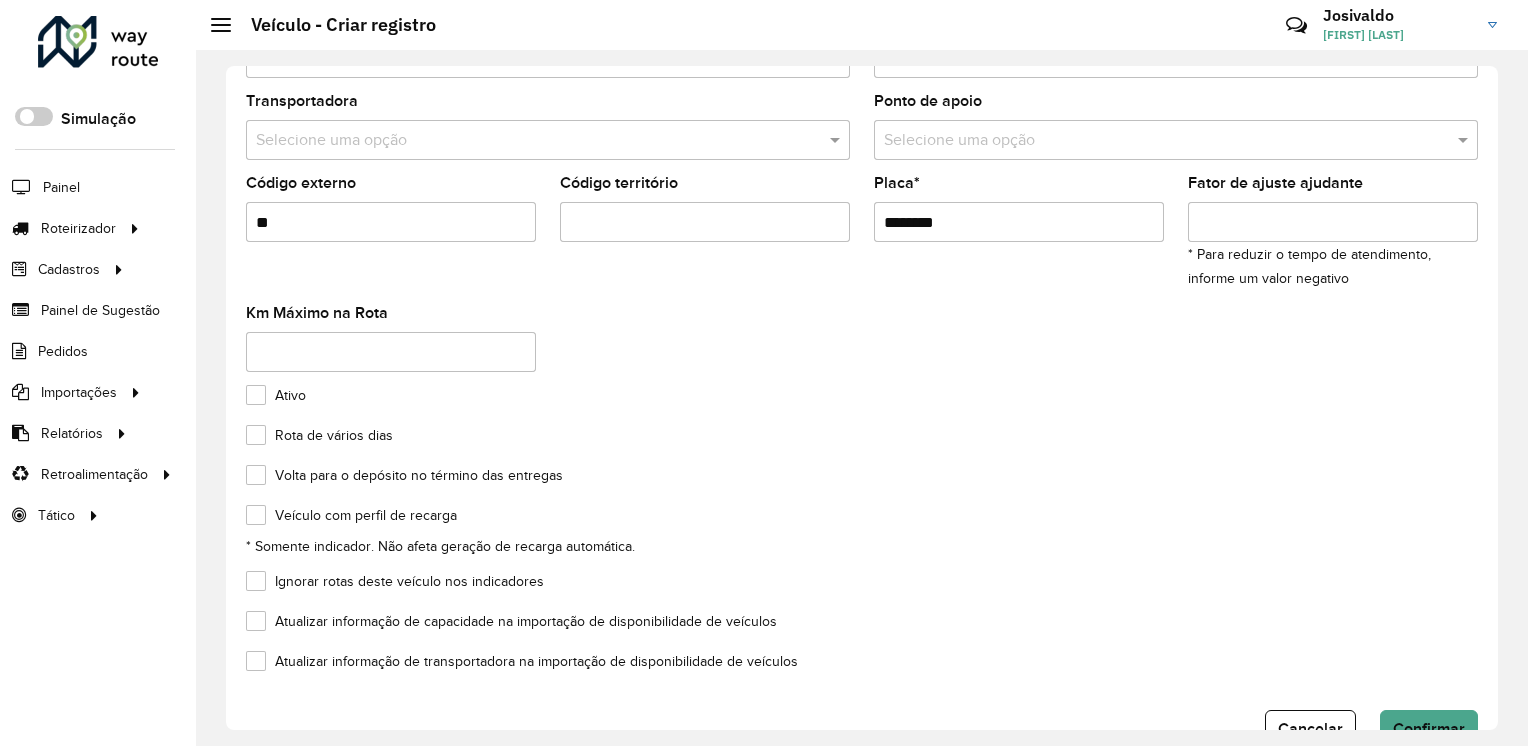 scroll, scrollTop: 205, scrollLeft: 0, axis: vertical 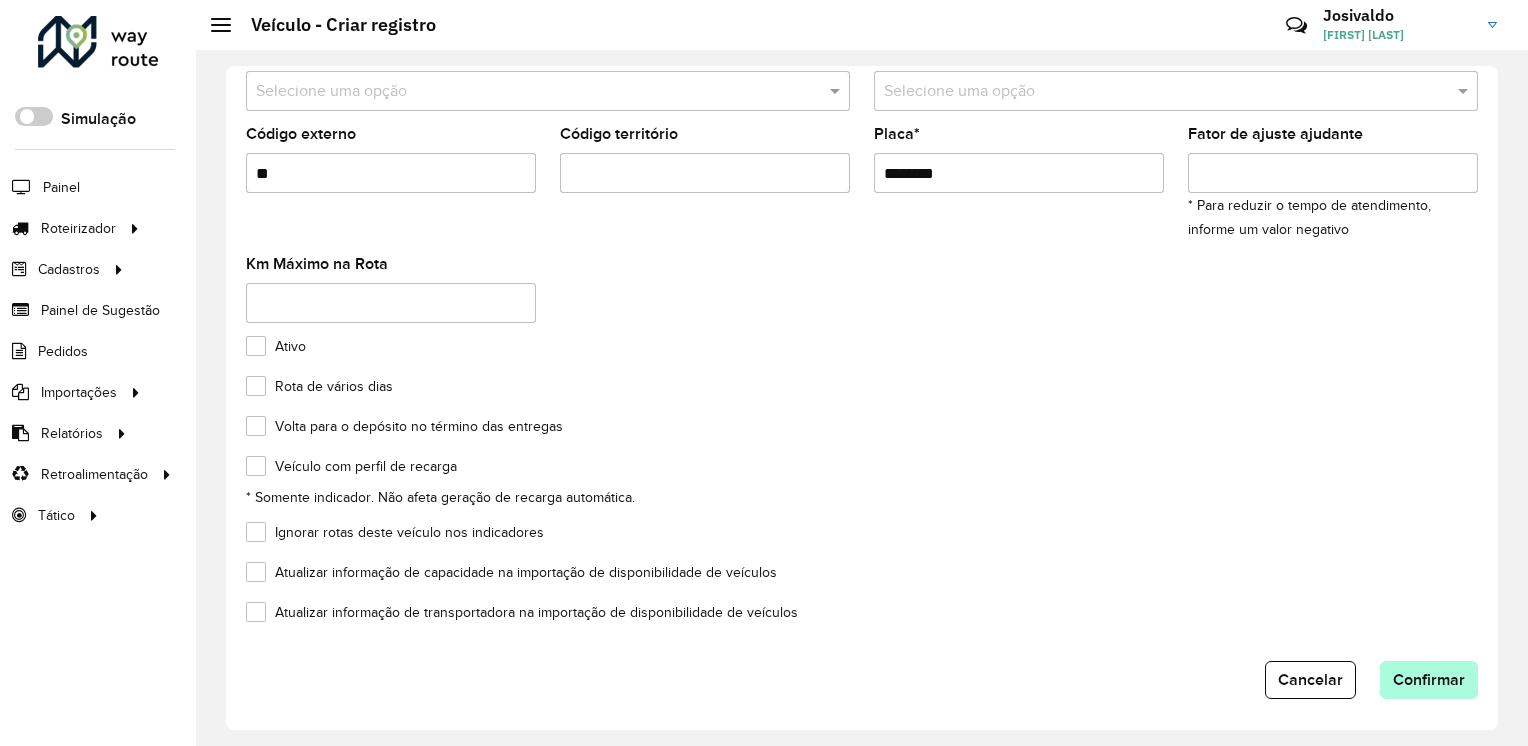type on "**" 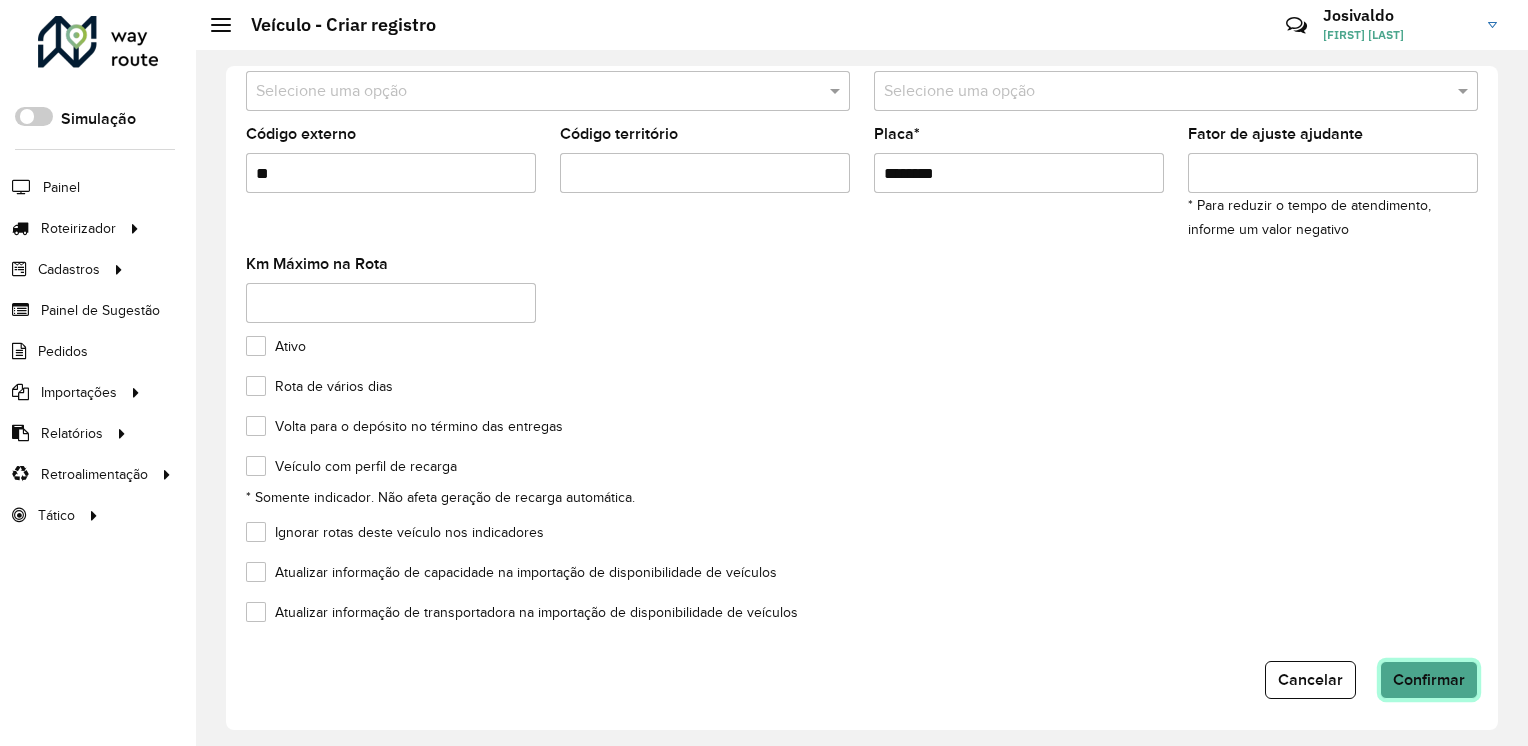click on "Confirmar" 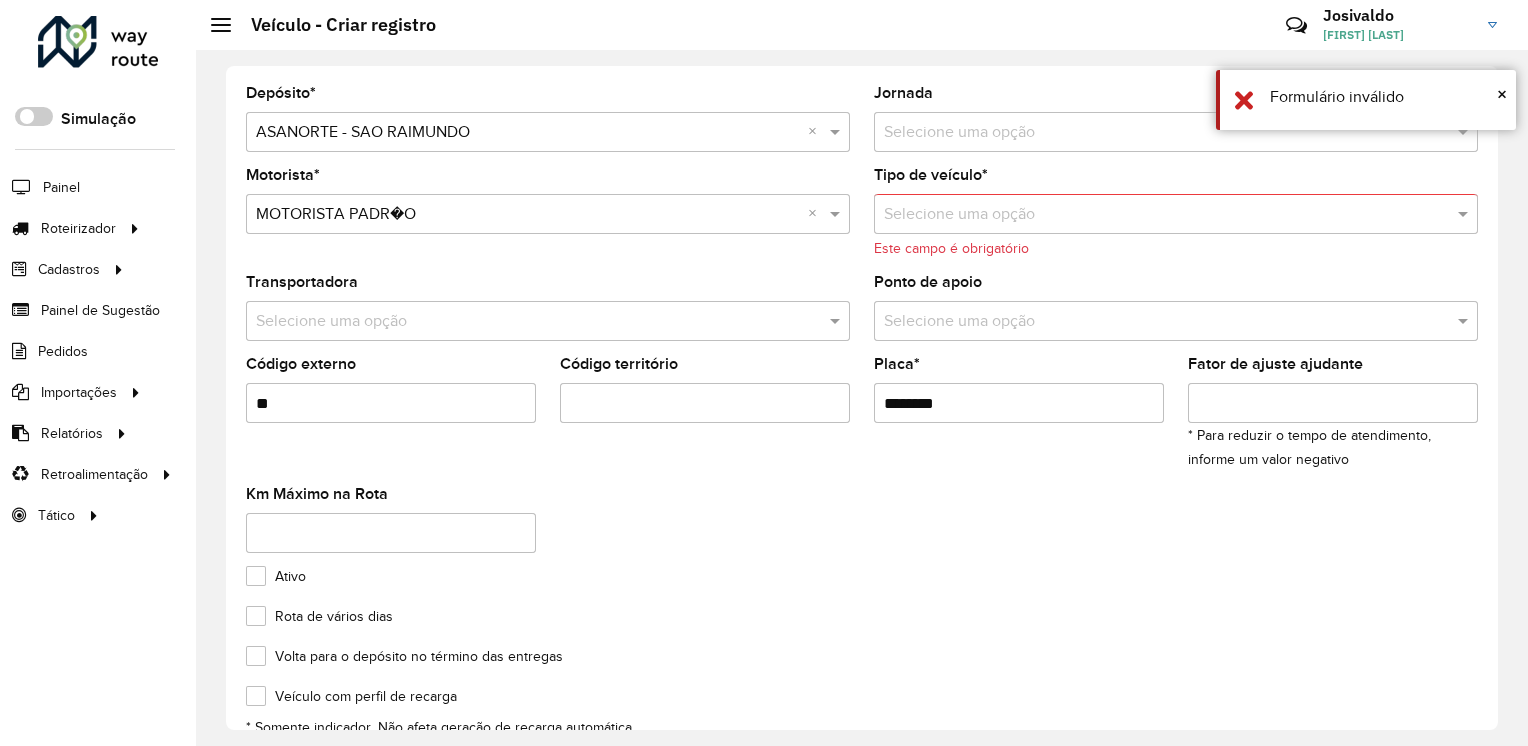 scroll, scrollTop: 0, scrollLeft: 0, axis: both 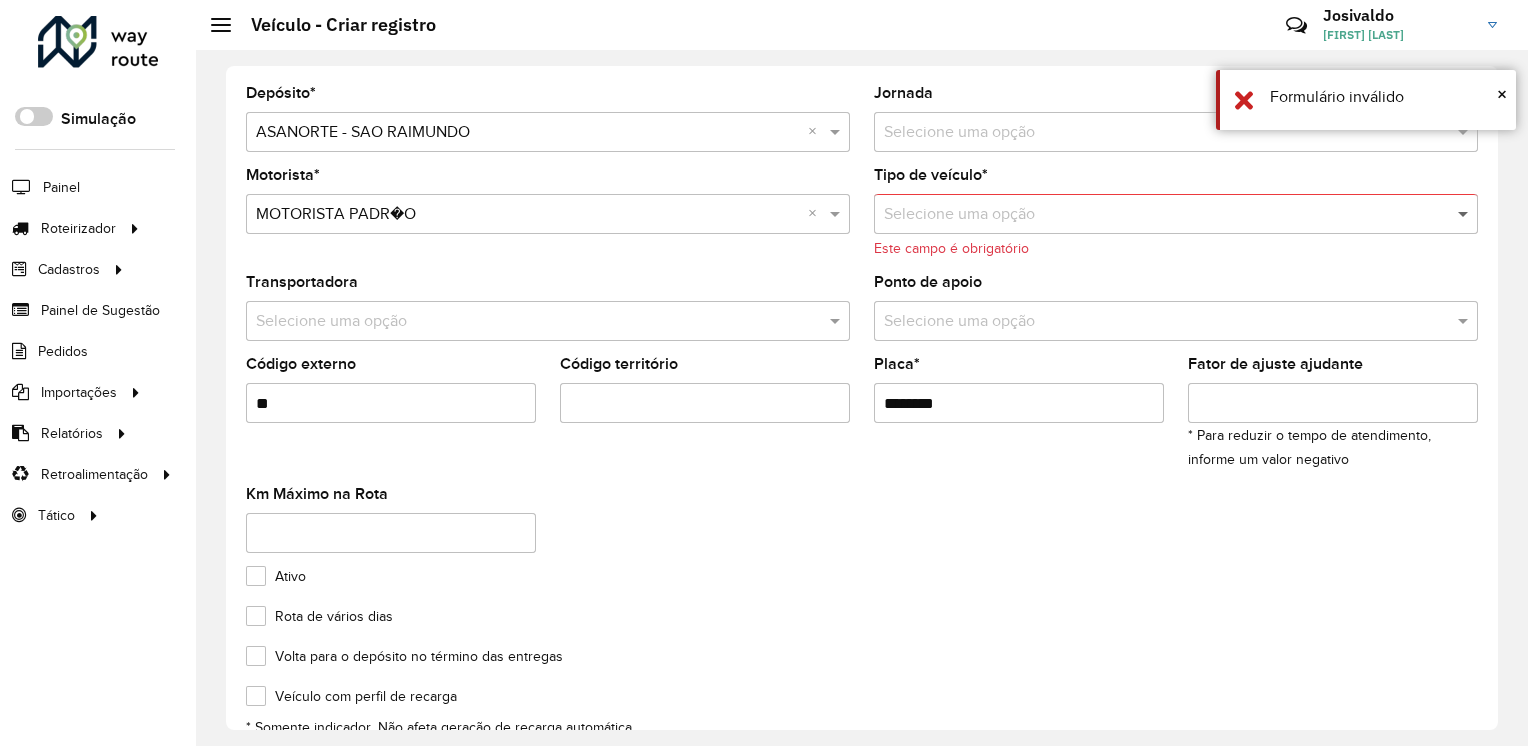 click at bounding box center [1465, 214] 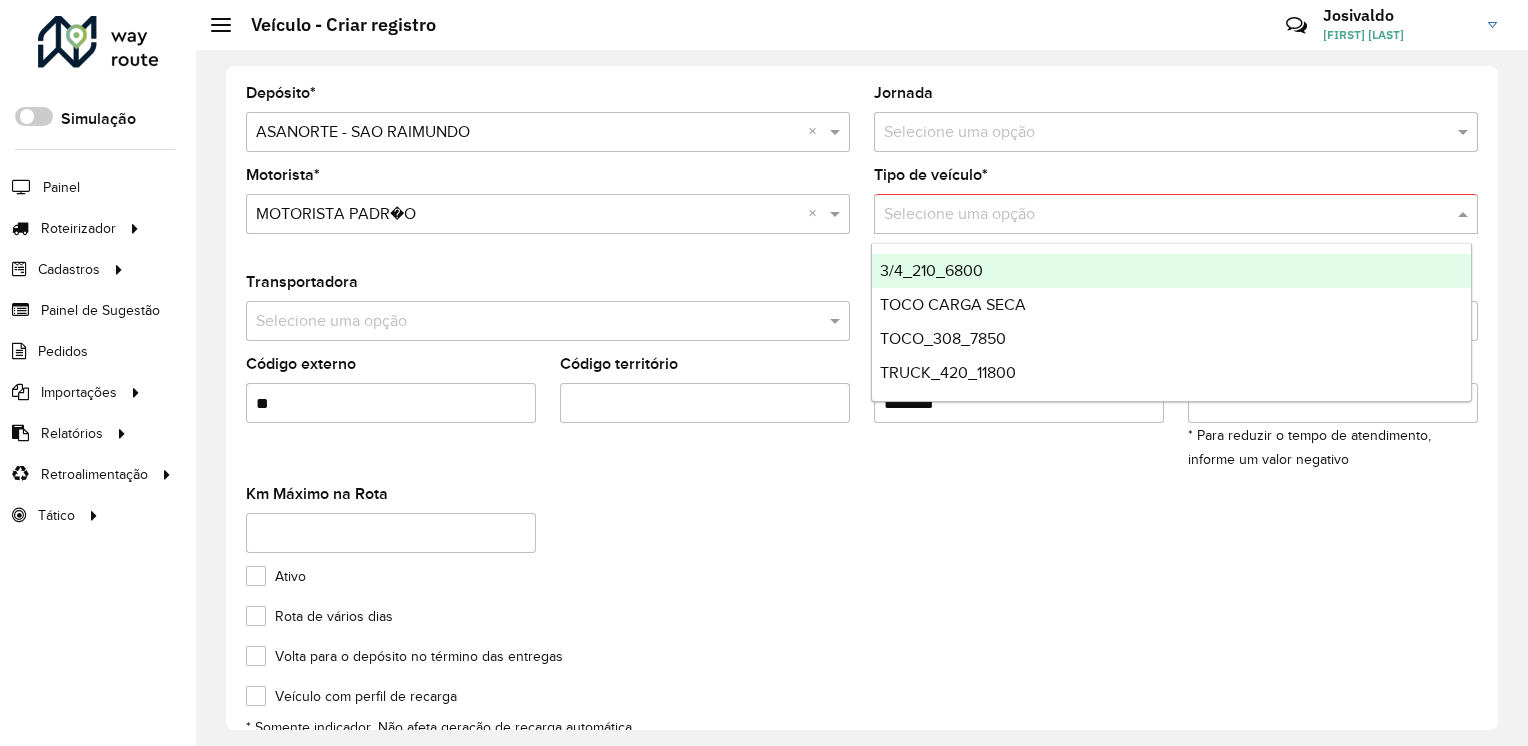 click on "3/4_210_6800" at bounding box center [931, 270] 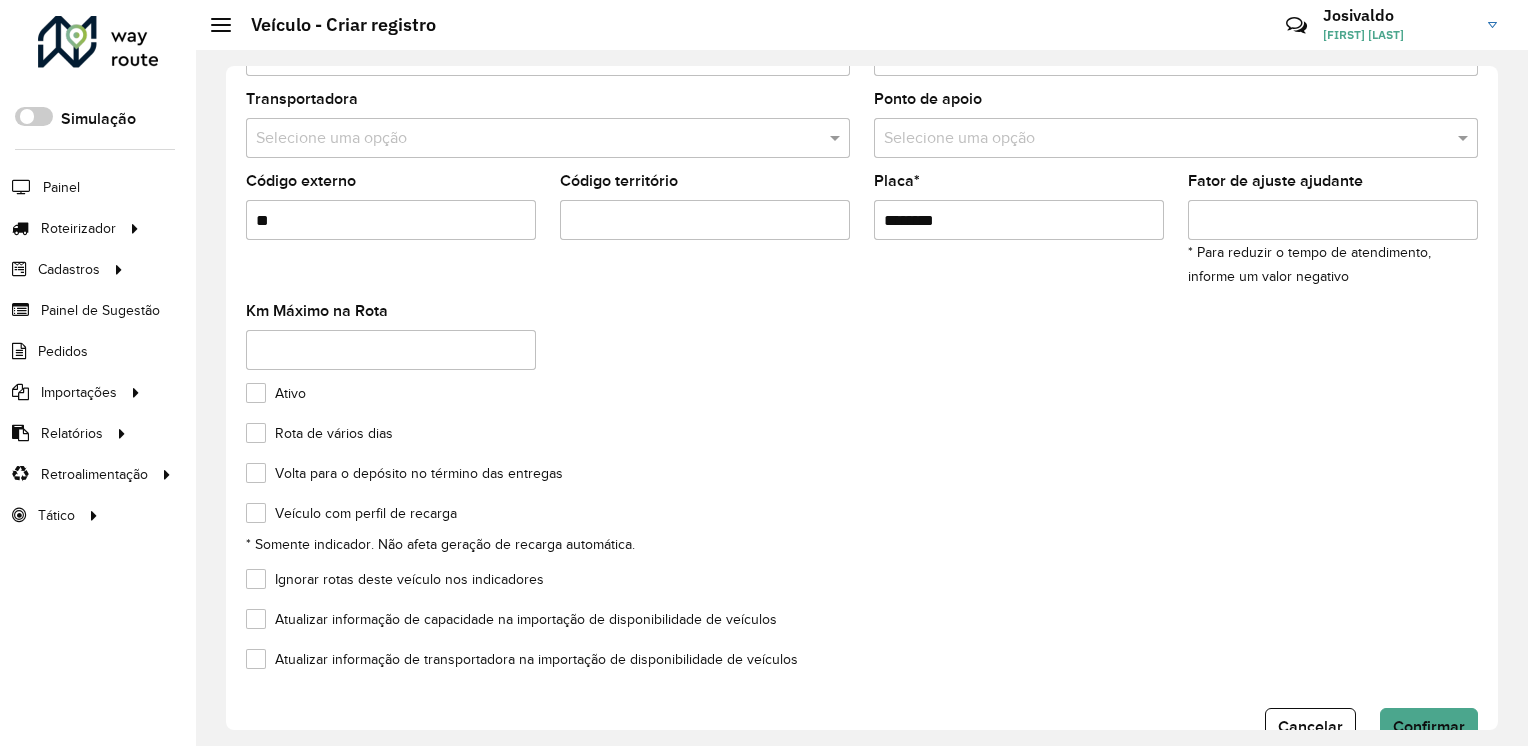 scroll, scrollTop: 205, scrollLeft: 0, axis: vertical 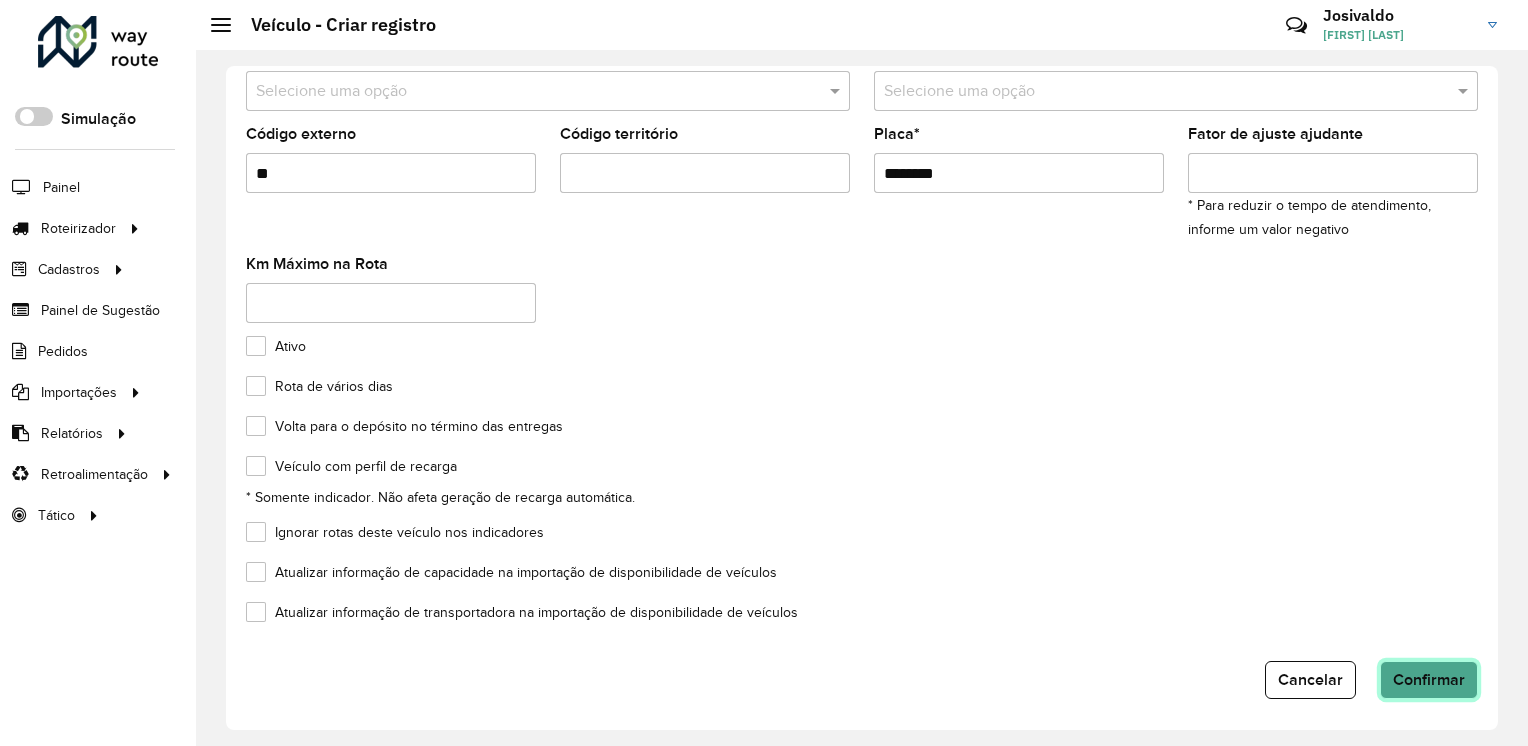 click on "Confirmar" 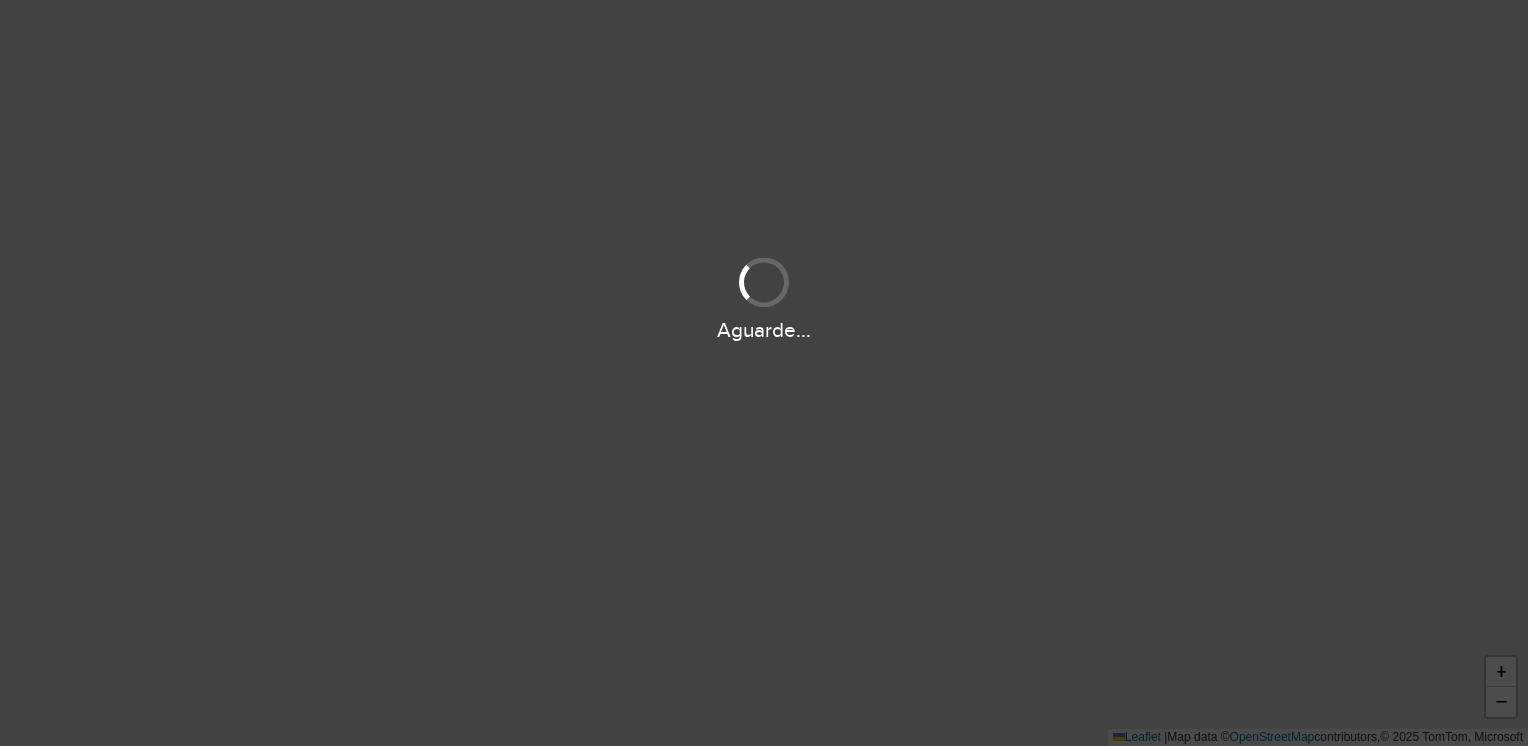 scroll, scrollTop: 0, scrollLeft: 0, axis: both 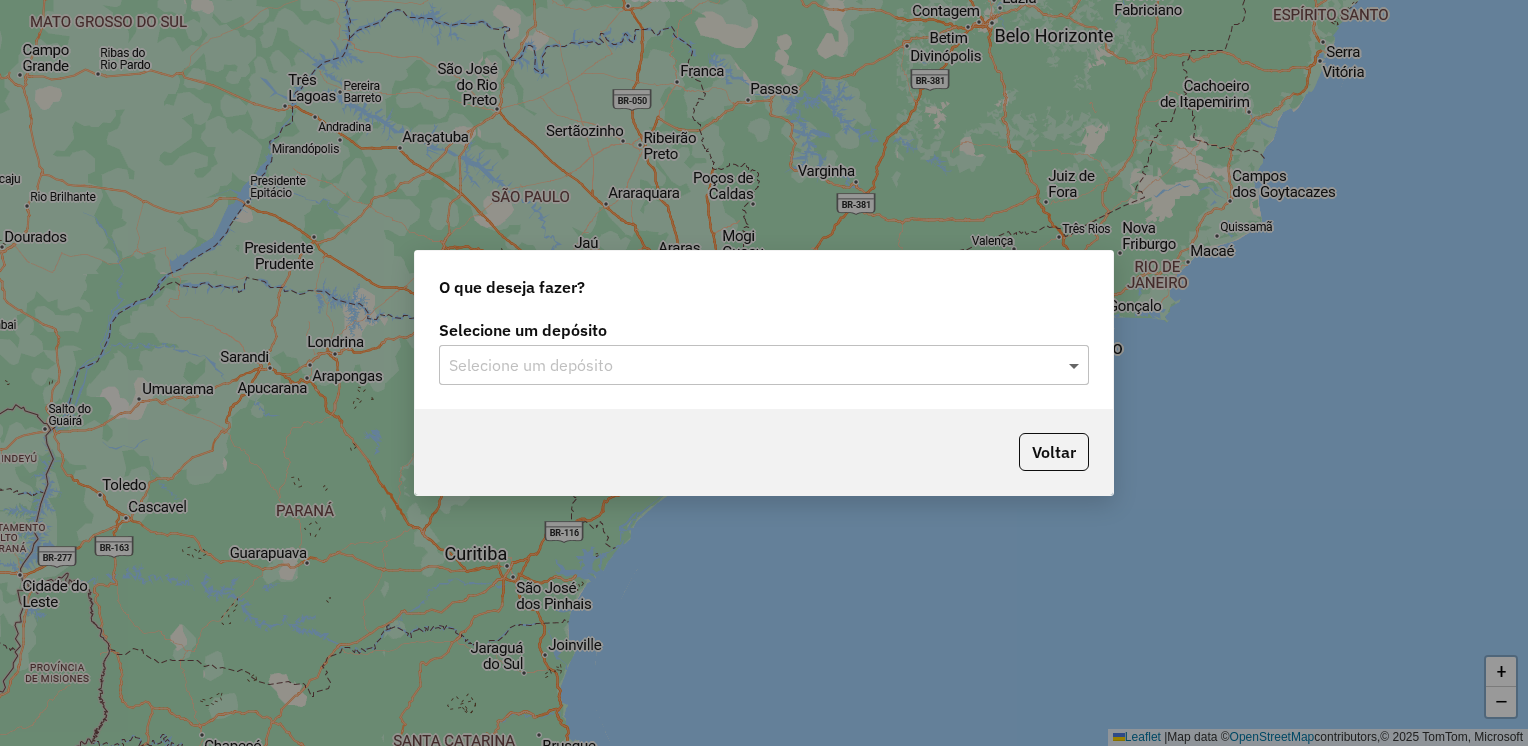 click 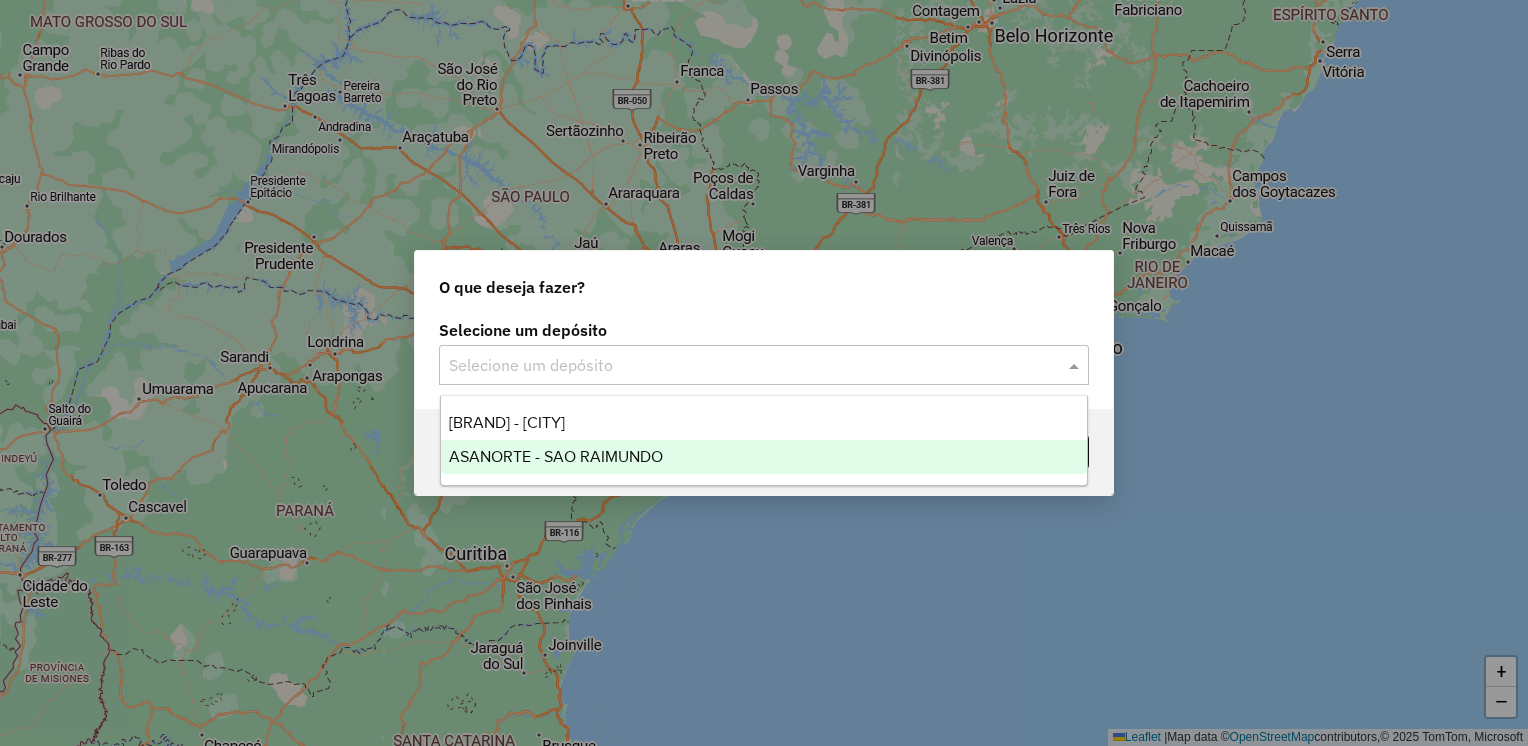 click on "ASANORTE - SAO RAIMUNDO" at bounding box center [764, 457] 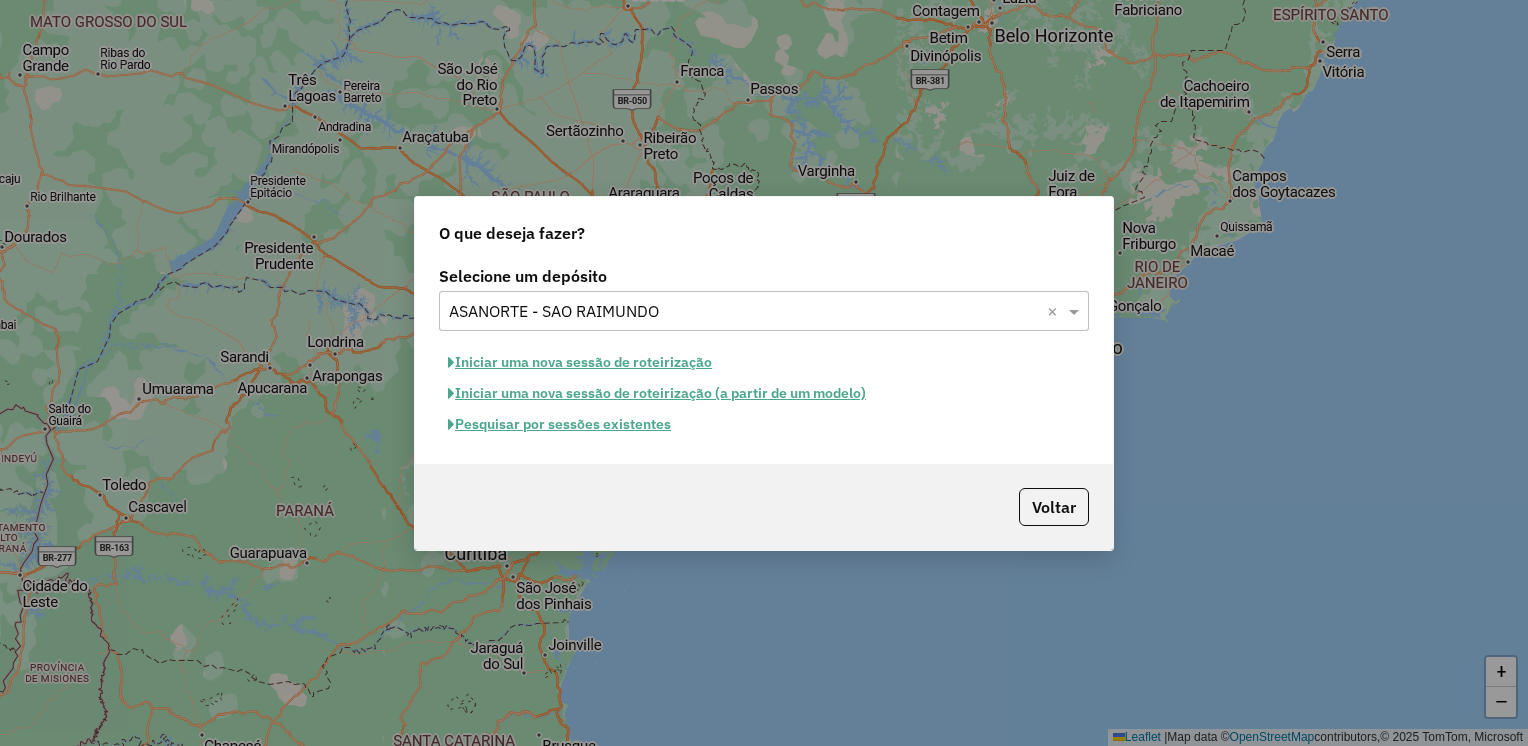 click on "Iniciar uma nova sessão de roteirização" 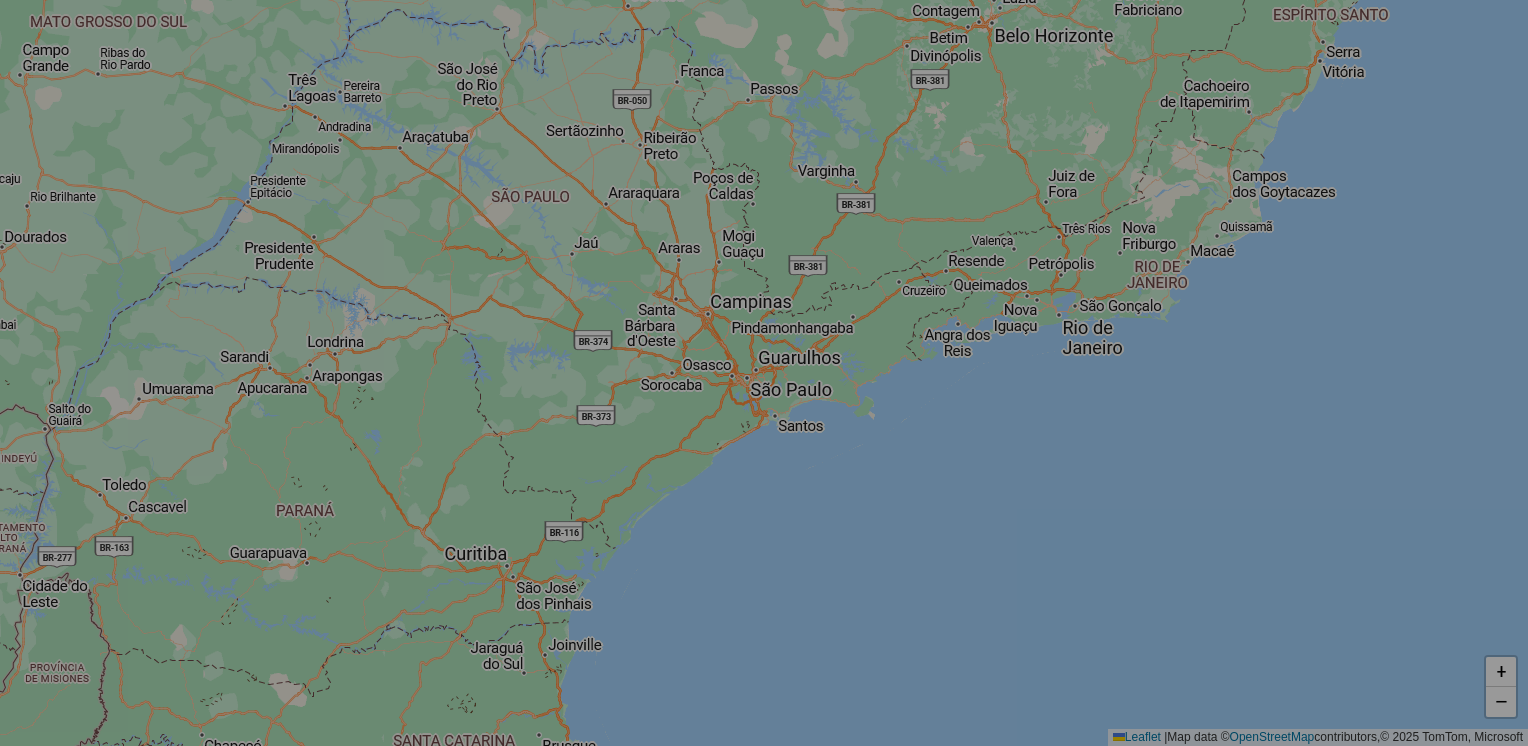 select on "*" 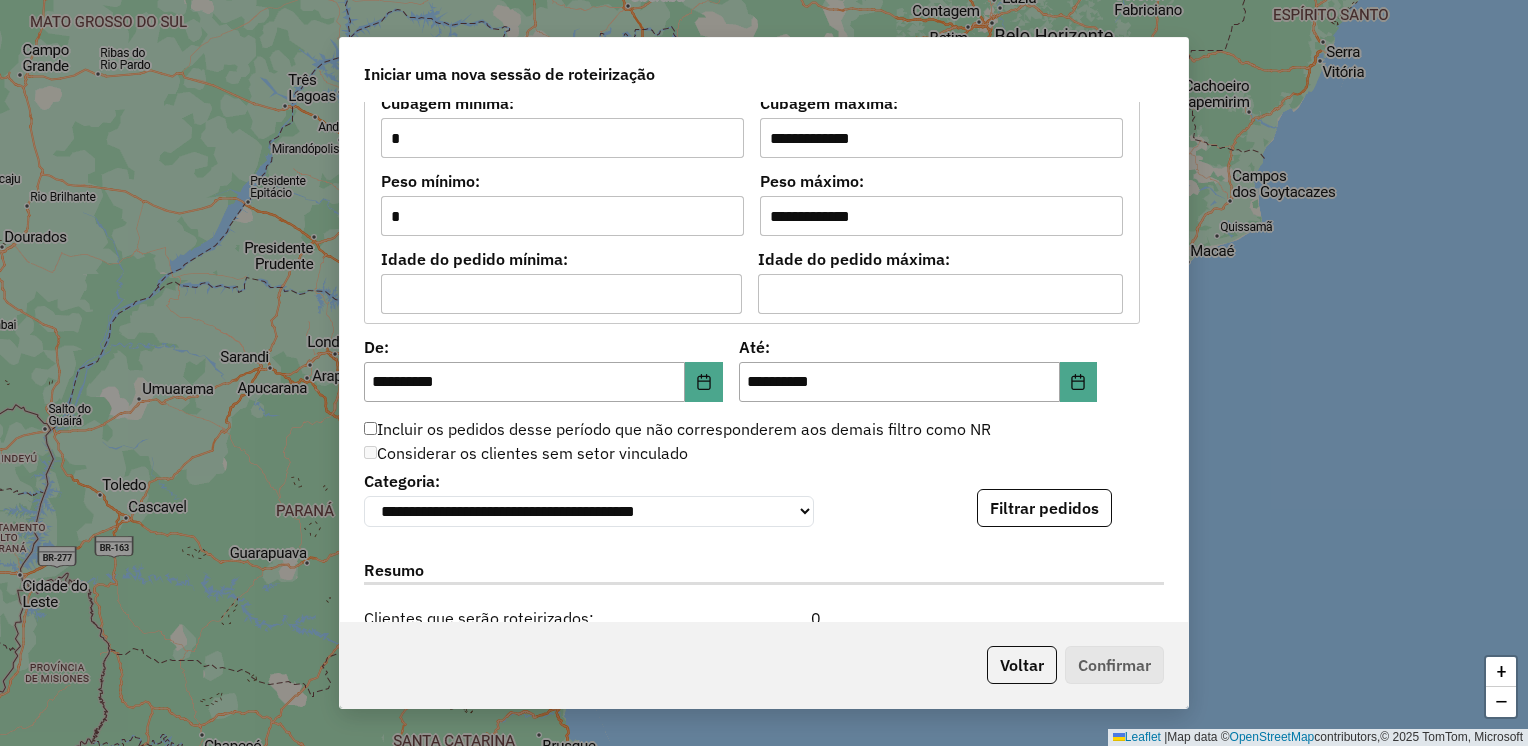 scroll, scrollTop: 1700, scrollLeft: 0, axis: vertical 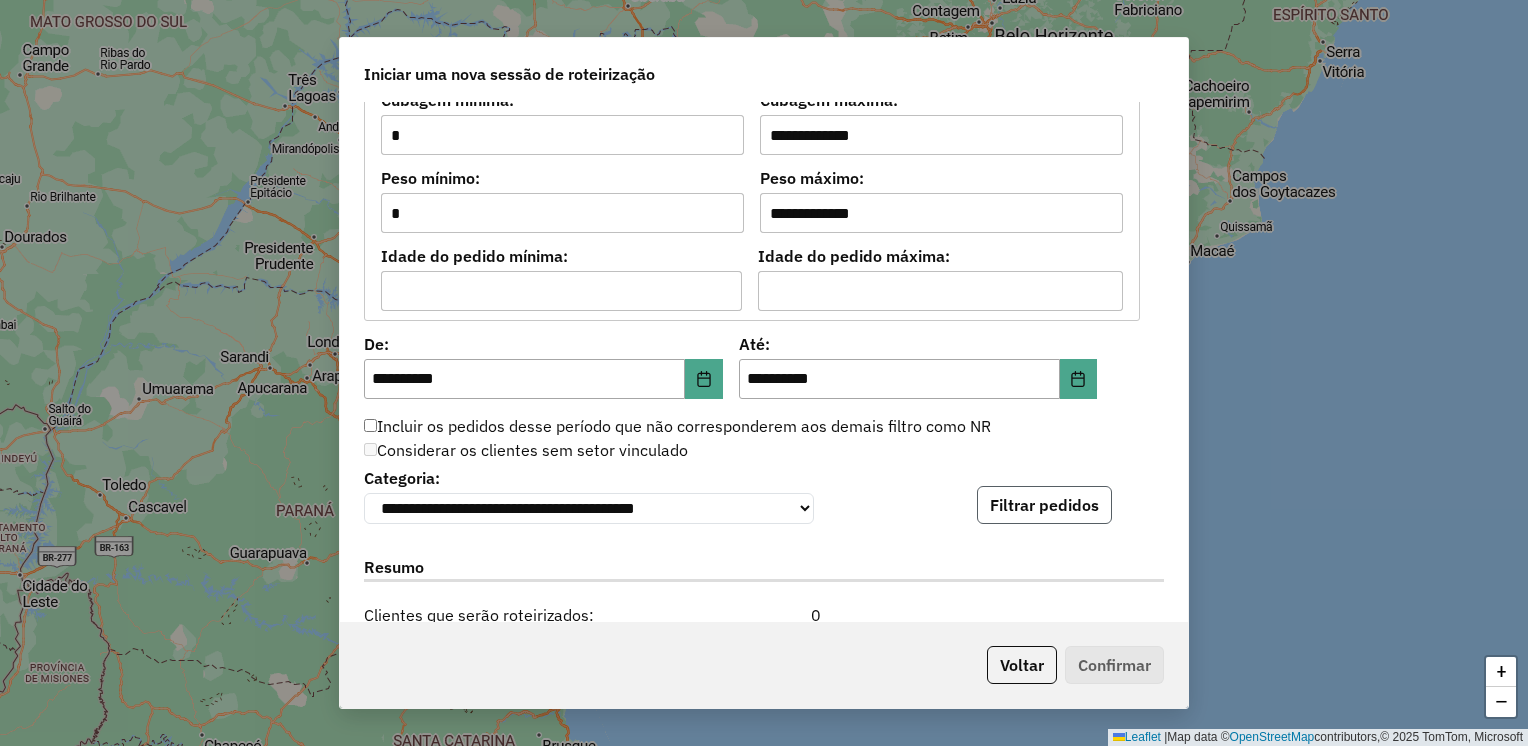 click on "Filtrar pedidos" 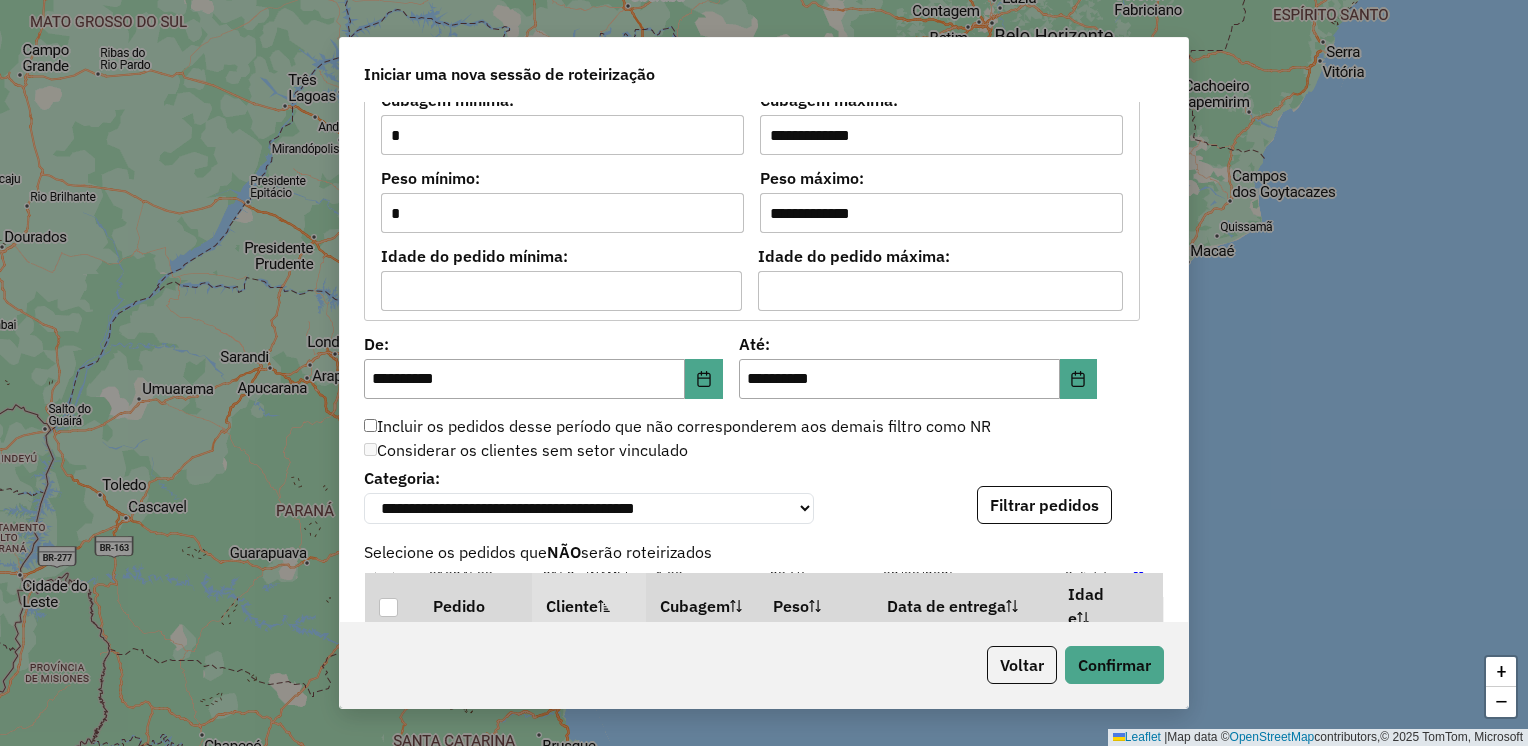 scroll, scrollTop: 600, scrollLeft: 0, axis: vertical 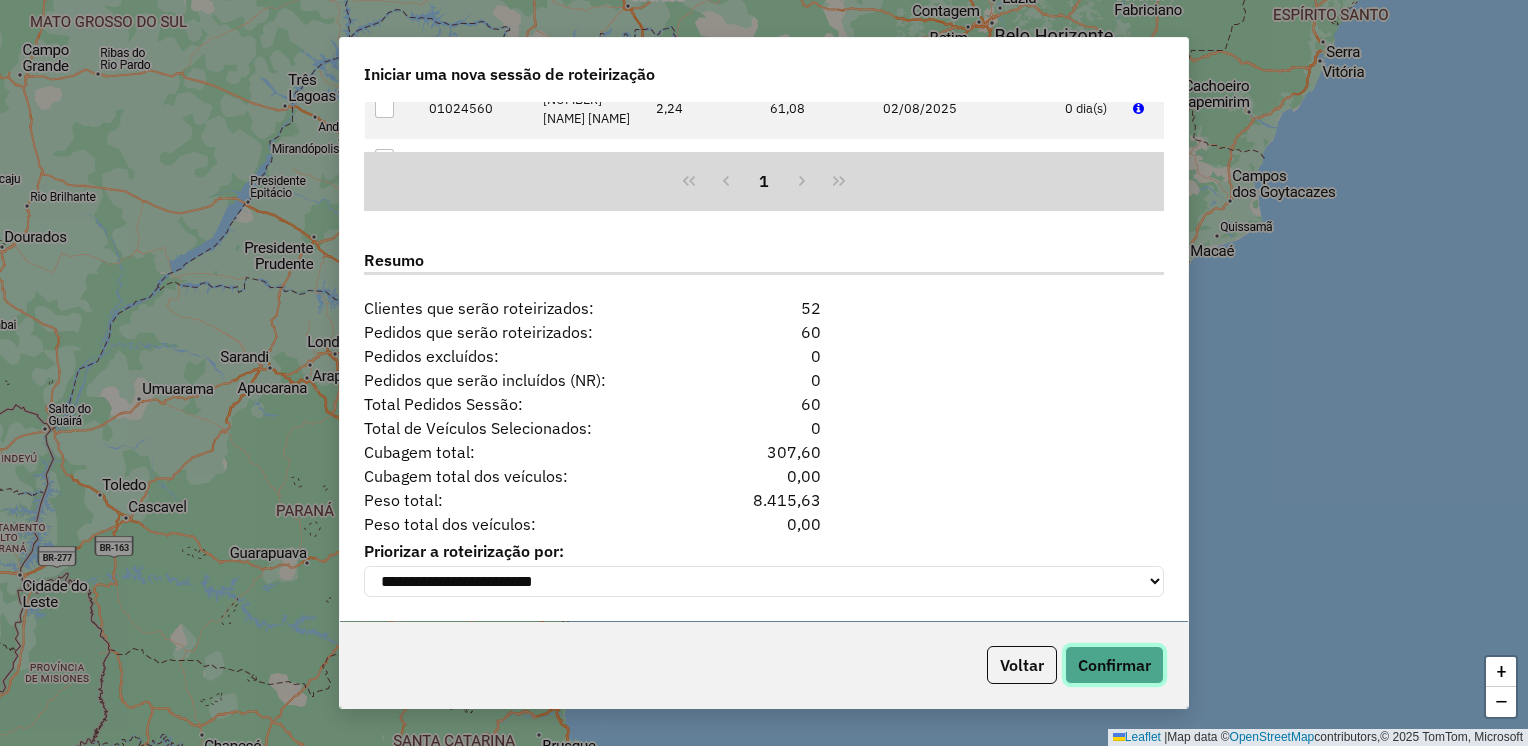 click on "Confirmar" 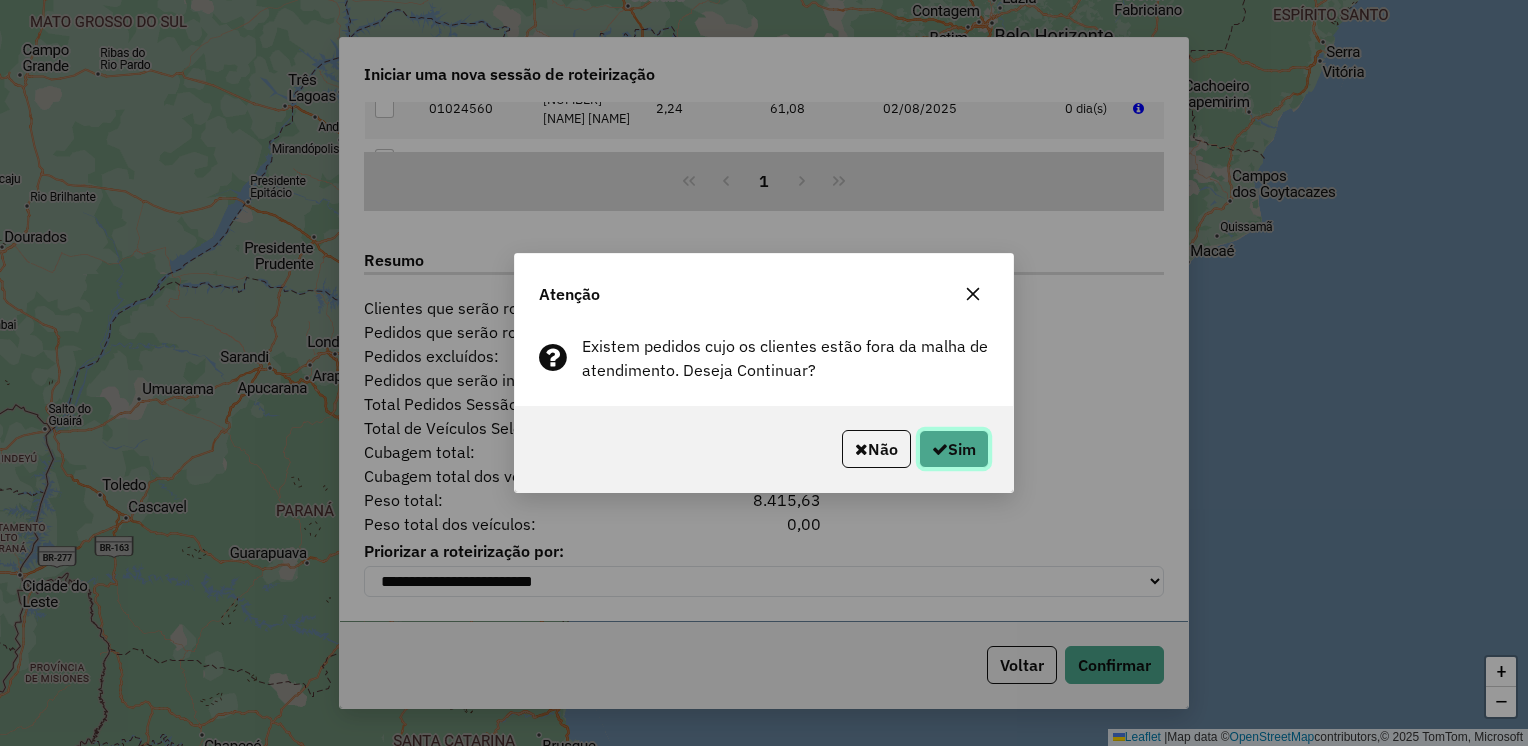 click on "Sim" 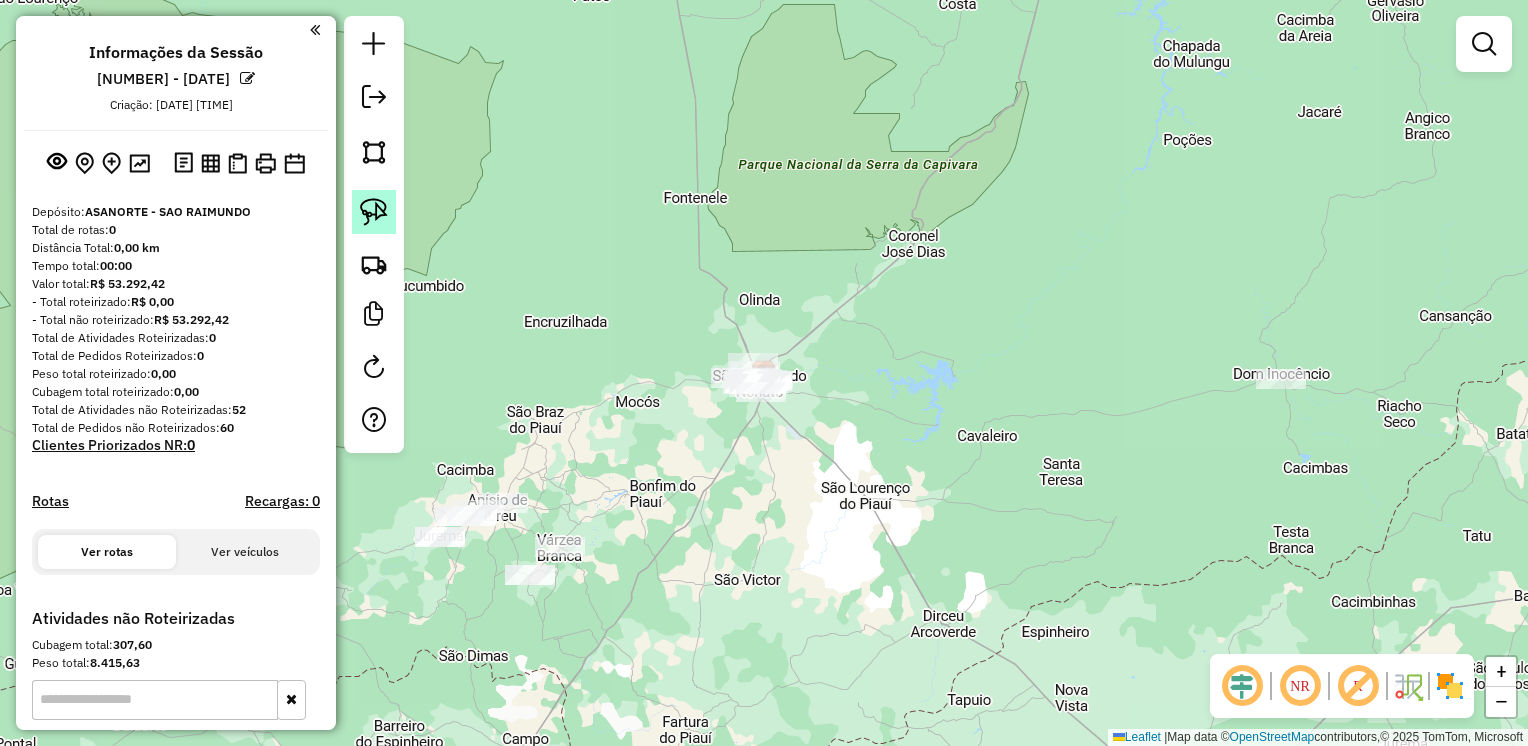 click 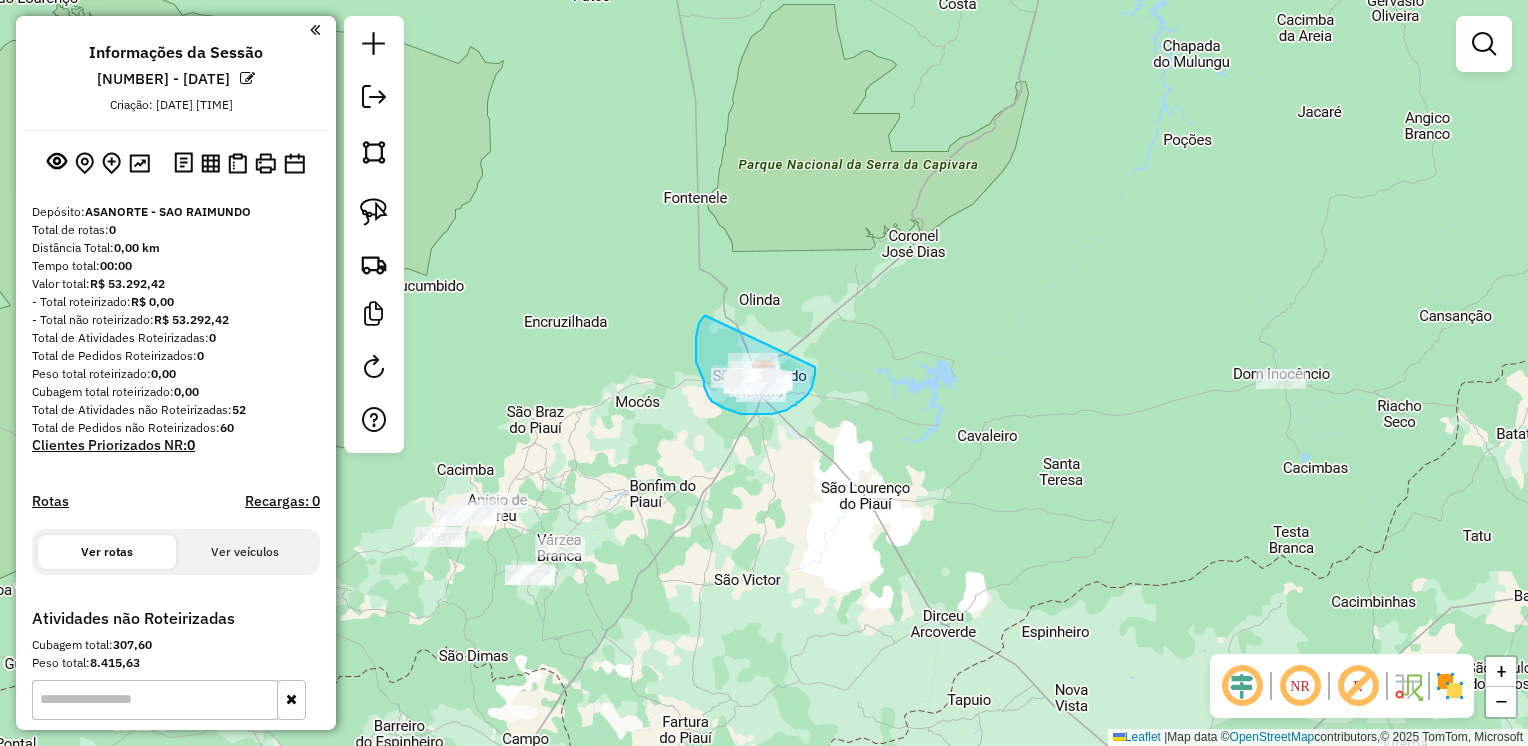 drag, startPoint x: 698, startPoint y: 328, endPoint x: 812, endPoint y: 353, distance: 116.70904 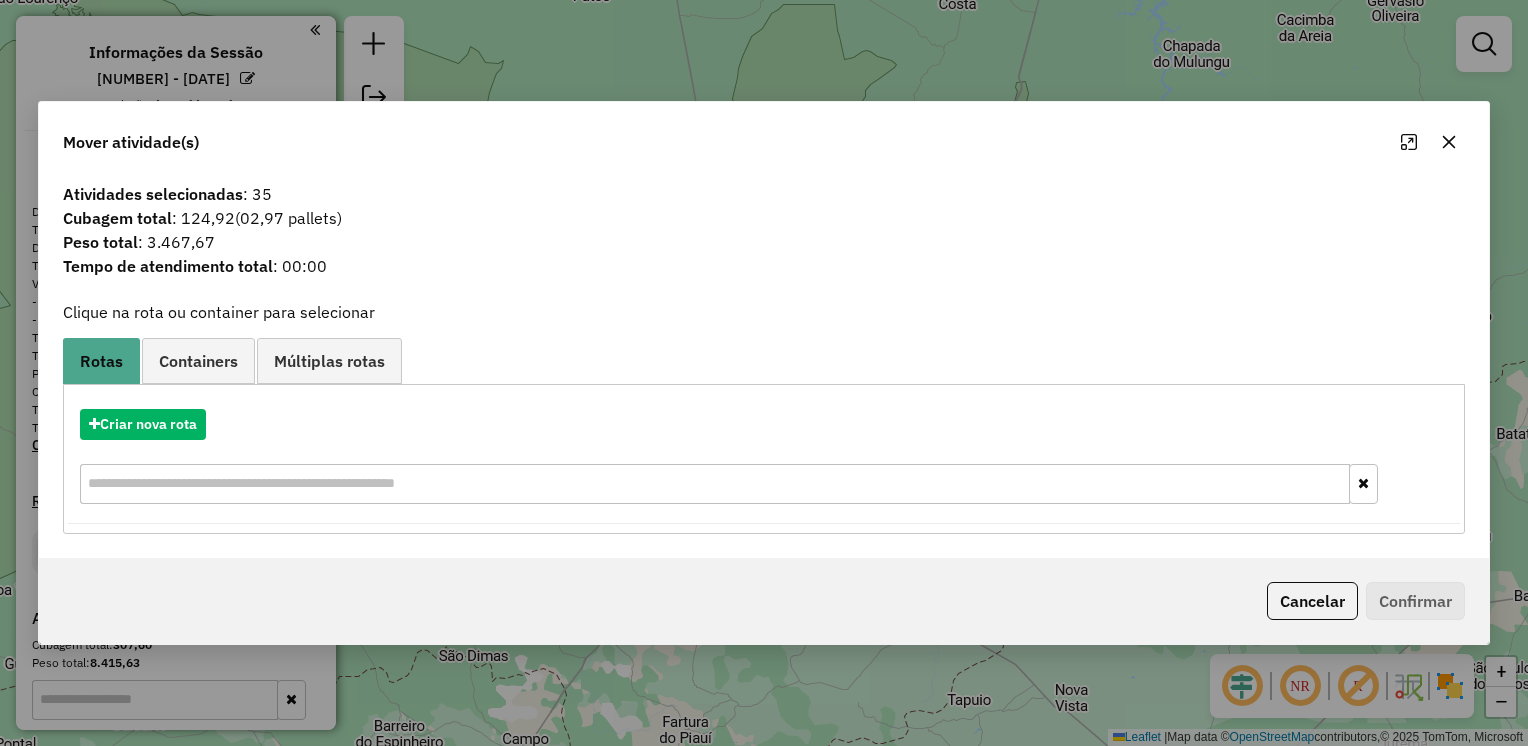 click 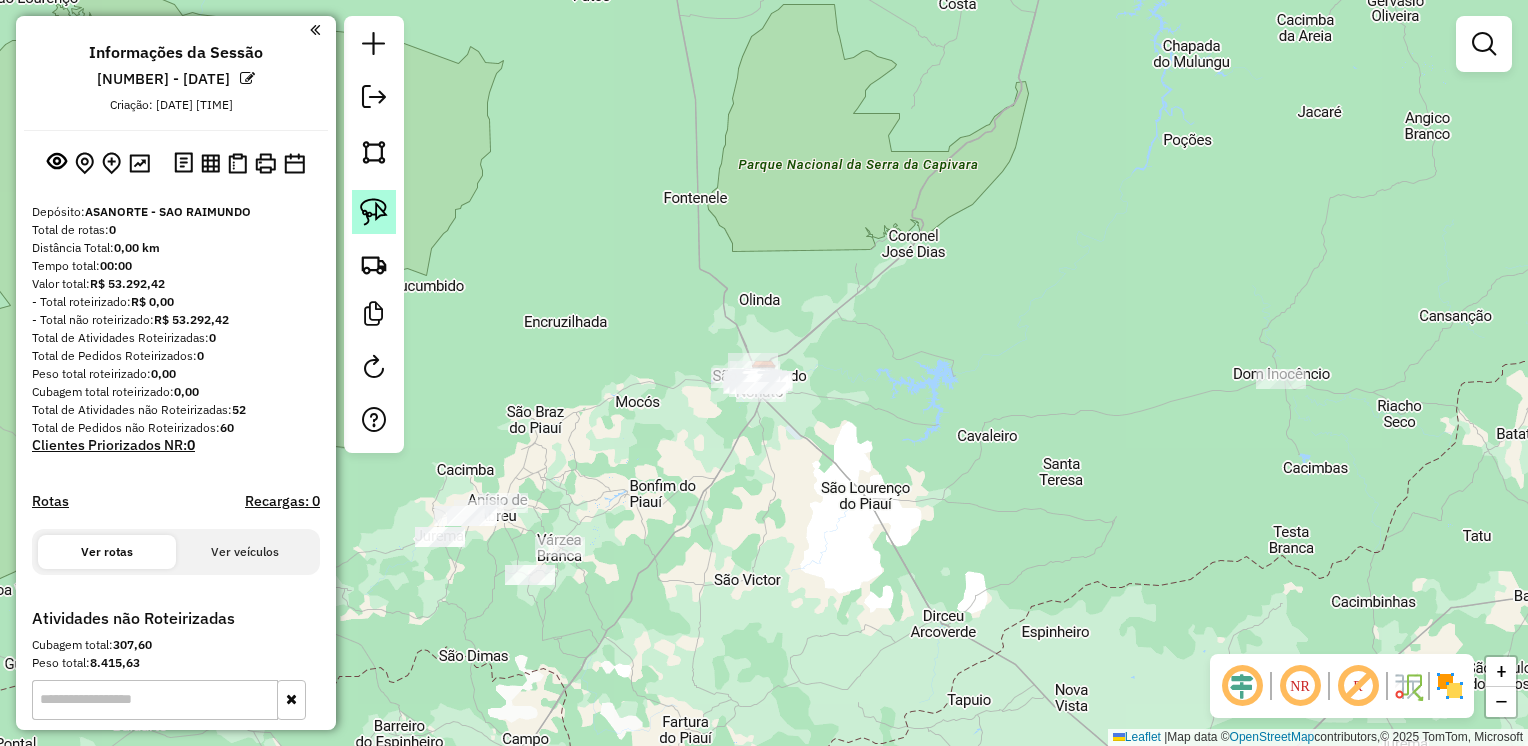 click 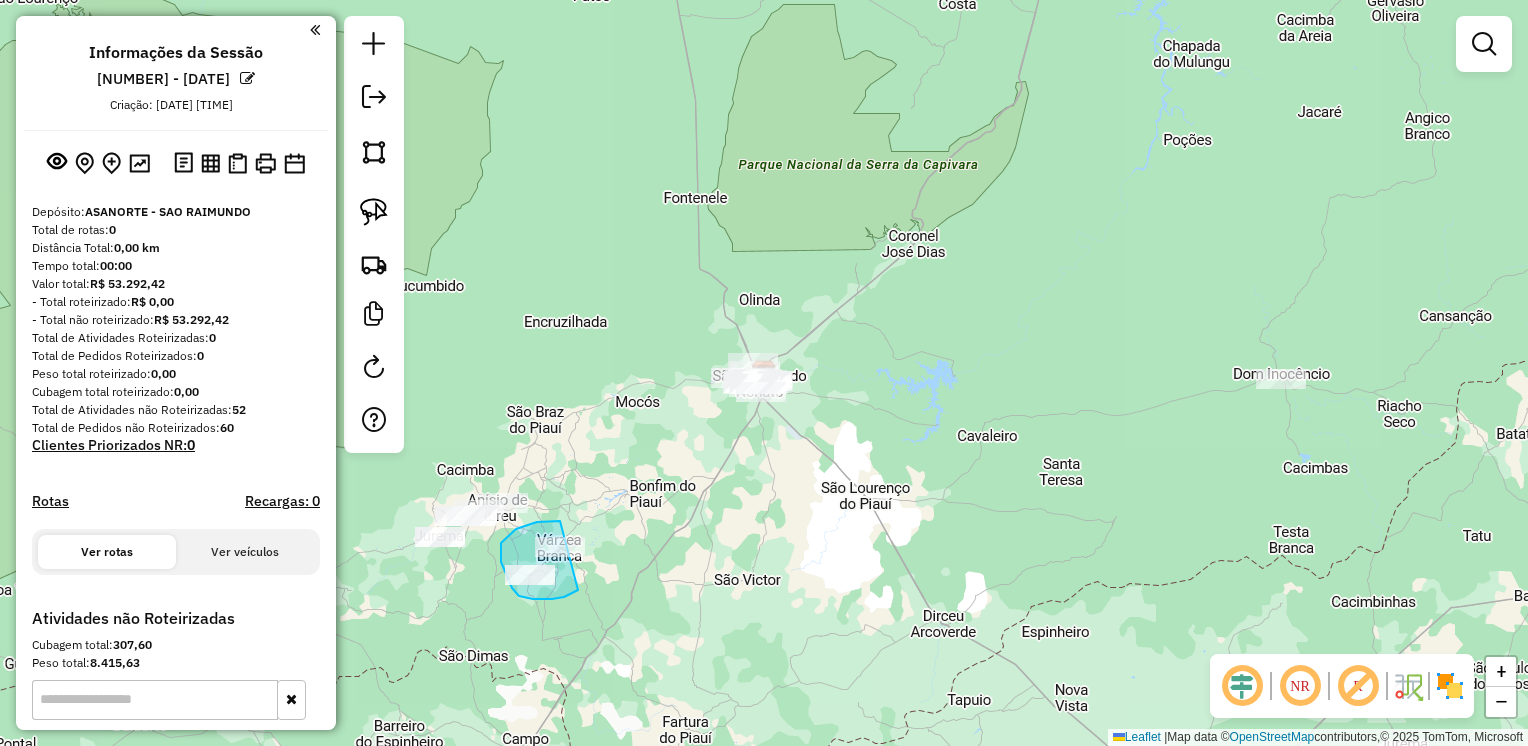 drag, startPoint x: 560, startPoint y: 521, endPoint x: 586, endPoint y: 586, distance: 70.00714 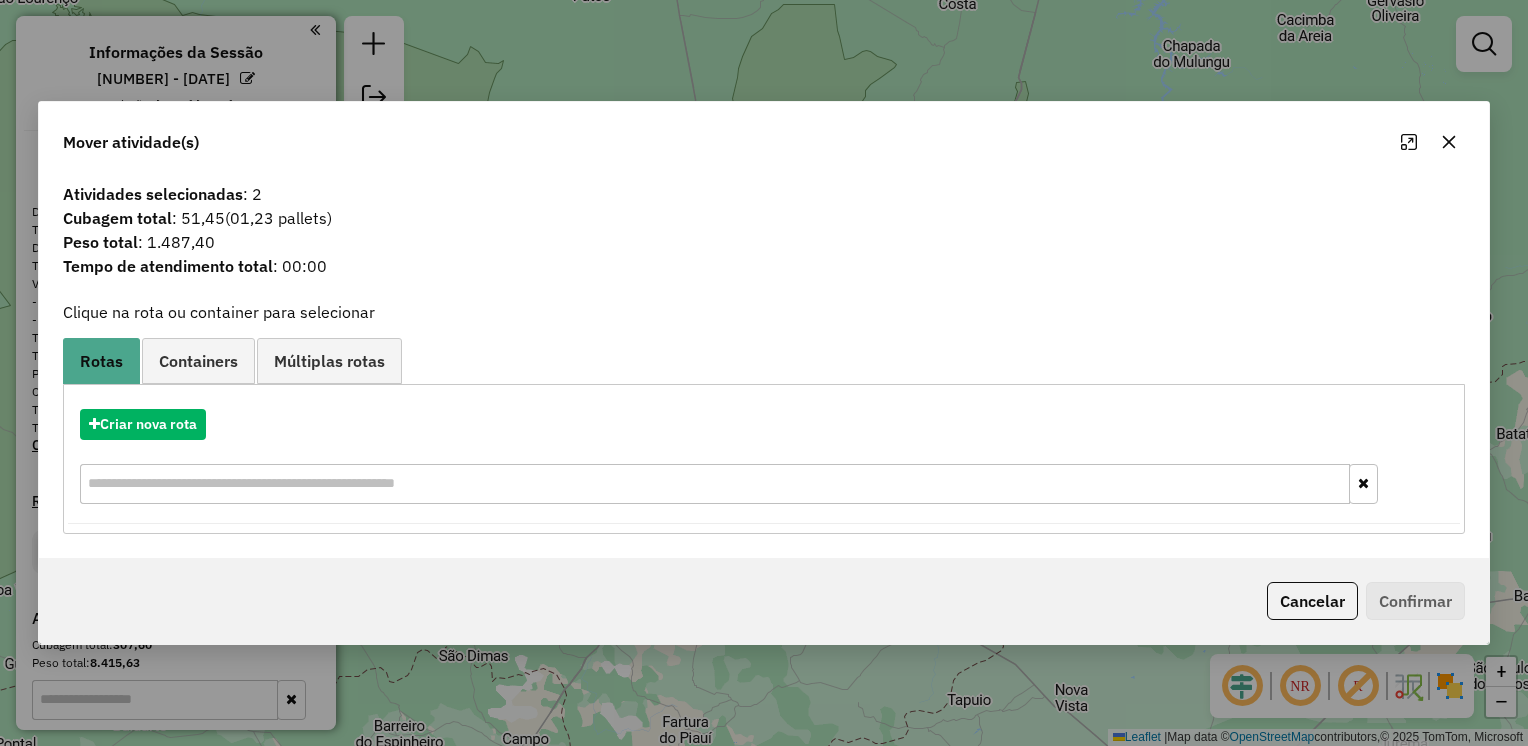 click 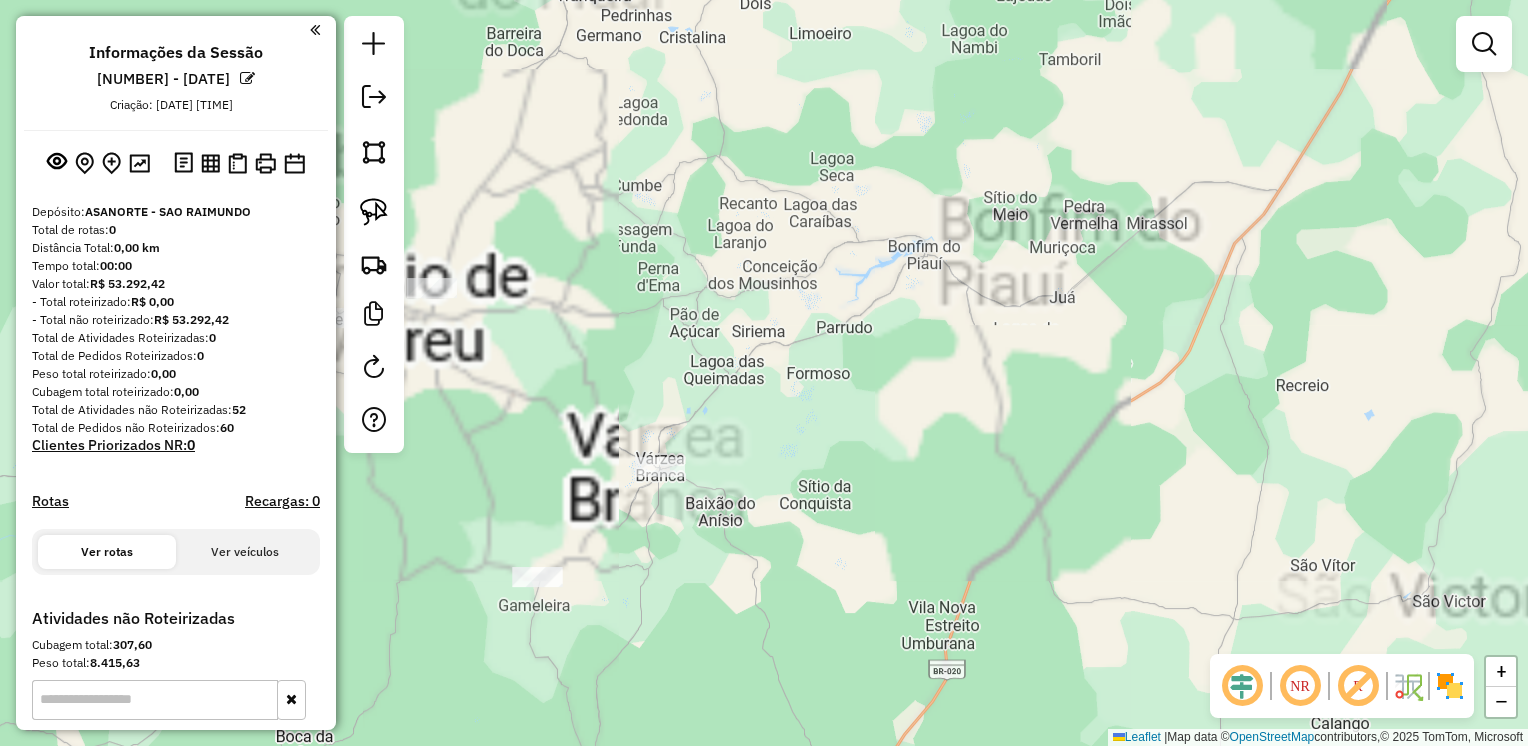 drag, startPoint x: 818, startPoint y: 568, endPoint x: 484, endPoint y: 273, distance: 445.62427 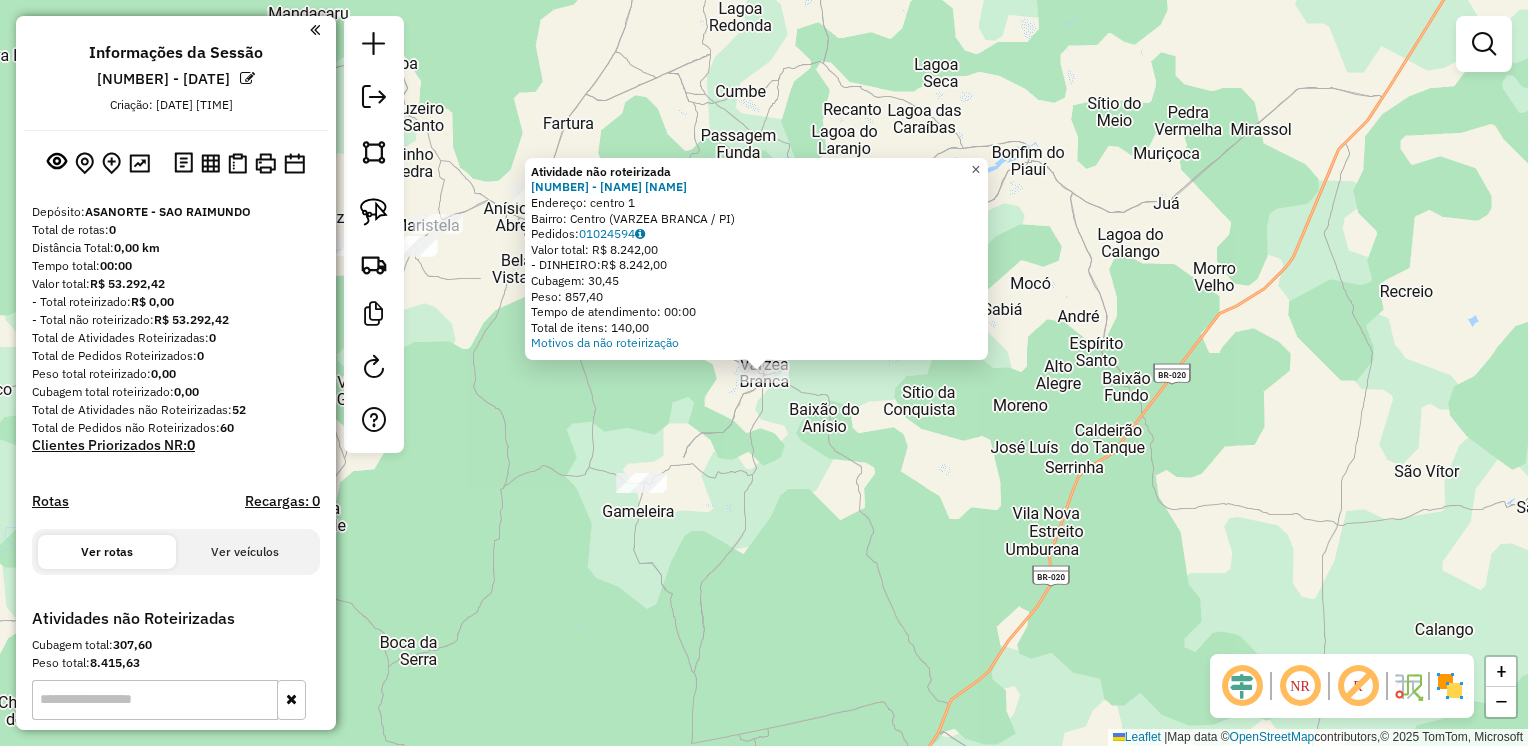 click on "×" 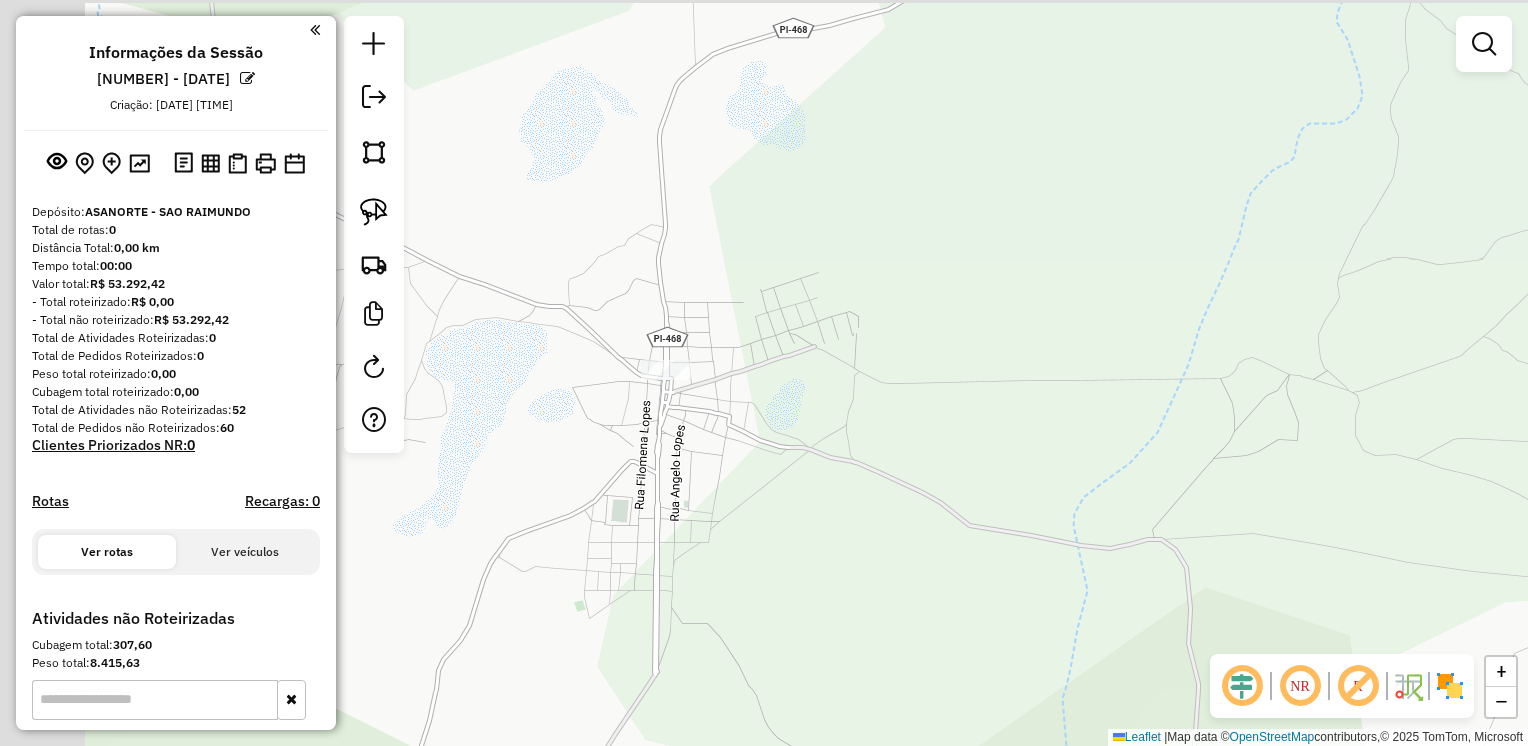 drag, startPoint x: 674, startPoint y: 438, endPoint x: 812, endPoint y: 443, distance: 138.09055 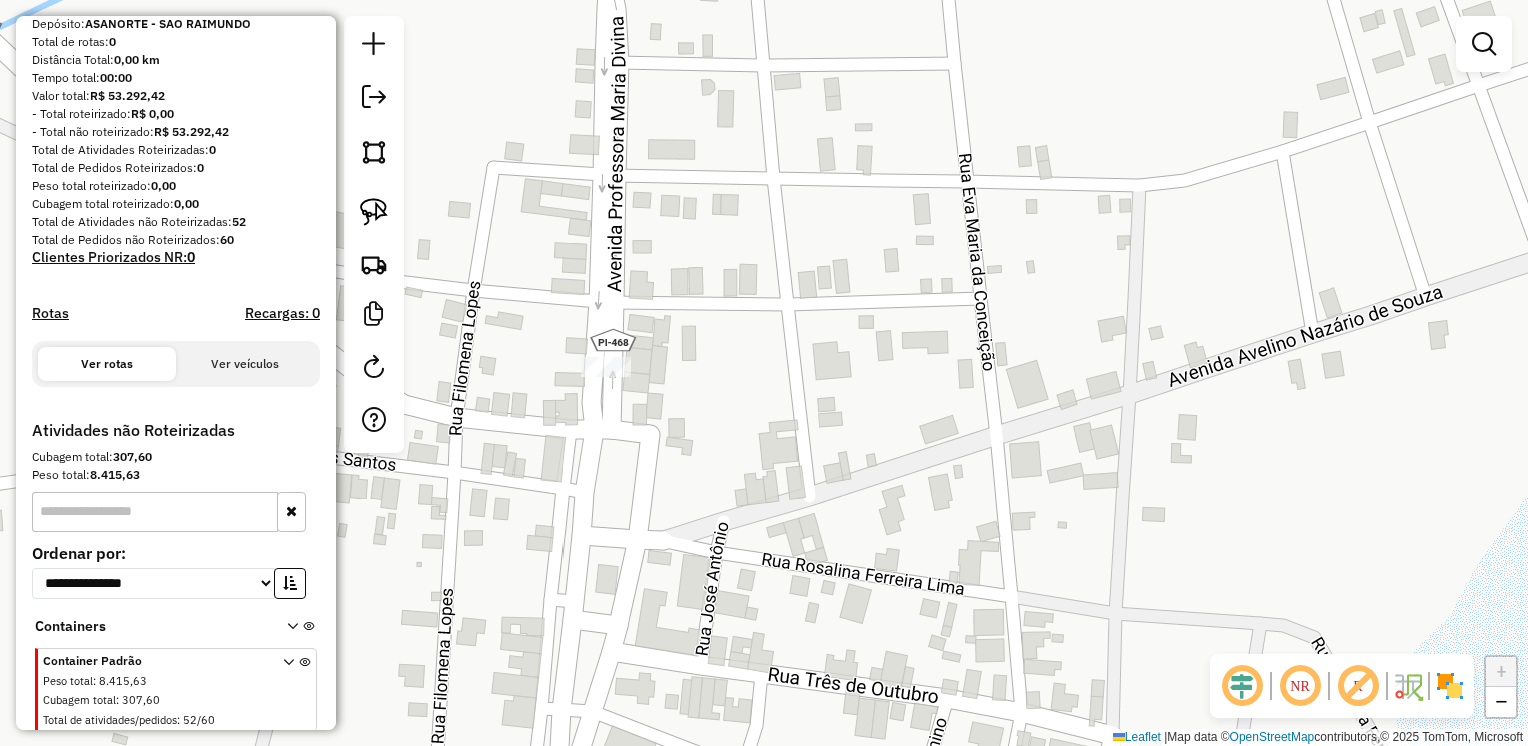 scroll, scrollTop: 236, scrollLeft: 0, axis: vertical 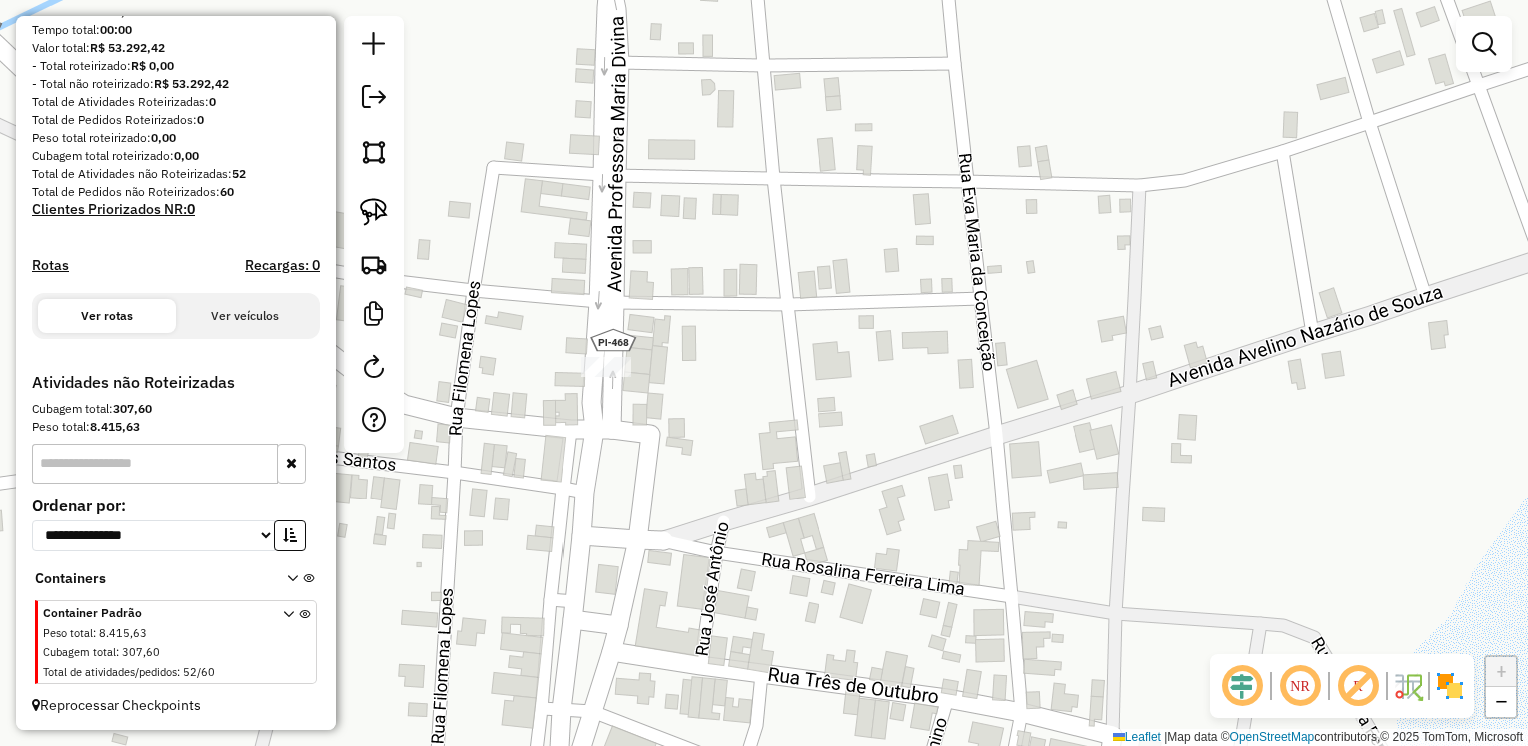 click 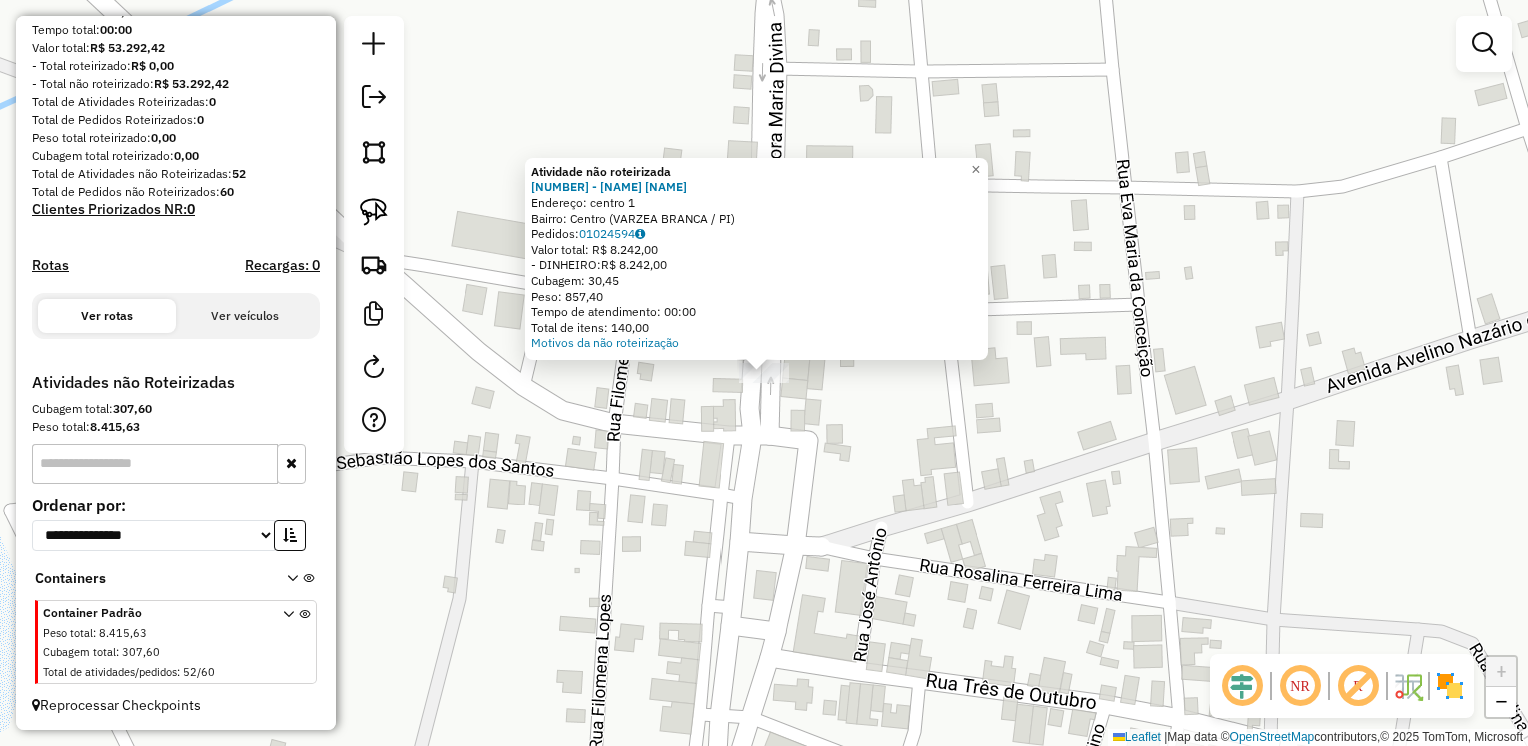 click on "Atividade não roteirizada [NUMBER] - [NAME] [NAME]  Endereço: [STREET] [NUMBER]   Bairro: [Bairro] ([NAME] / [STATE])   Pedidos: [NUMBER]   Valor total: [CURRENCY] [VALUE]   - DINHEIRO: [CURRENCY] [VALUE]   Cubagem: [VALUE]   Peso: [VALUE]   Tempo de atendimento: [TIME]   Total de itens: [VALUE]  Motivos da não roteirização × Janela de atendimento Grade de atendimento Capacidade Transportadoras Veículos Cliente Pedidos  Rotas Selecione os dias de semana para filtrar as janelas de atendimento  Seg   Ter   Qua   Qui   Sex   Sáb   Dom  Informe o período da janela de atendimento: De: Até:  Filtrar exatamente a janela do cliente  Considerar janela de atendimento padrão  Selecione os dias de semana para filtrar as grades de atendimento  Seg   Ter   Qua   Qui   Sex   Sáb   Dom   Considerar clientes sem dia de atendimento cadastrado  Clientes fora do dia de atendimento selecionado Filtrar as atividades entre os valores definidos abaixo:  Peso mínimo:   Peso máximo:   Cubagem mínima:   Cubagem máxima:   De:   Até:   De:  +" 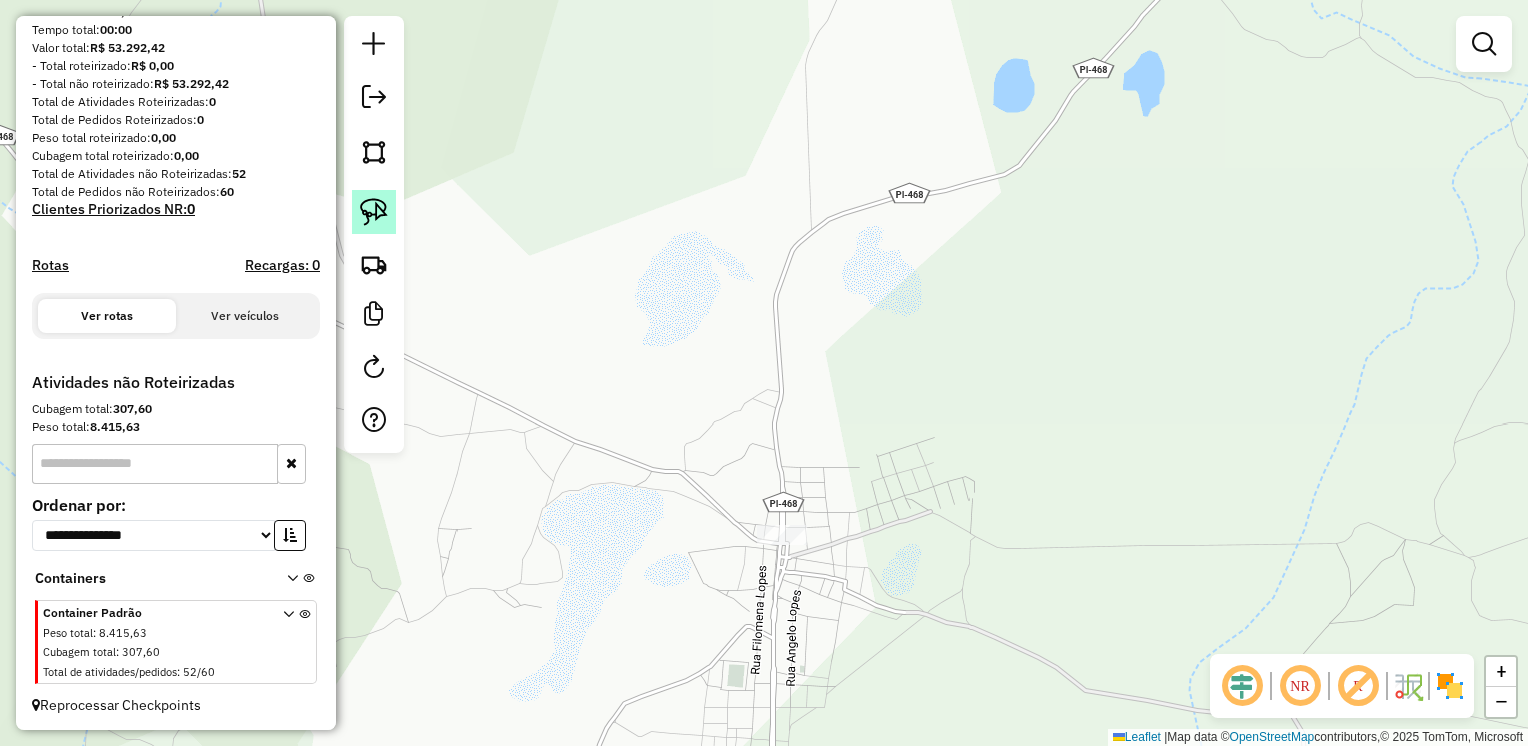 click 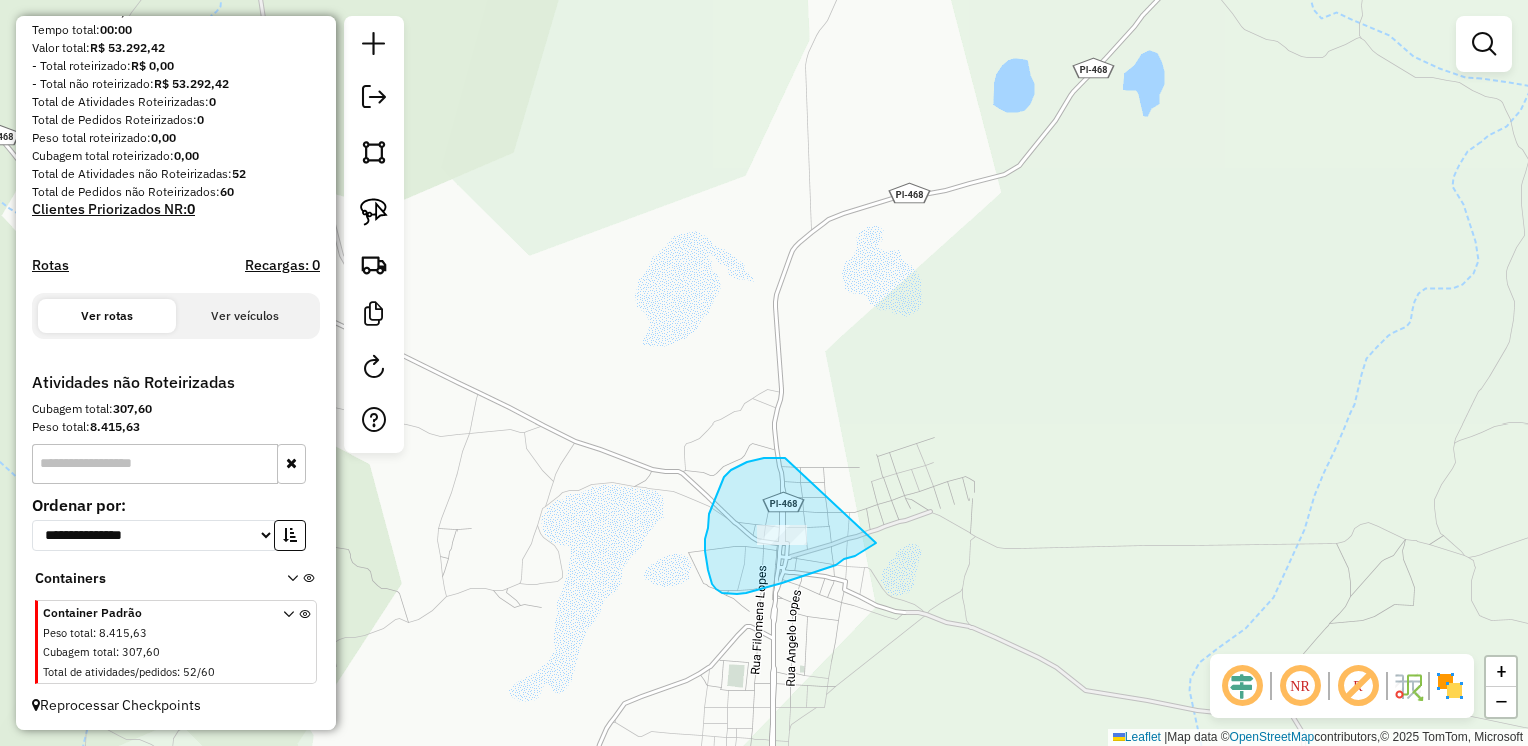 drag, startPoint x: 780, startPoint y: 458, endPoint x: 879, endPoint y: 530, distance: 122.41323 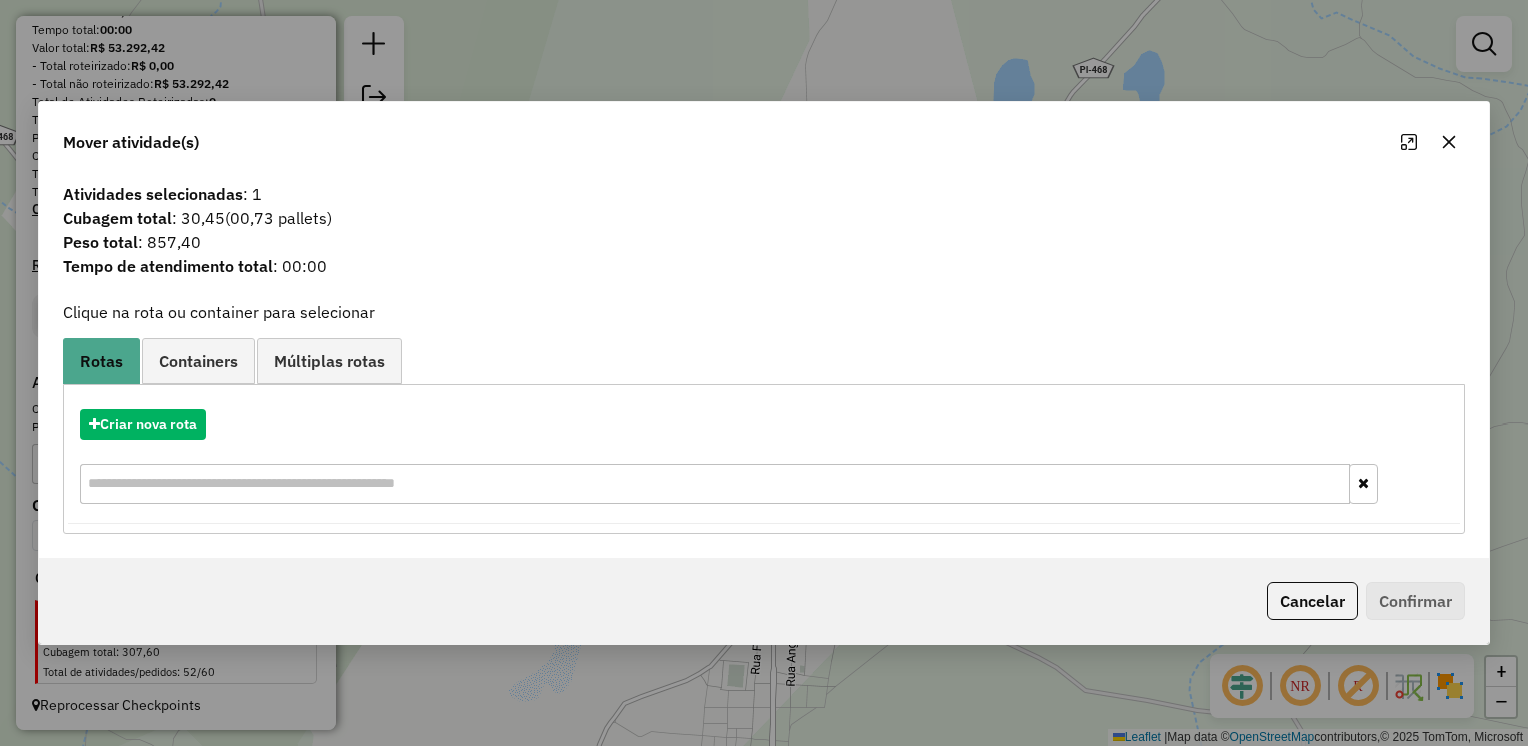 click 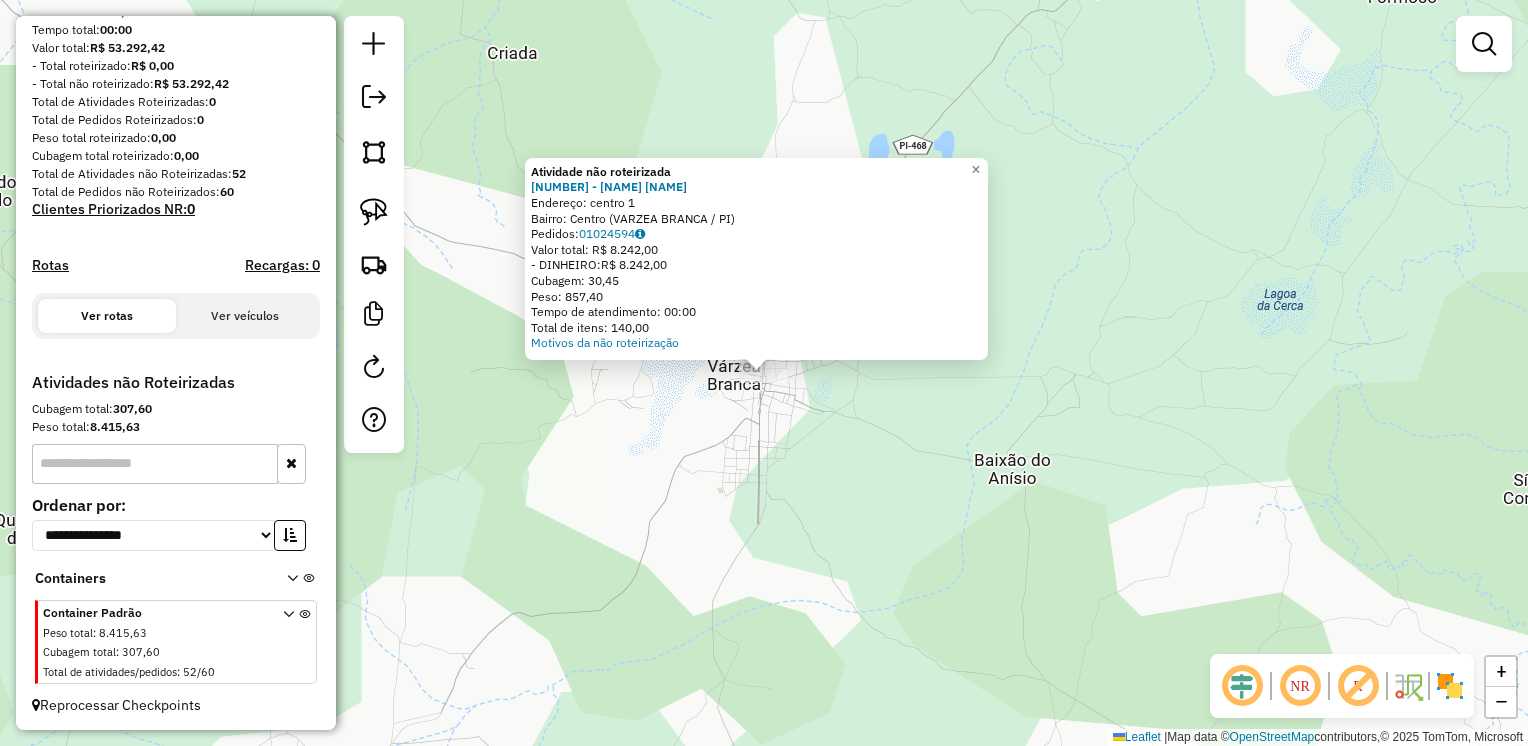 click on "Atividade não roteirizada [NUMBER] - [NAME] [NAME]  Endereço: [STREET] [NUMBER]   Bairro: [Bairro] ([NAME] / [STATE])   Pedidos: [NUMBER]   Valor total: [CURRENCY] [VALUE]   - DINHEIRO: [CURRENCY] [VALUE]   Cubagem: [VALUE]   Peso: [VALUE]   Tempo de atendimento: [TIME]   Total de itens: [VALUE]  Motivos da não roteirização × Janela de atendimento Grade de atendimento Capacidade Transportadoras Veículos Cliente Pedidos  Rotas Selecione os dias de semana para filtrar as janelas de atendimento  Seg   Ter   Qua   Qui   Sex   Sáb   Dom  Informe o período da janela de atendimento: De: Até:  Filtrar exatamente a janela do cliente  Considerar janela de atendimento padrão  Selecione os dias de semana para filtrar as grades de atendimento  Seg   Ter   Qua   Qui   Sex   Sáb   Dom   Considerar clientes sem dia de atendimento cadastrado  Clientes fora do dia de atendimento selecionado Filtrar as atividades entre os valores definidos abaixo:  Peso mínimo:   Peso máximo:   Cubagem mínima:   Cubagem máxima:   De:   Até:   De:  +" 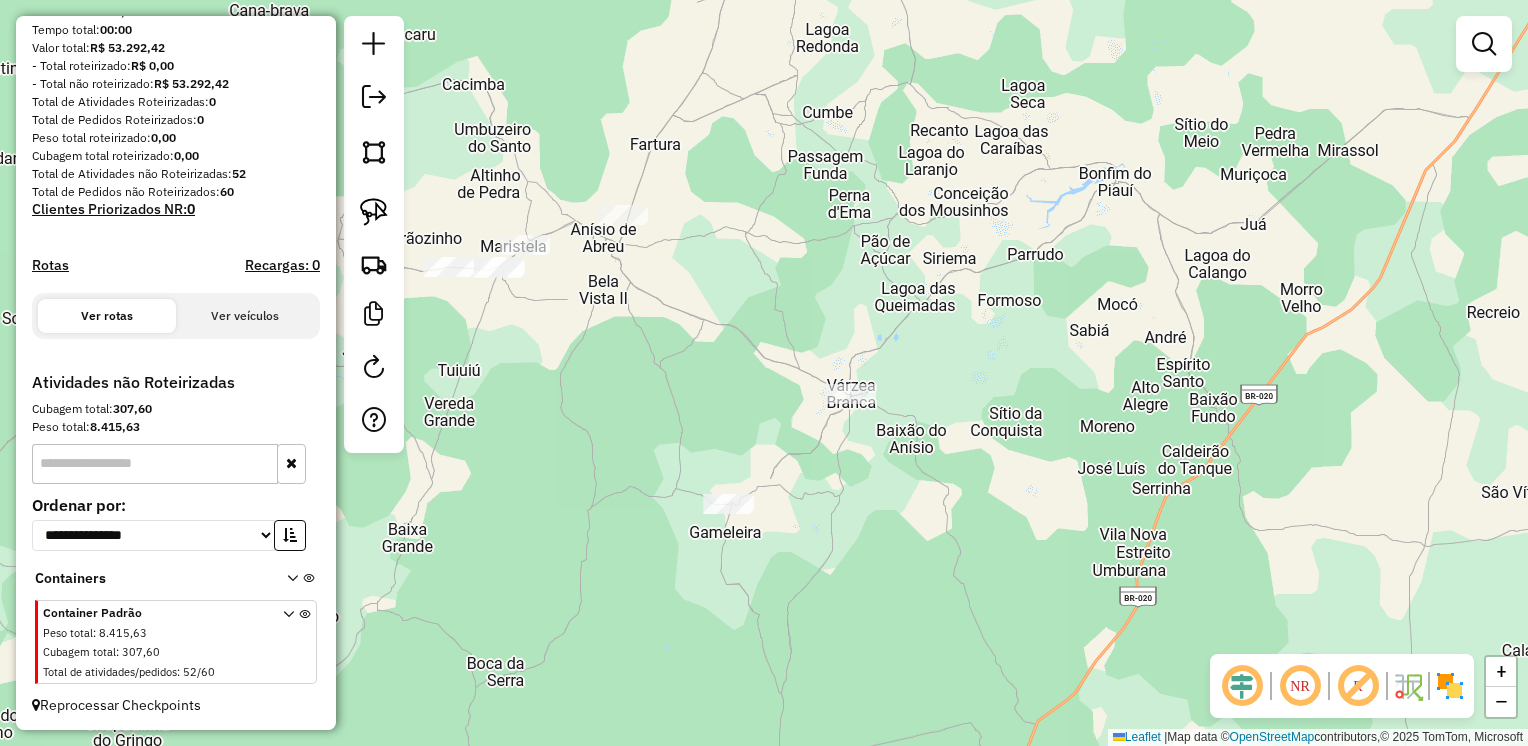 drag, startPoint x: 1144, startPoint y: 374, endPoint x: 1098, endPoint y: 383, distance: 46.872166 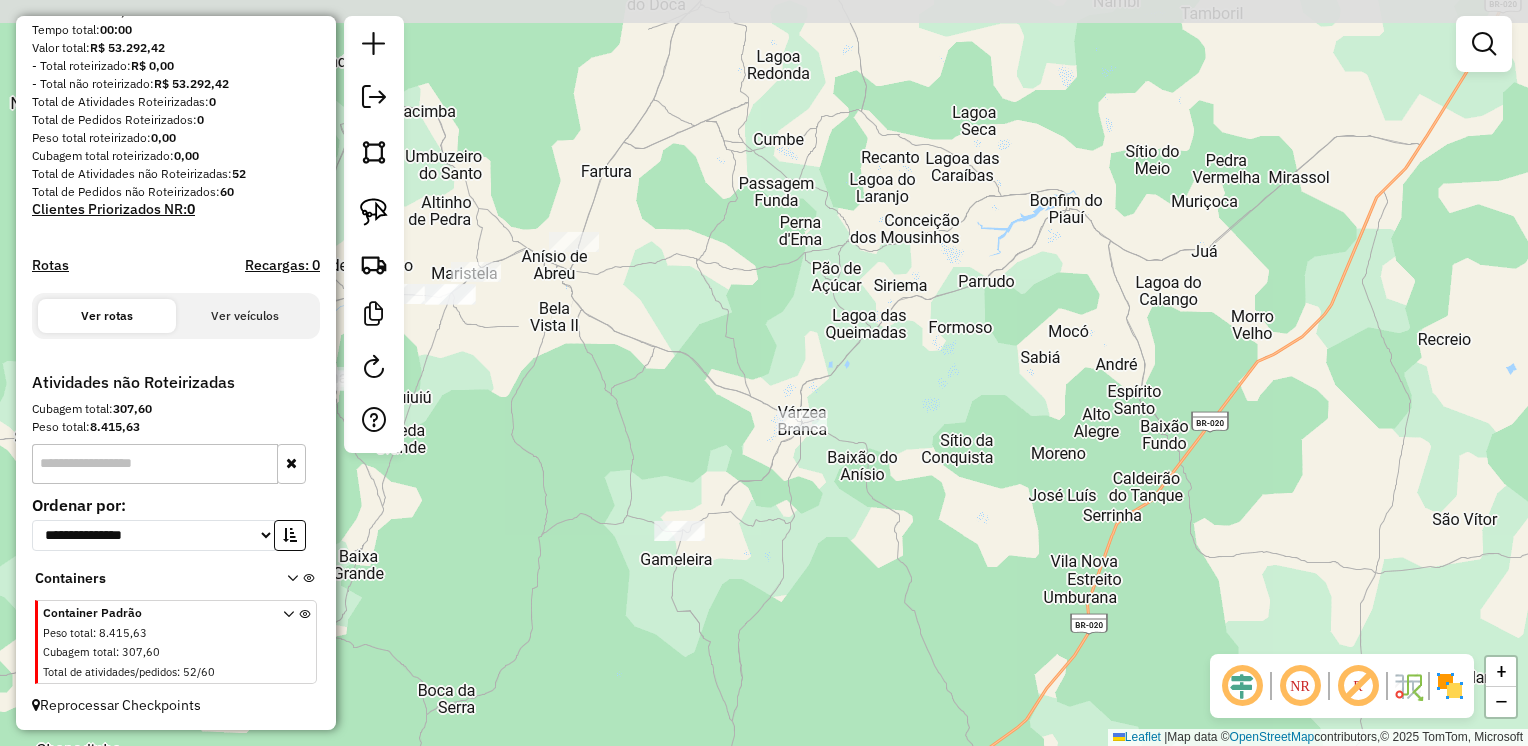drag, startPoint x: 1116, startPoint y: 254, endPoint x: 1067, endPoint y: 281, distance: 55.946404 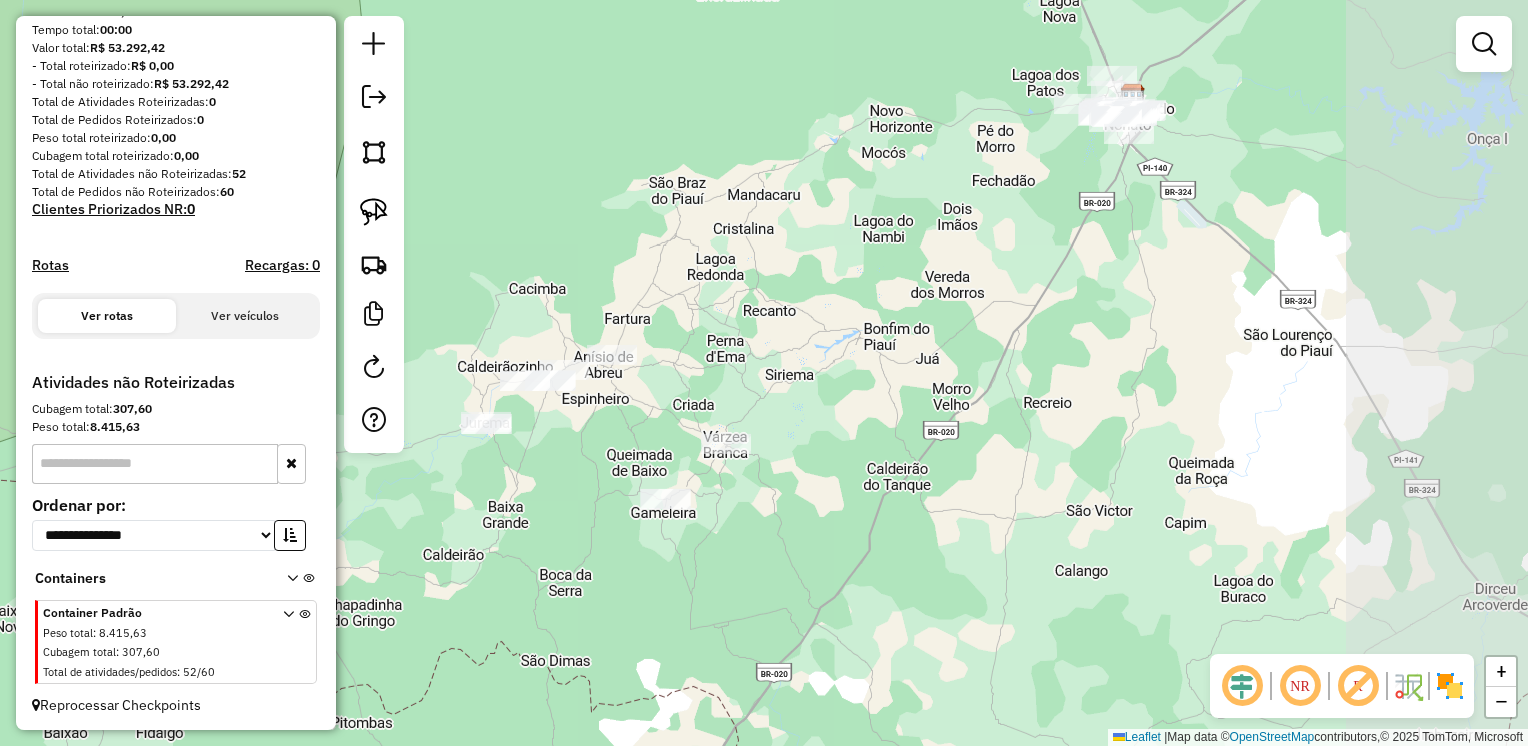 drag, startPoint x: 1250, startPoint y: 221, endPoint x: 1000, endPoint y: 296, distance: 261.00766 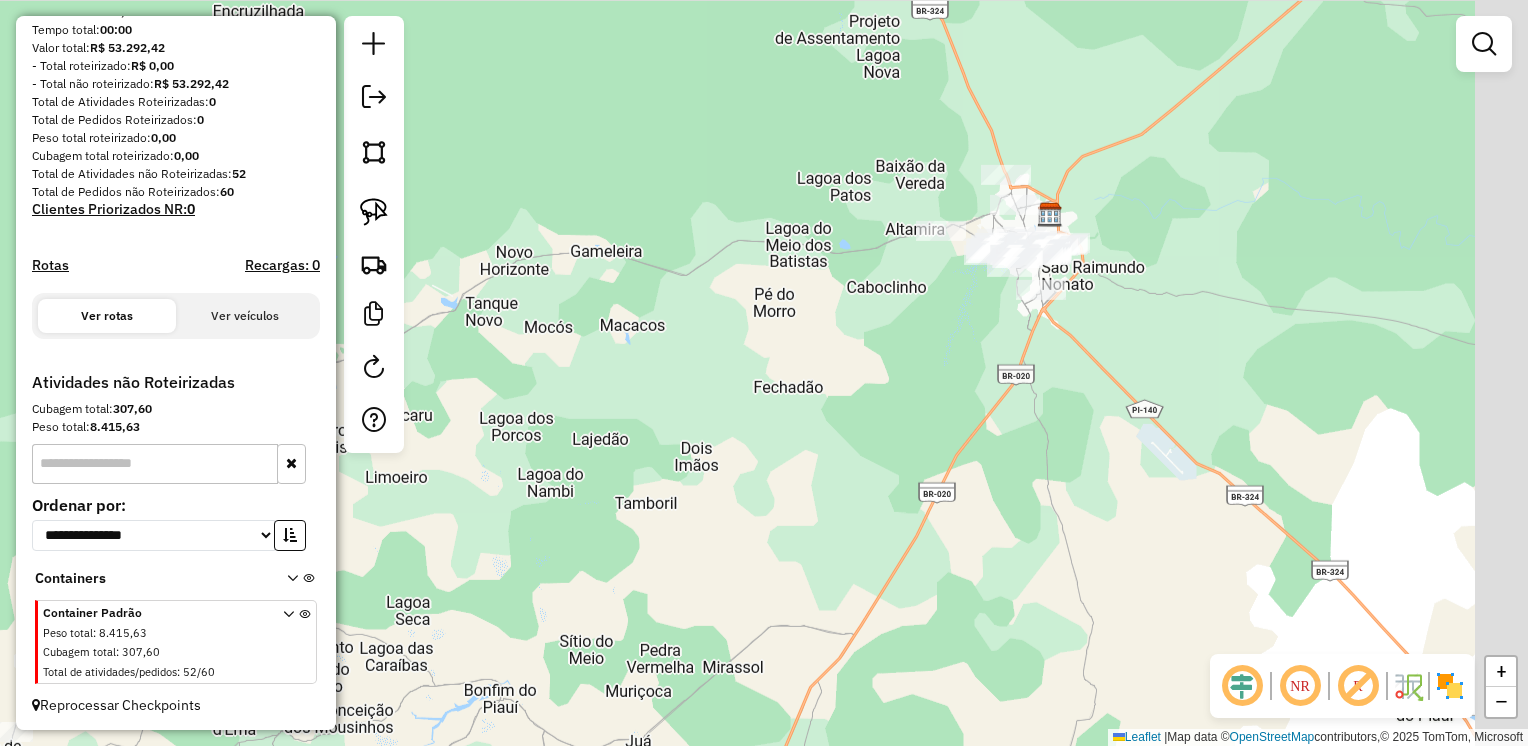 drag, startPoint x: 1020, startPoint y: 305, endPoint x: 956, endPoint y: 296, distance: 64.629715 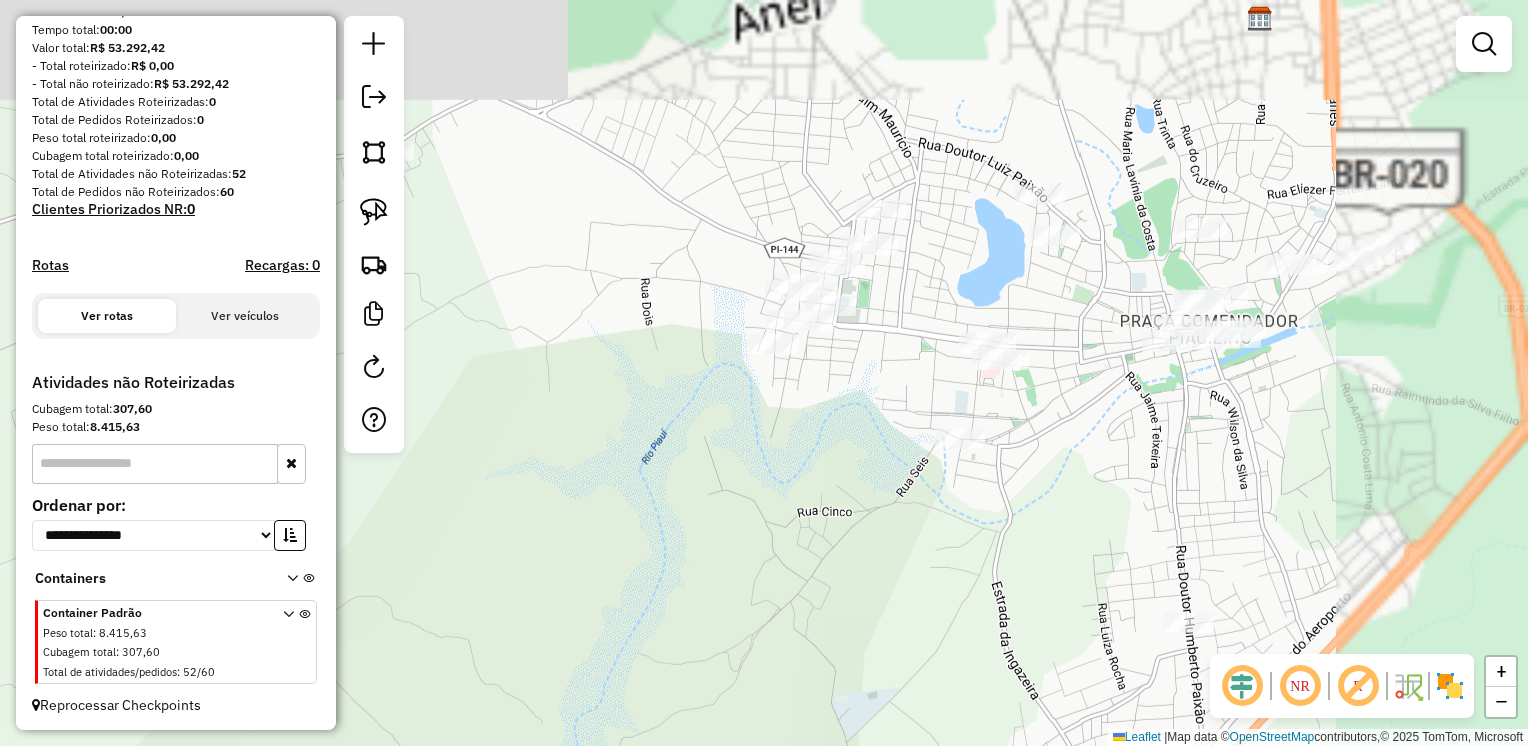 drag, startPoint x: 988, startPoint y: 312, endPoint x: 744, endPoint y: 571, distance: 355.83282 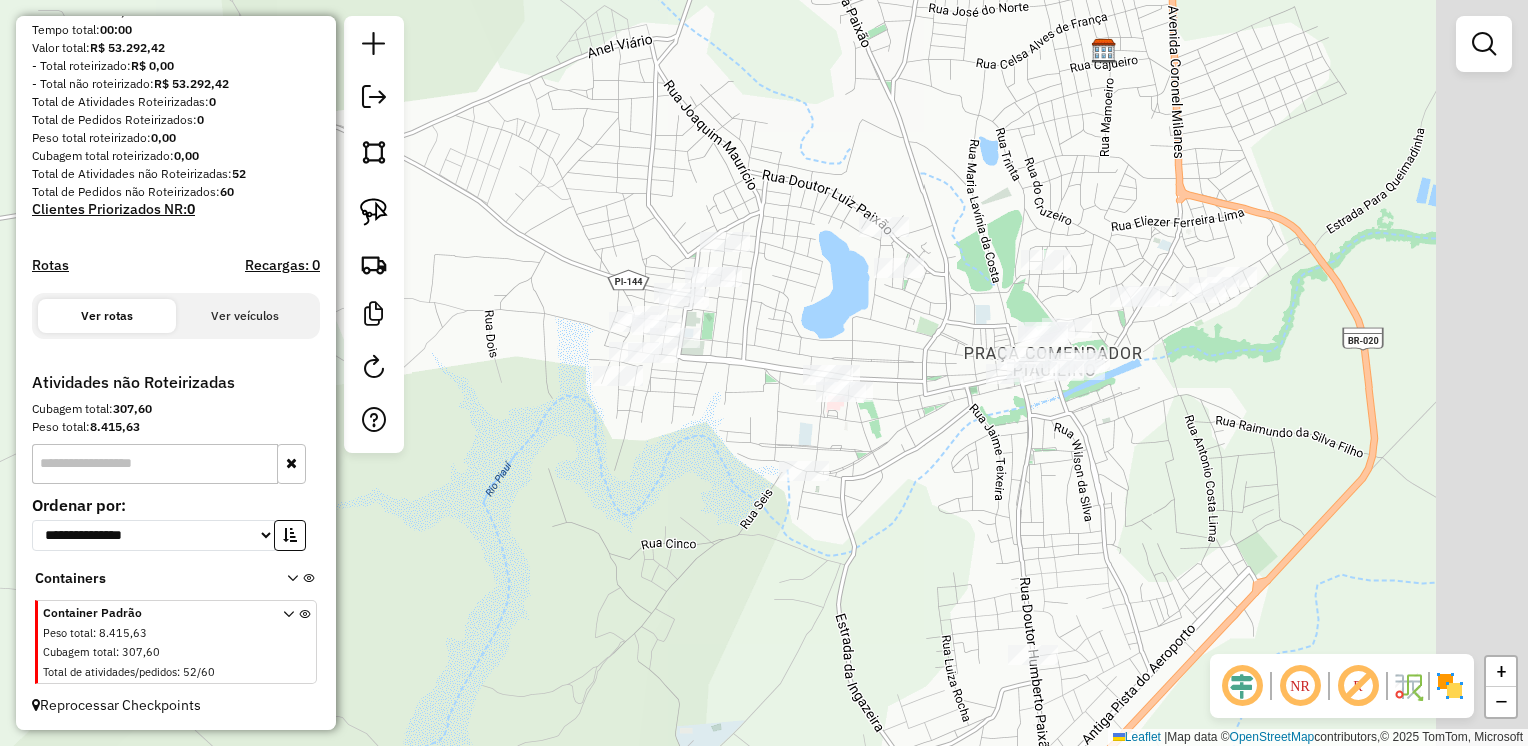 drag, startPoint x: 1268, startPoint y: 455, endPoint x: 1081, endPoint y: 486, distance: 189.55211 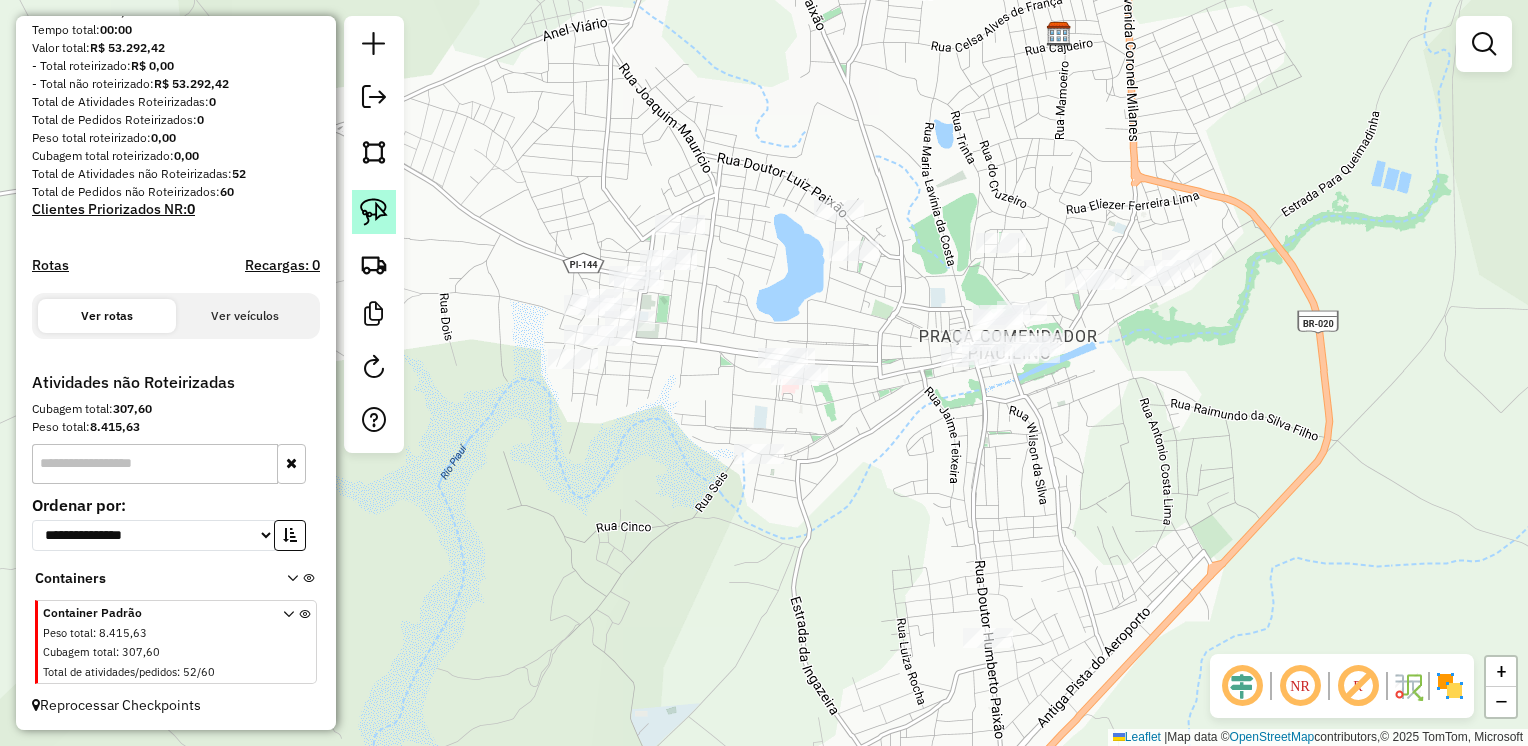 click 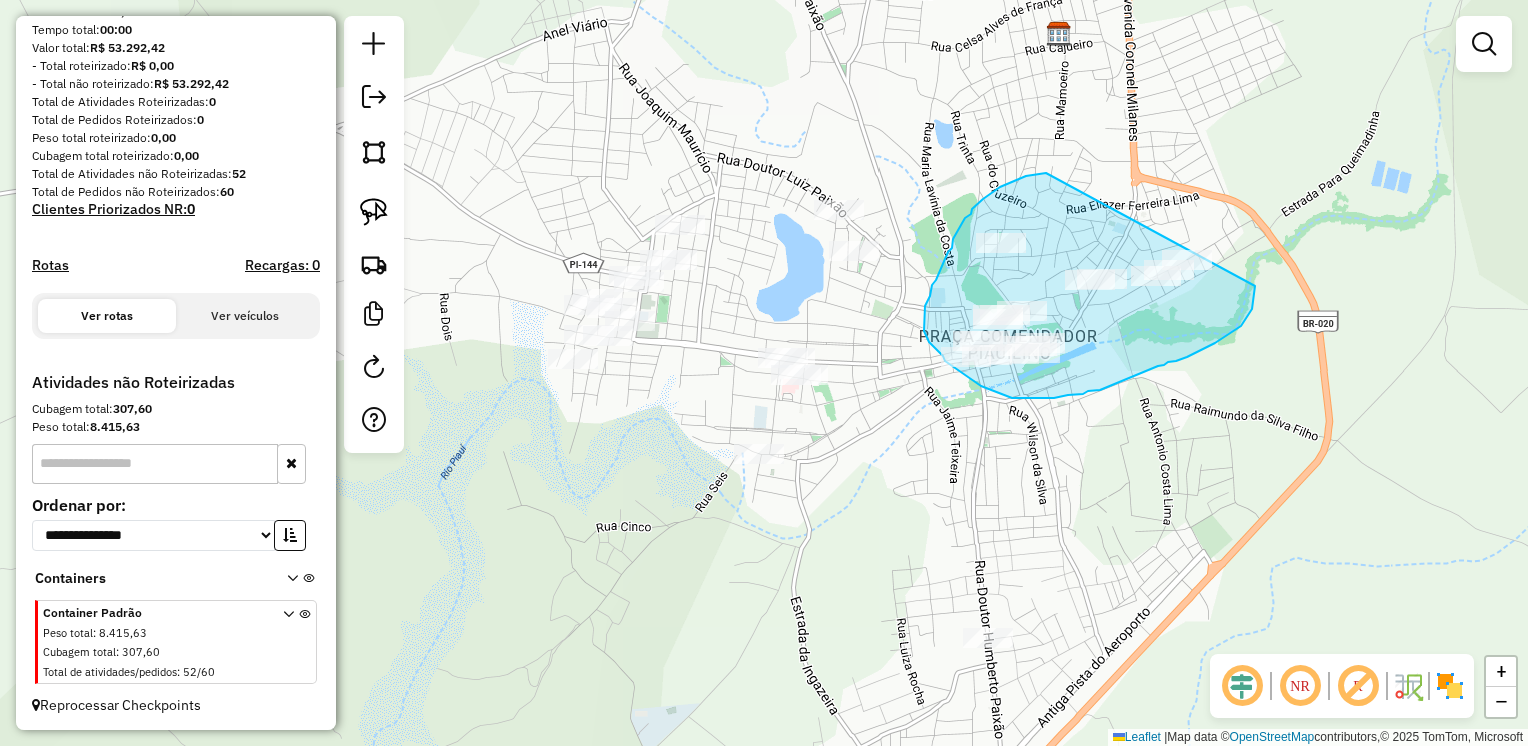 drag, startPoint x: 1008, startPoint y: 184, endPoint x: 1249, endPoint y: 259, distance: 252.40048 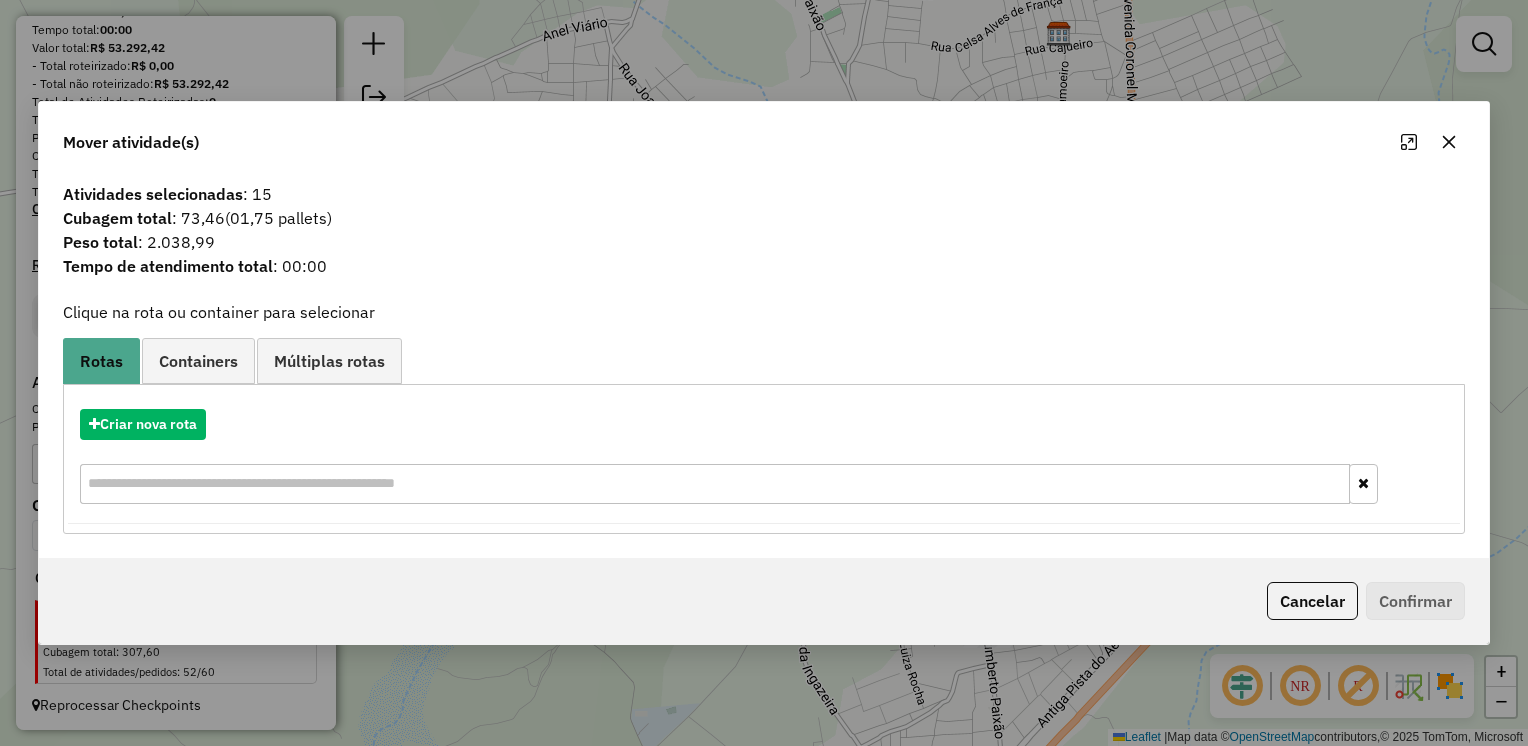 click 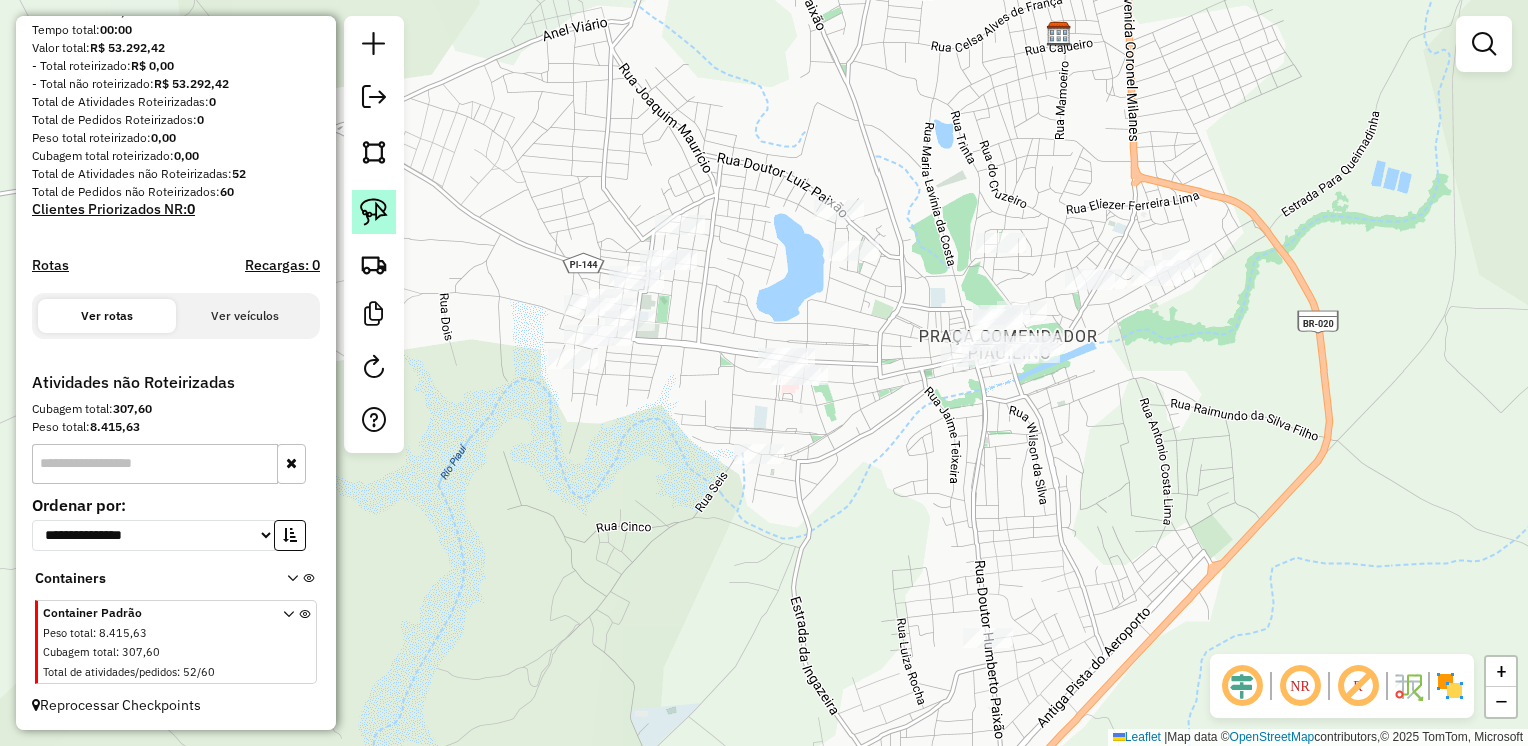 click 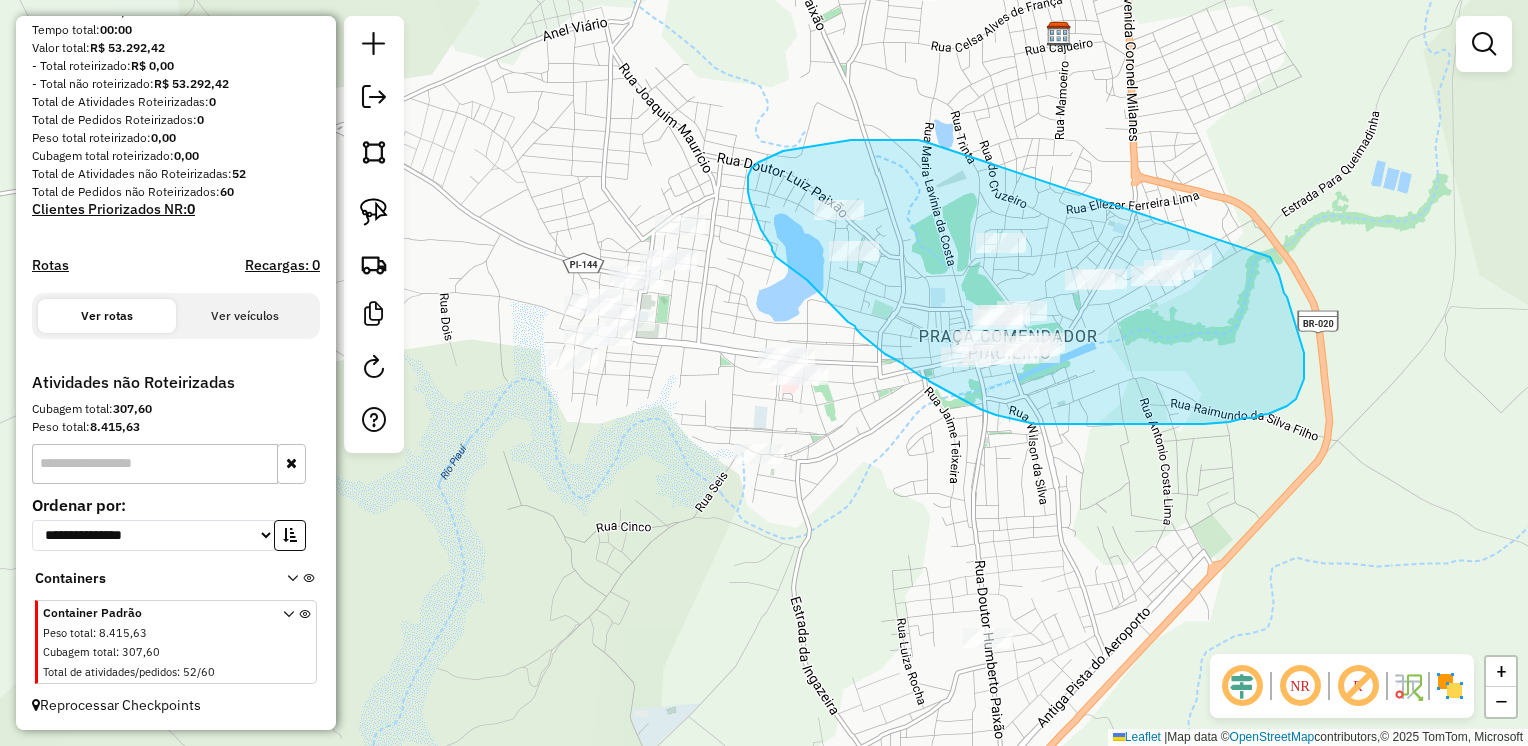 drag, startPoint x: 802, startPoint y: 147, endPoint x: 1270, endPoint y: 254, distance: 480.07605 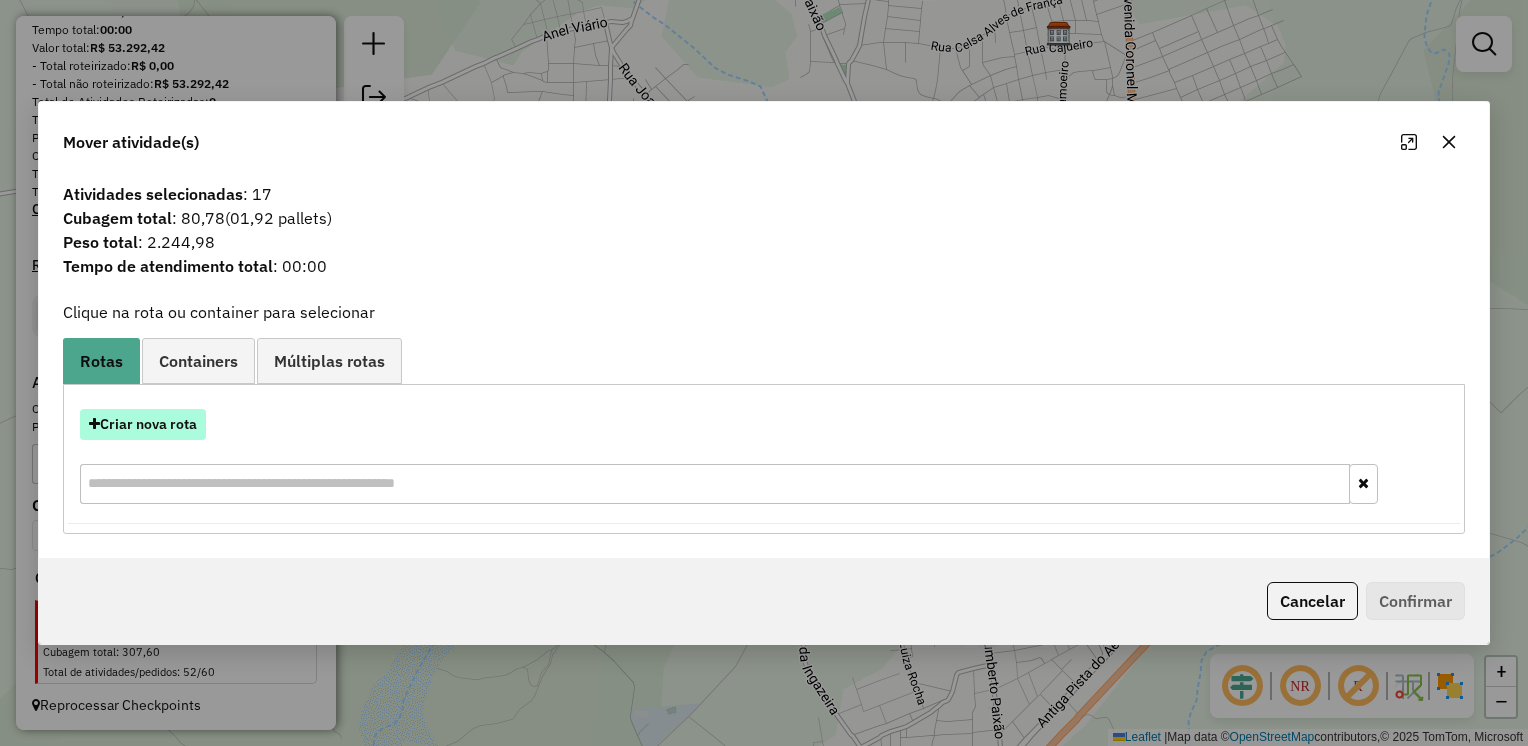 click on "Criar nova rota" at bounding box center (143, 424) 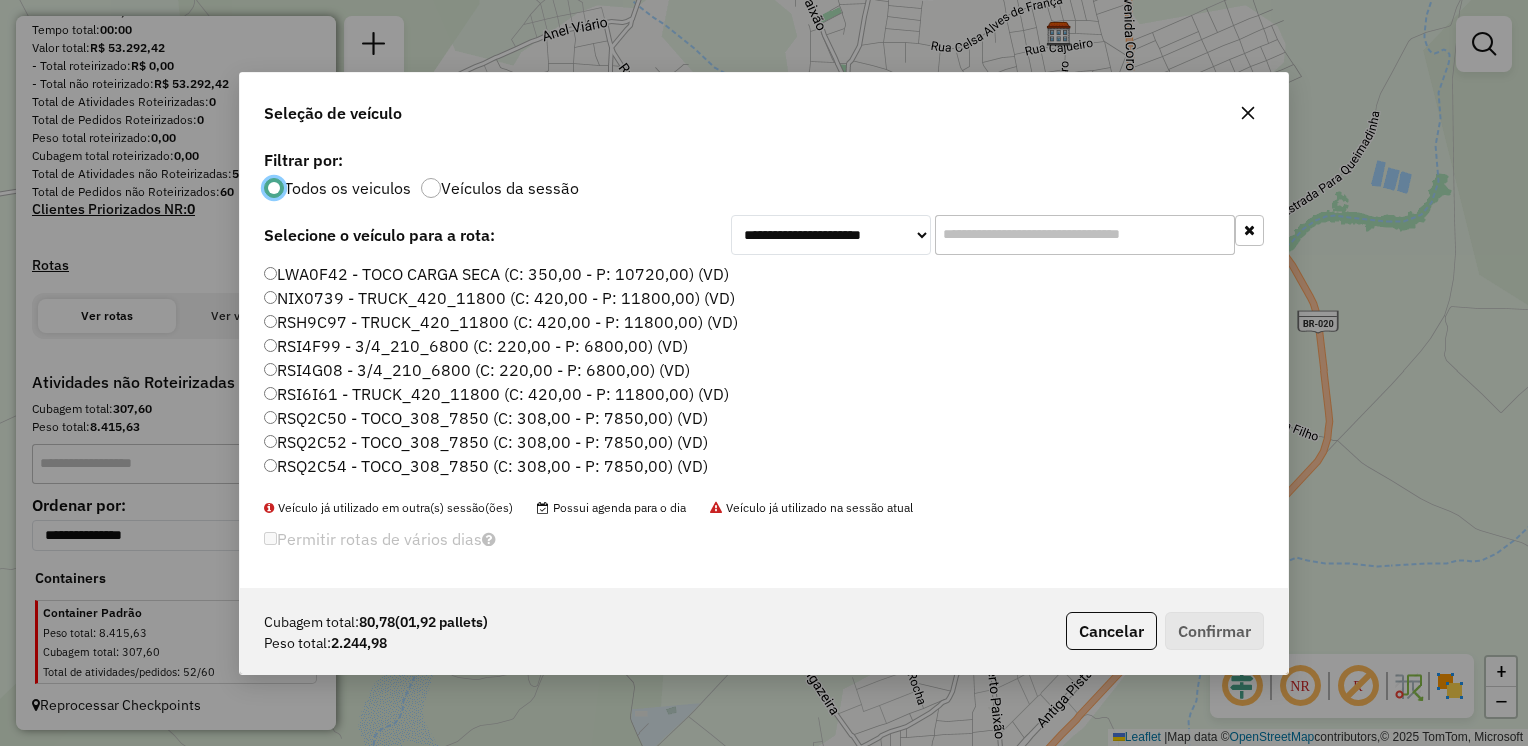 scroll, scrollTop: 10, scrollLeft: 6, axis: both 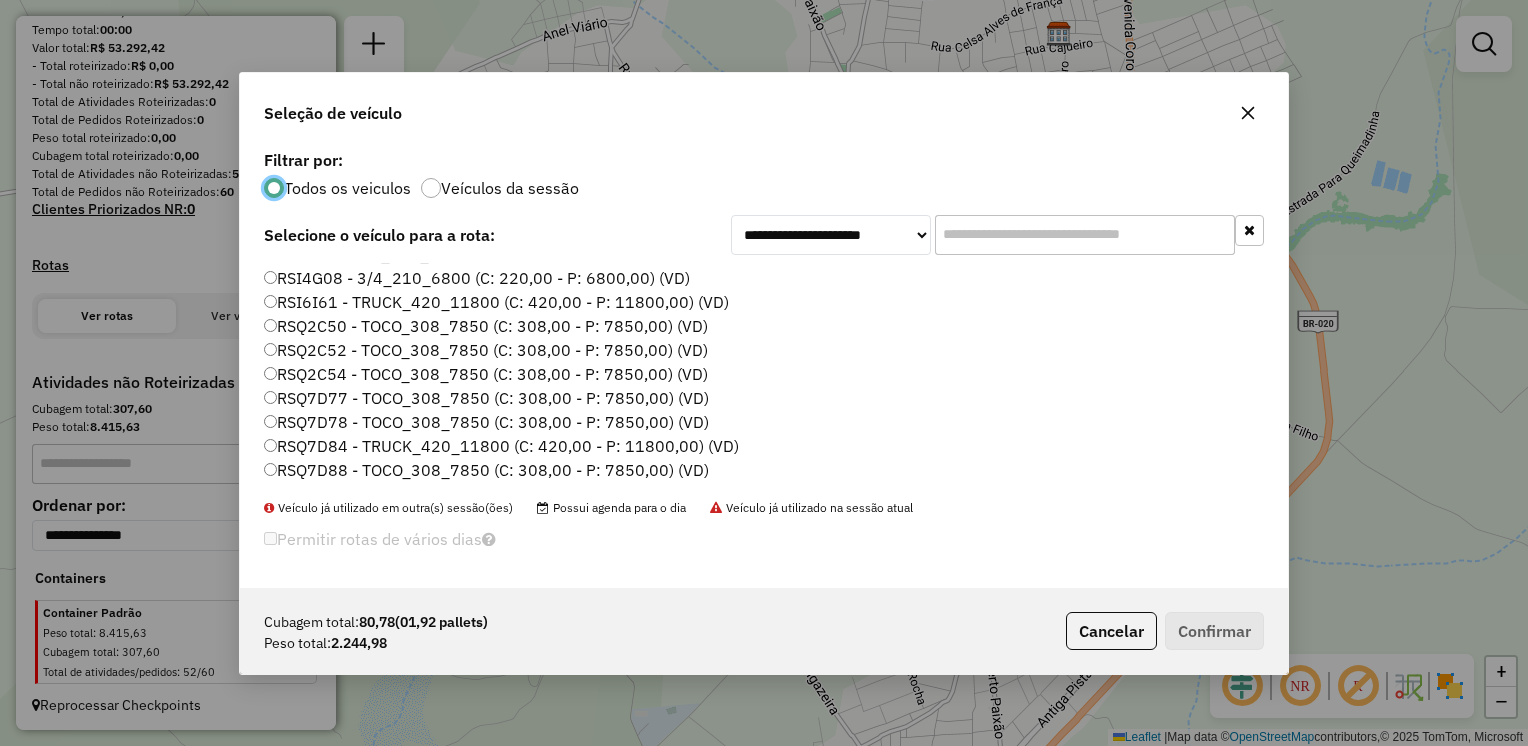 click 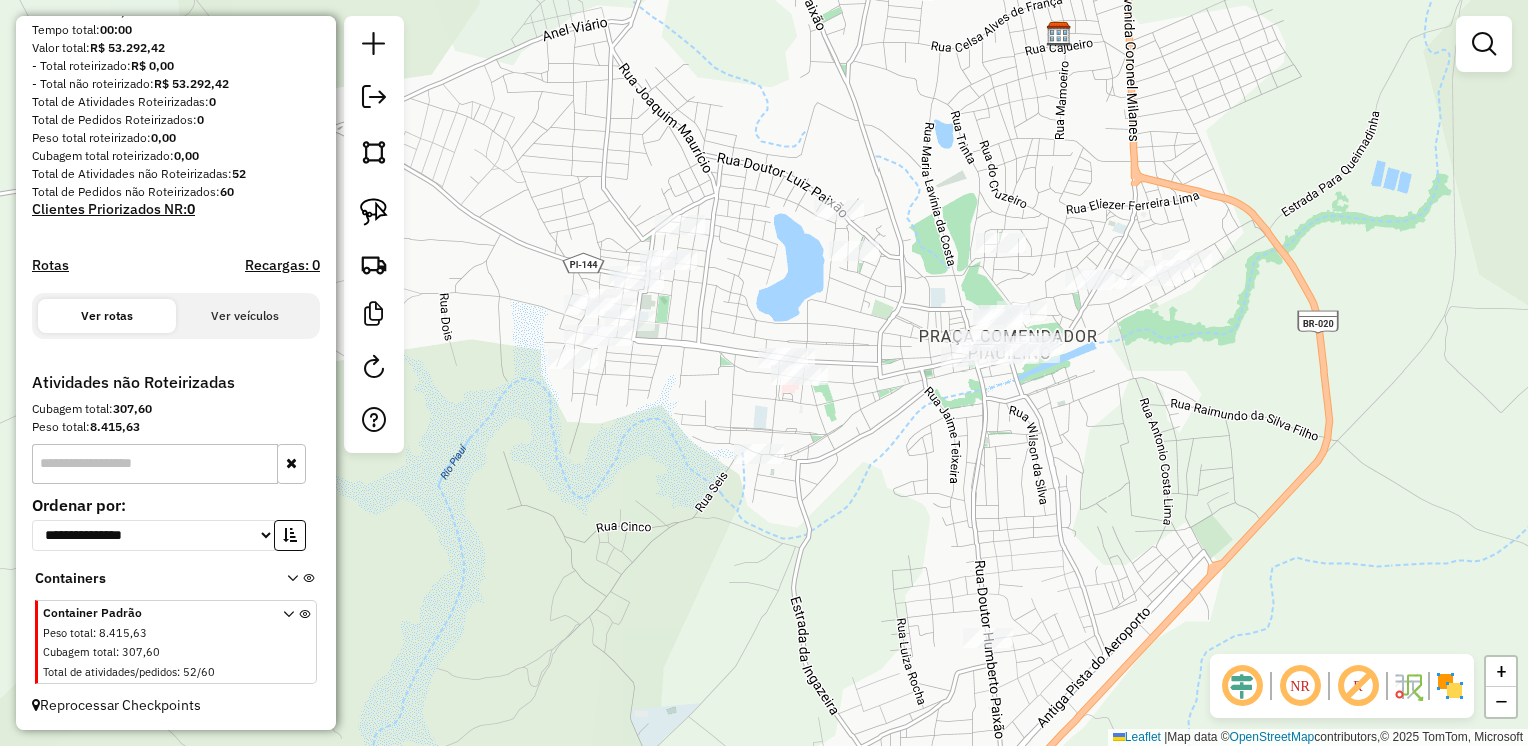 drag, startPoint x: 377, startPoint y: 206, endPoint x: 541, endPoint y: 200, distance: 164.10973 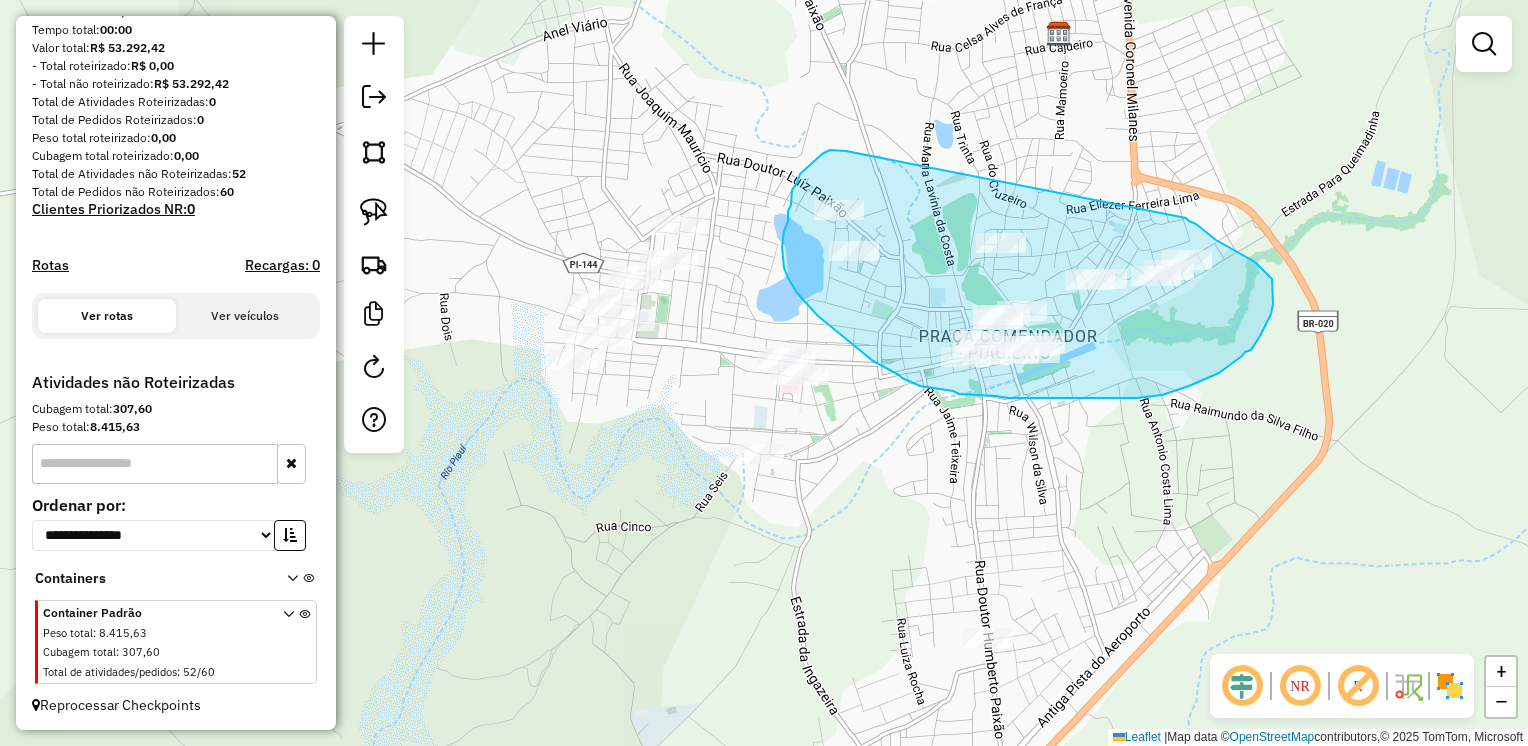 drag, startPoint x: 832, startPoint y: 150, endPoint x: 1186, endPoint y: 218, distance: 360.47192 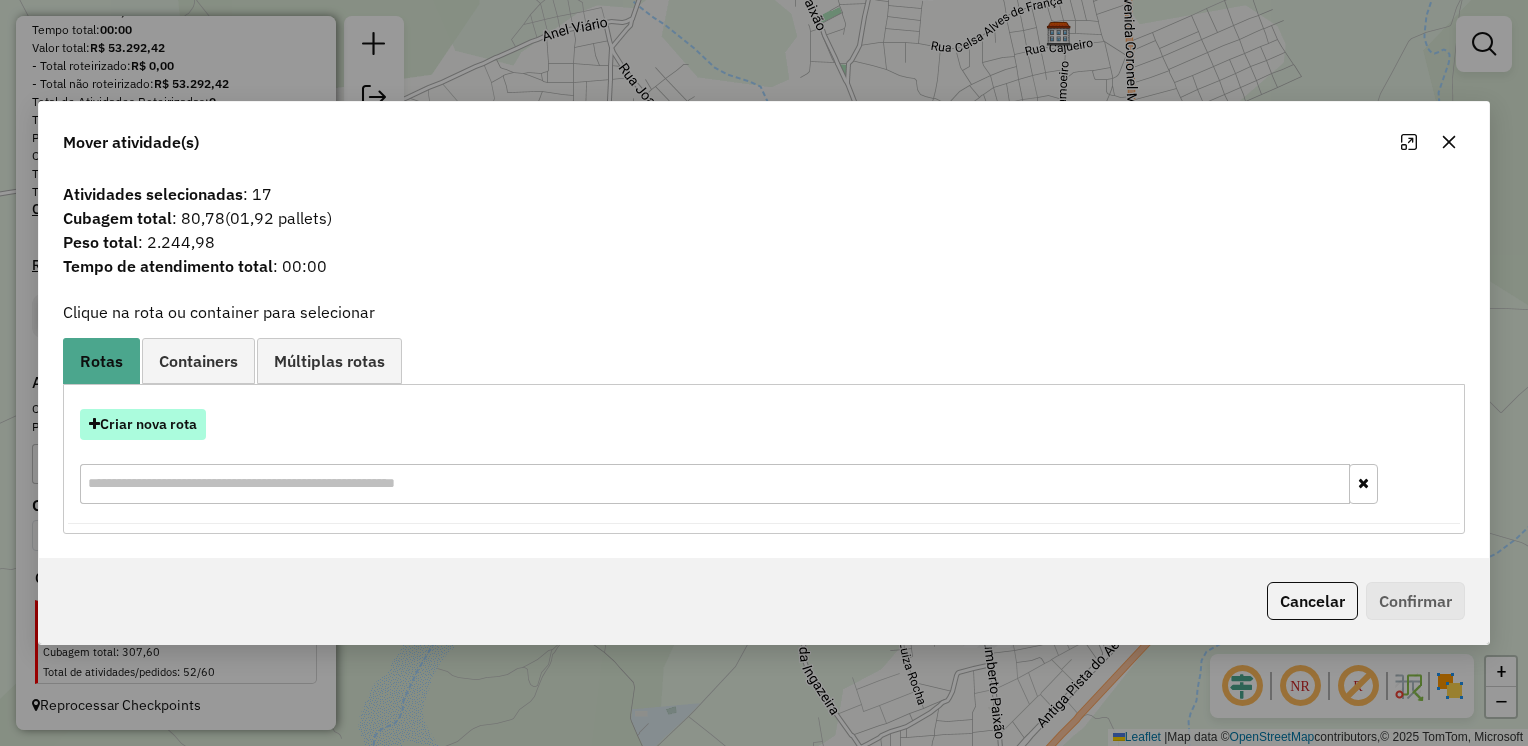 click on "Criar nova rota" at bounding box center (143, 424) 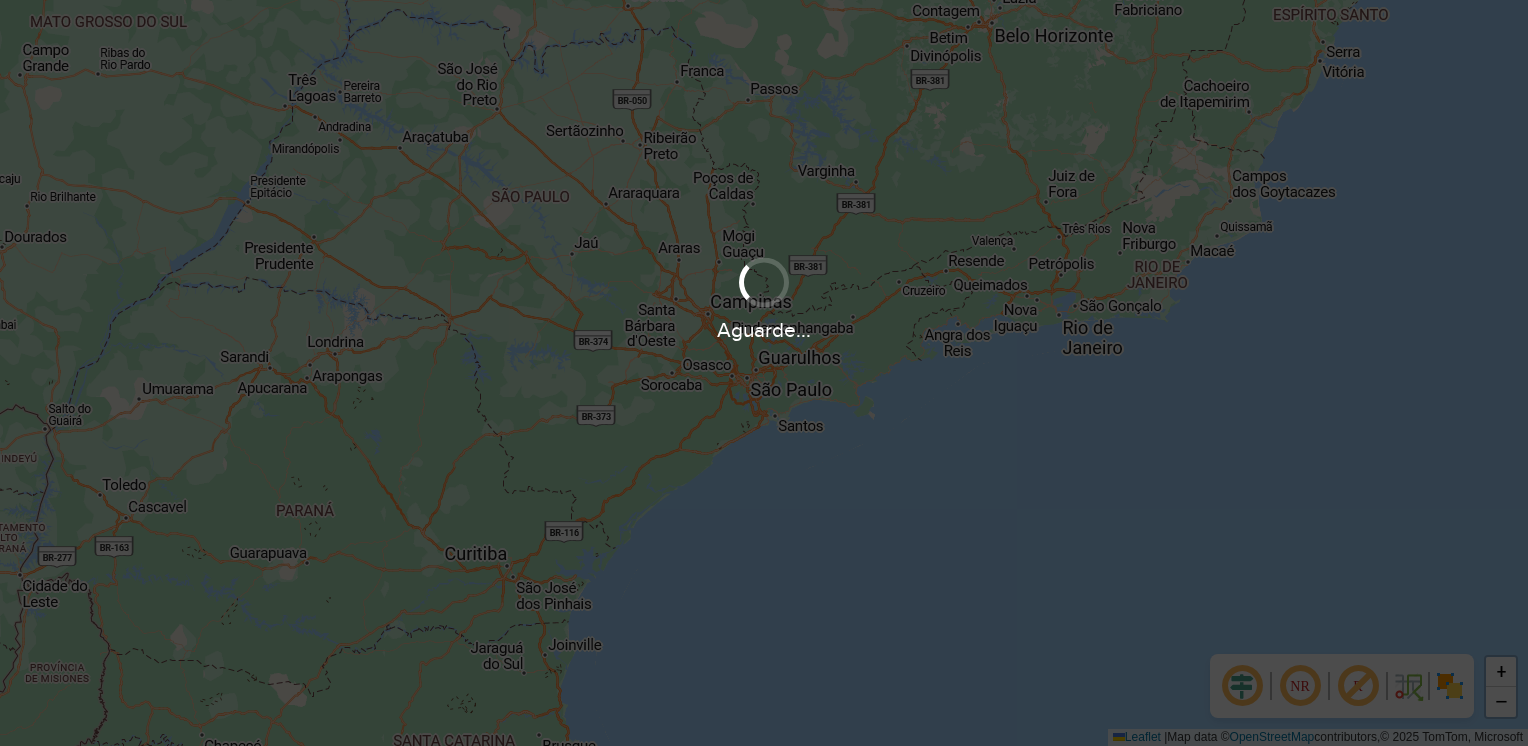 scroll, scrollTop: 0, scrollLeft: 0, axis: both 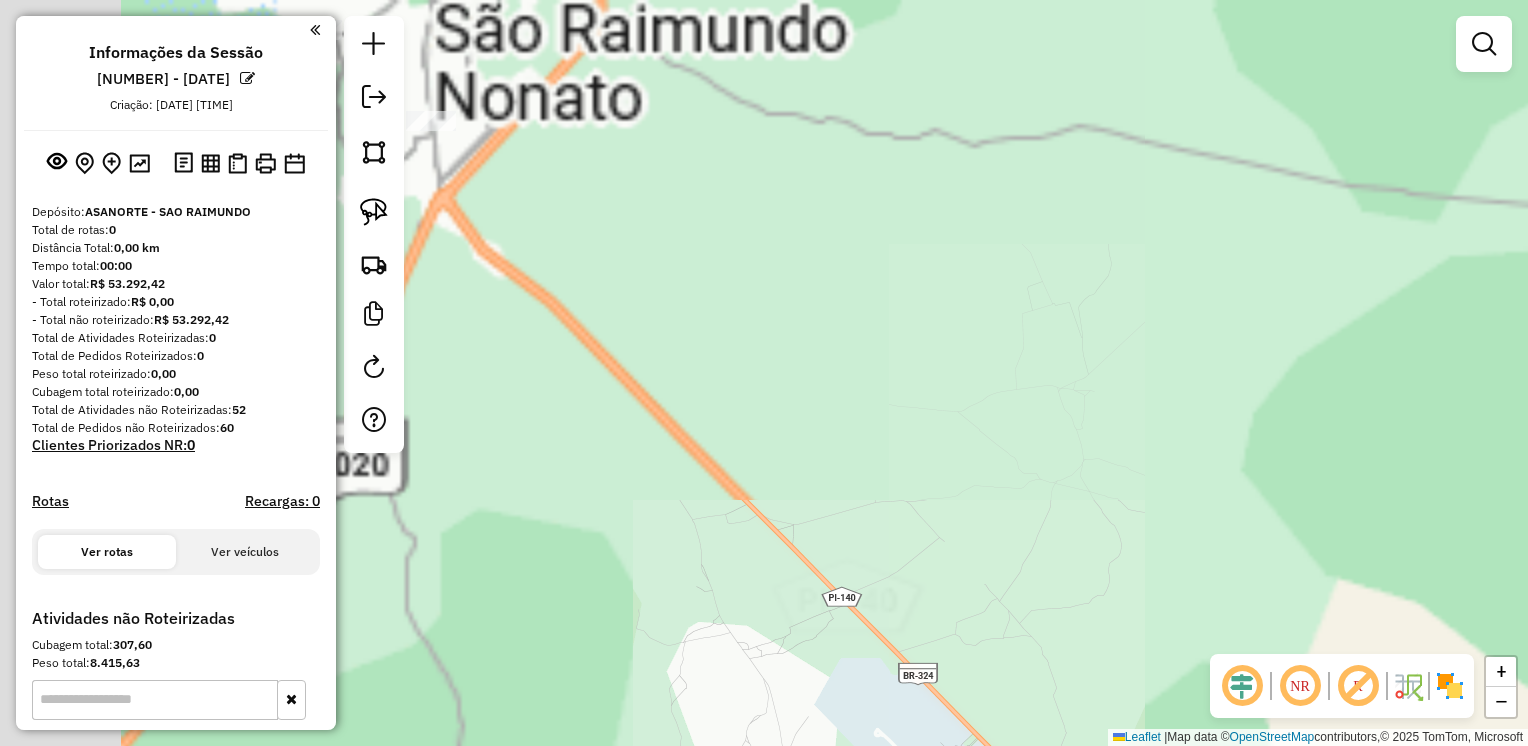 drag, startPoint x: 923, startPoint y: 365, endPoint x: 1048, endPoint y: 430, distance: 140.89003 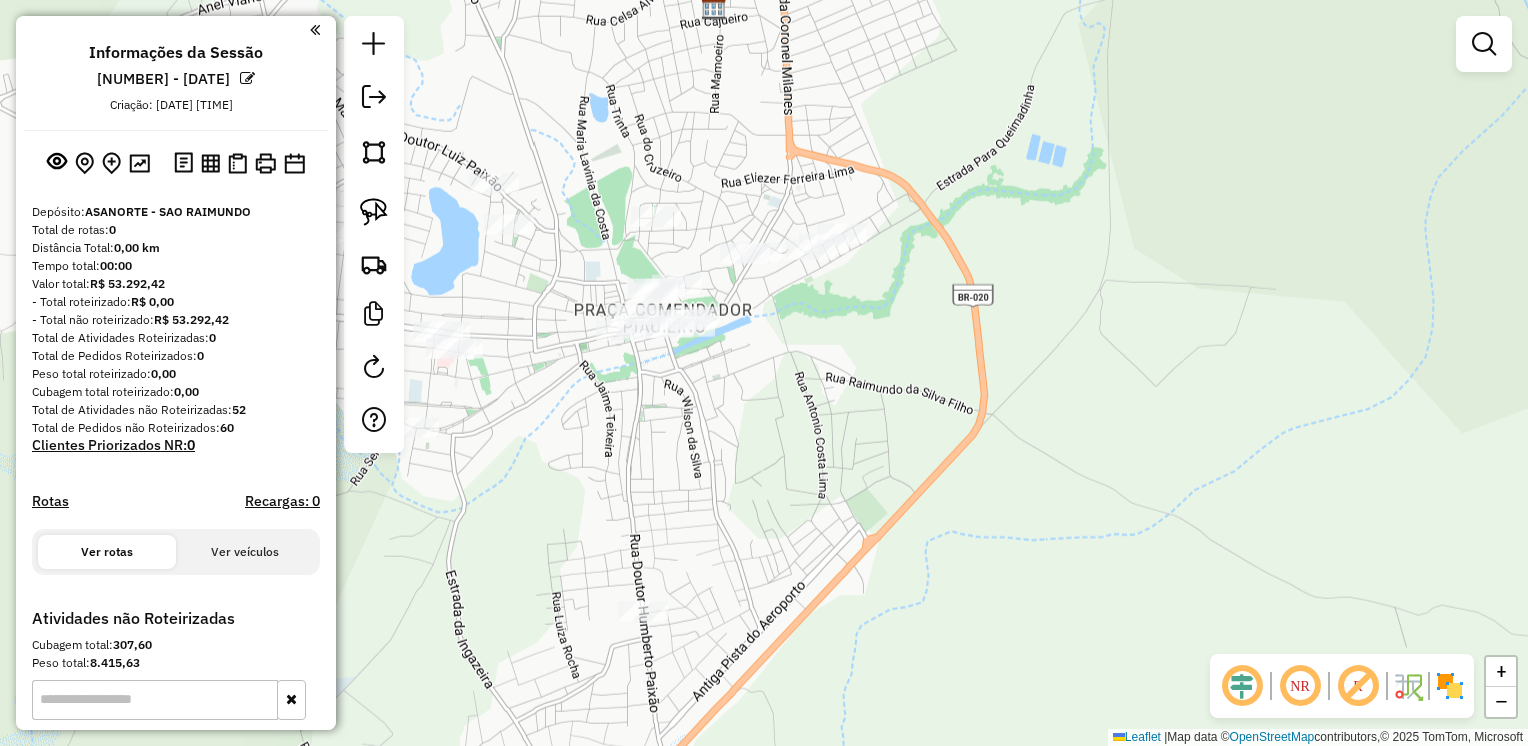 drag, startPoint x: 828, startPoint y: 170, endPoint x: 1019, endPoint y: 598, distance: 468.68433 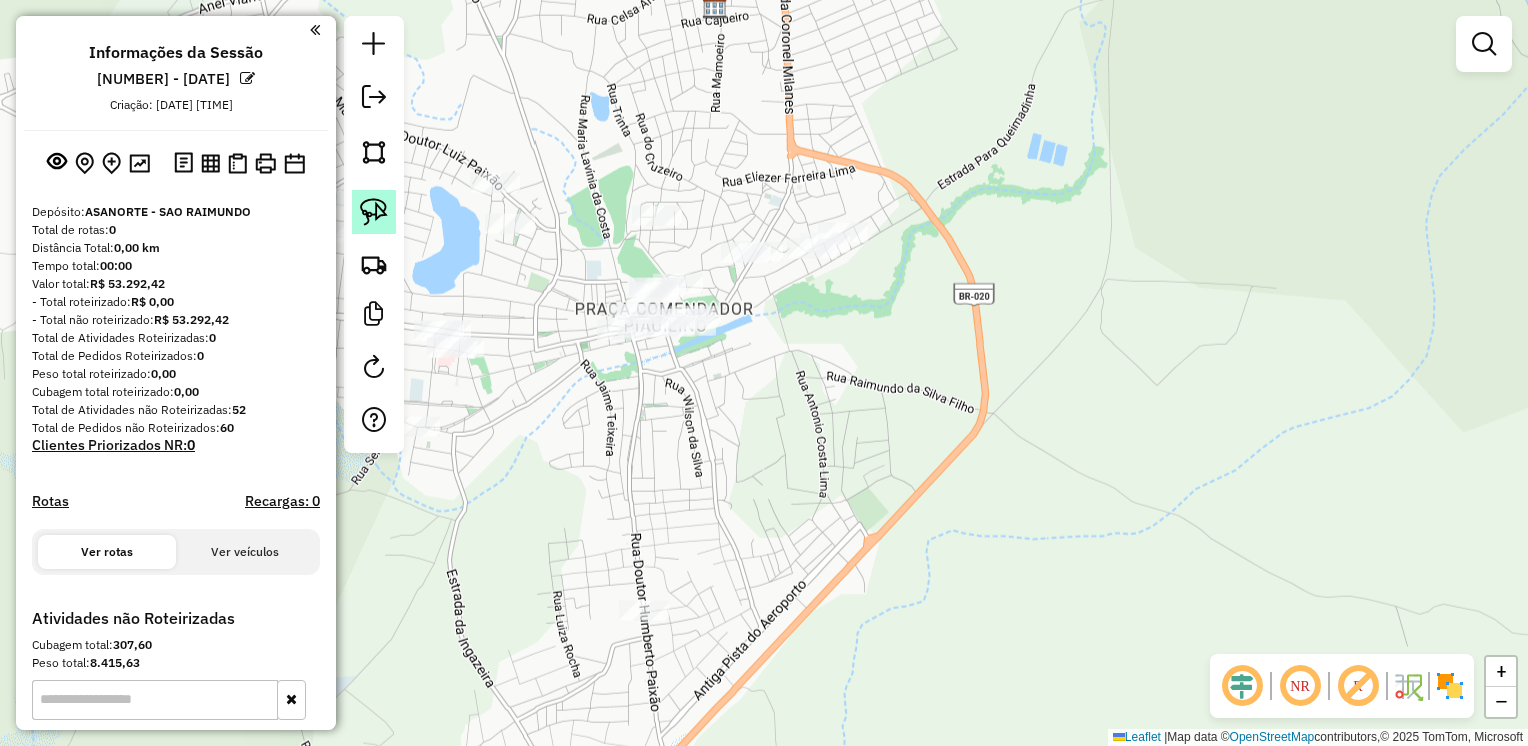 click 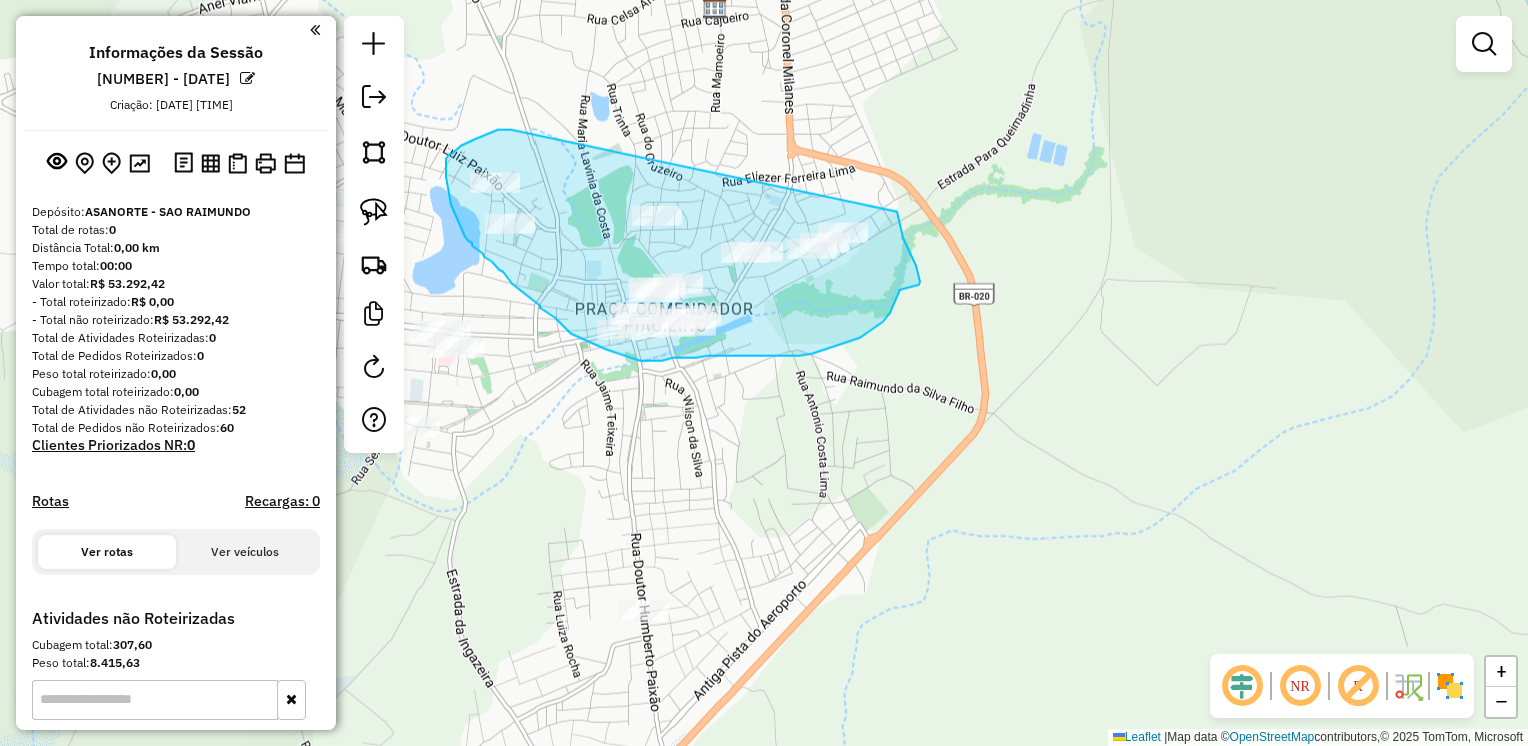 drag, startPoint x: 500, startPoint y: 130, endPoint x: 895, endPoint y: 204, distance: 401.87186 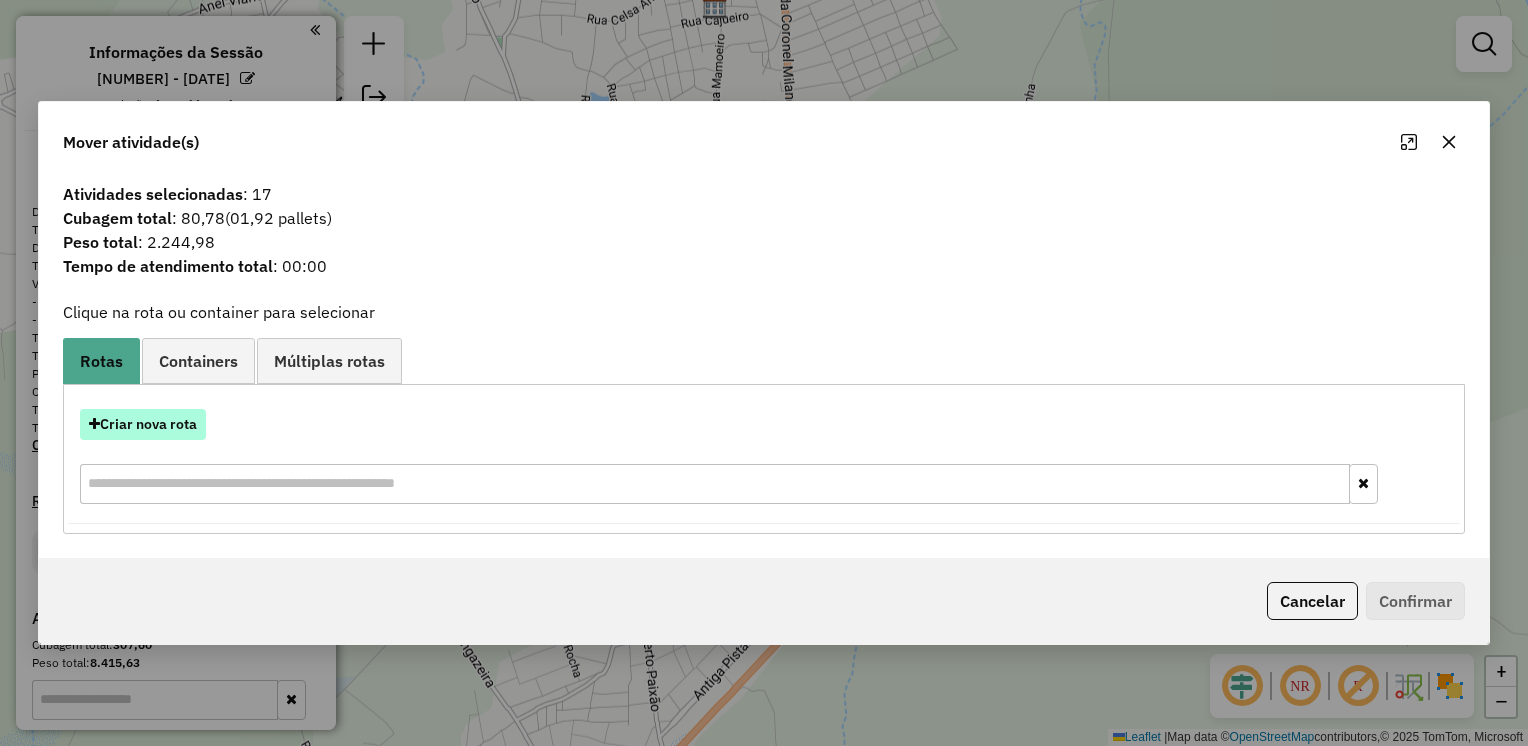 click on "Criar nova rota" at bounding box center [143, 424] 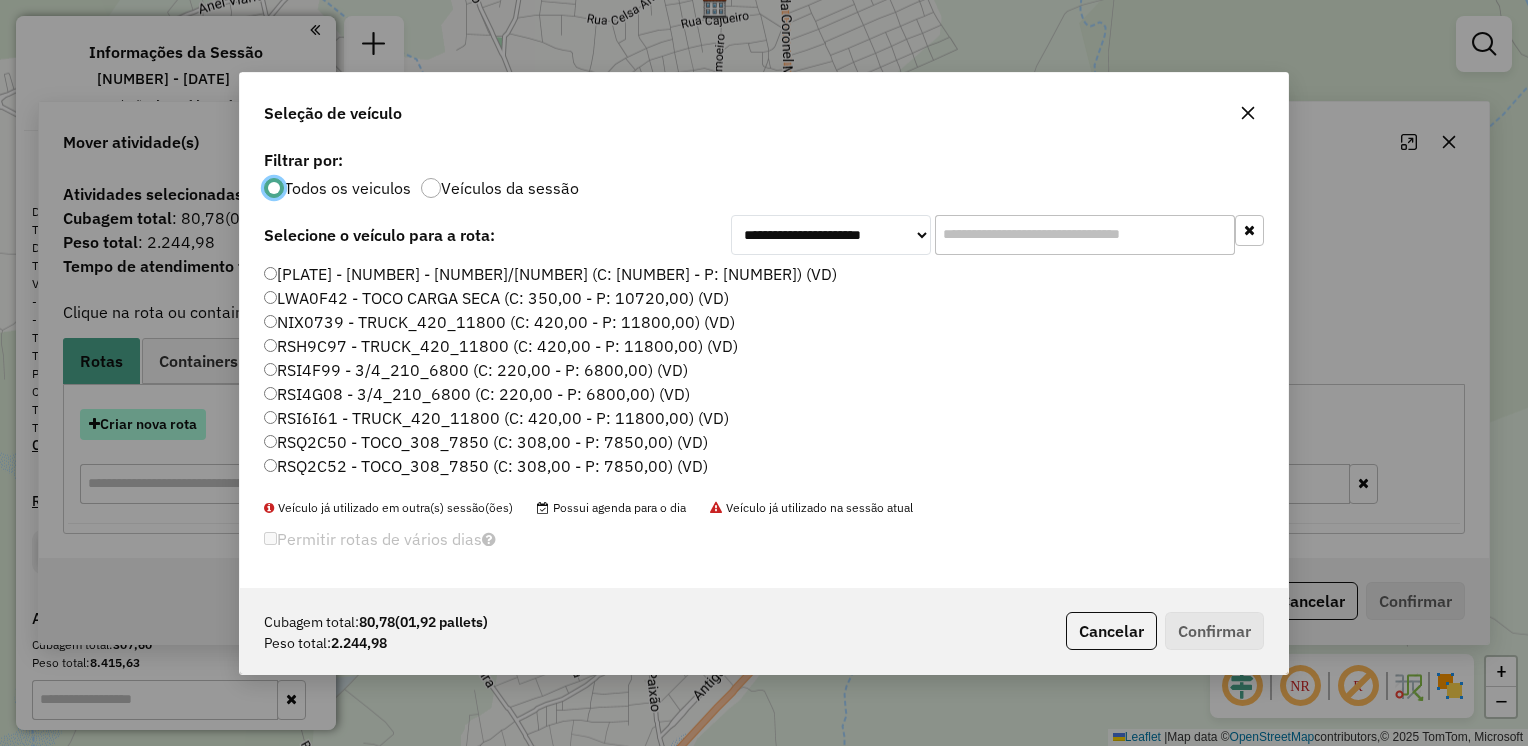 scroll, scrollTop: 10, scrollLeft: 6, axis: both 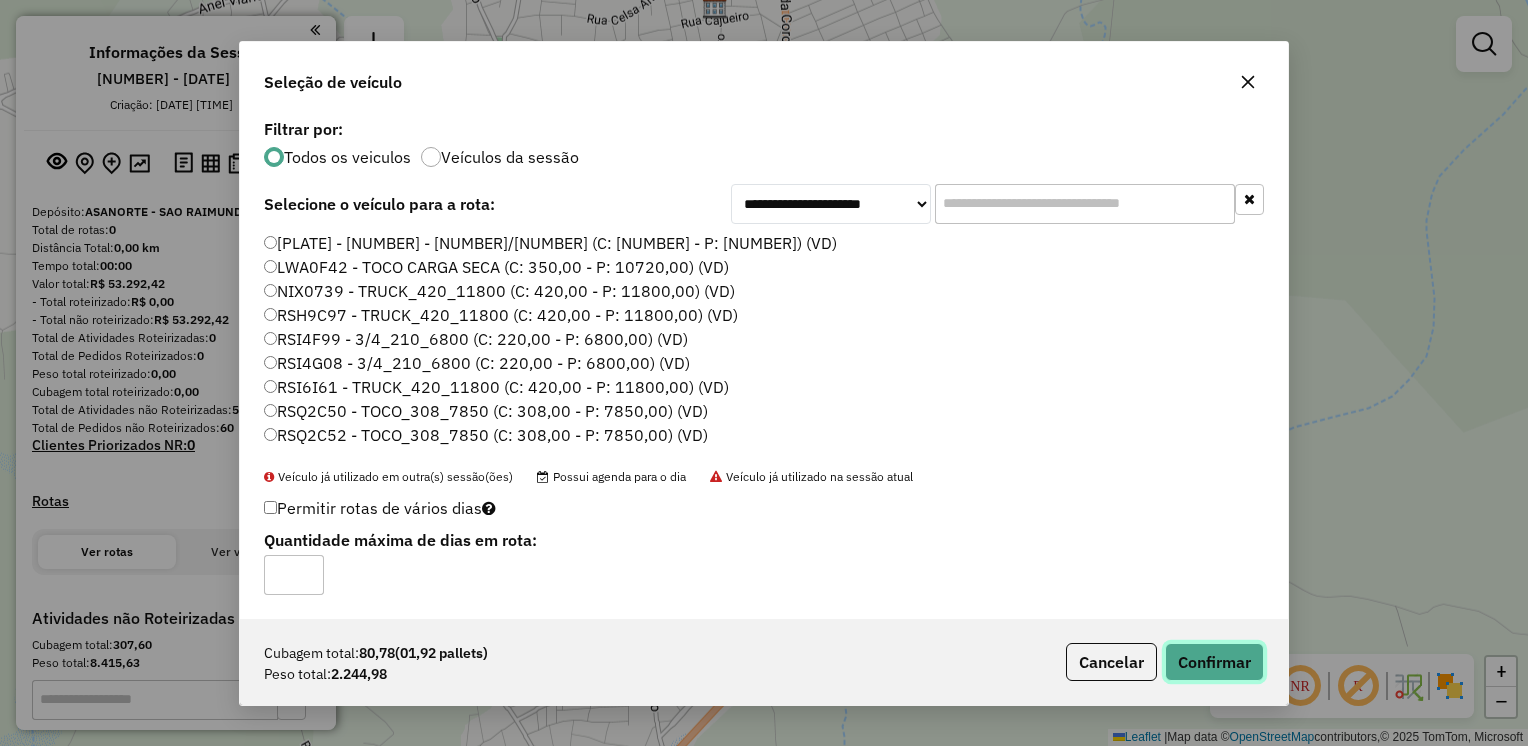 click on "Confirmar" 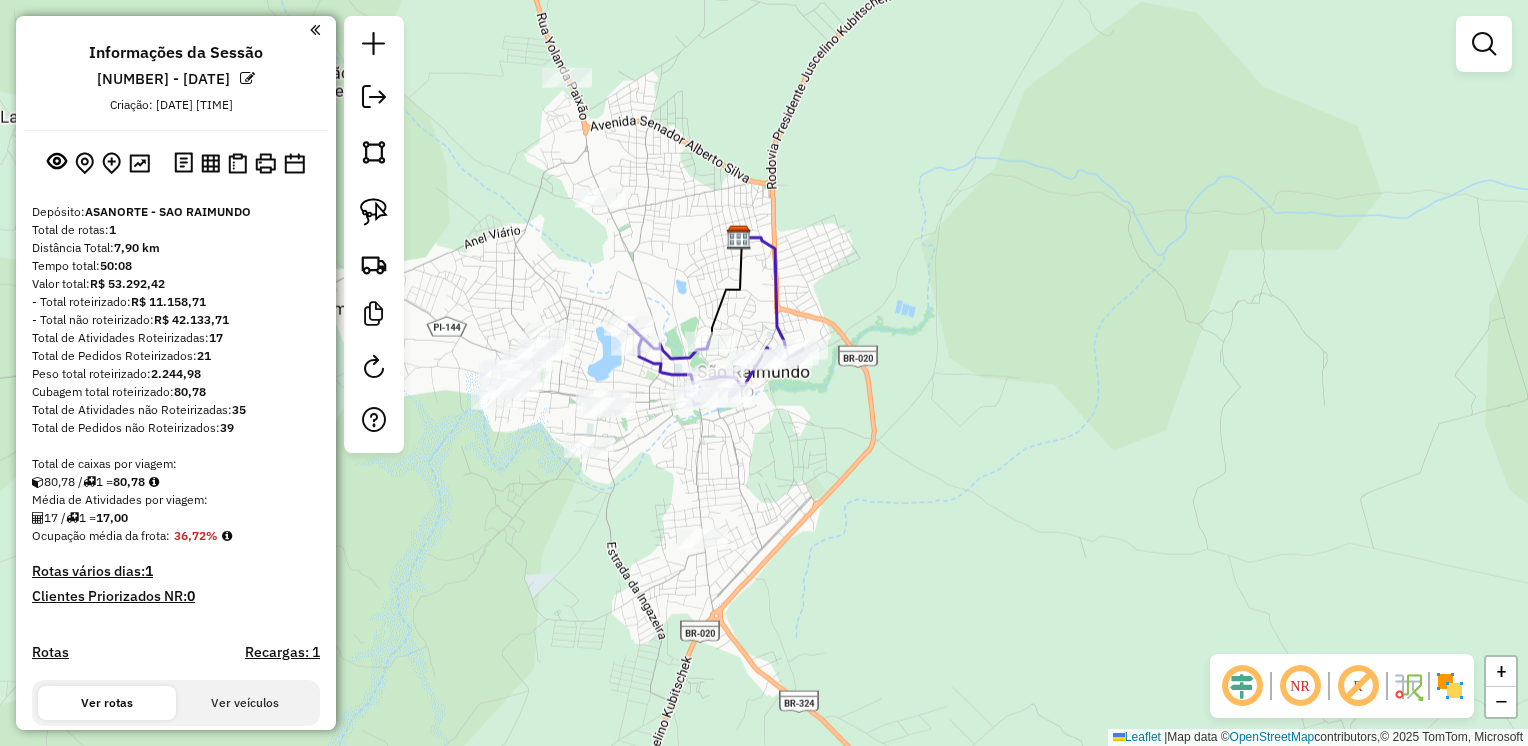 drag, startPoint x: 675, startPoint y: 414, endPoint x: 801, endPoint y: 446, distance: 130 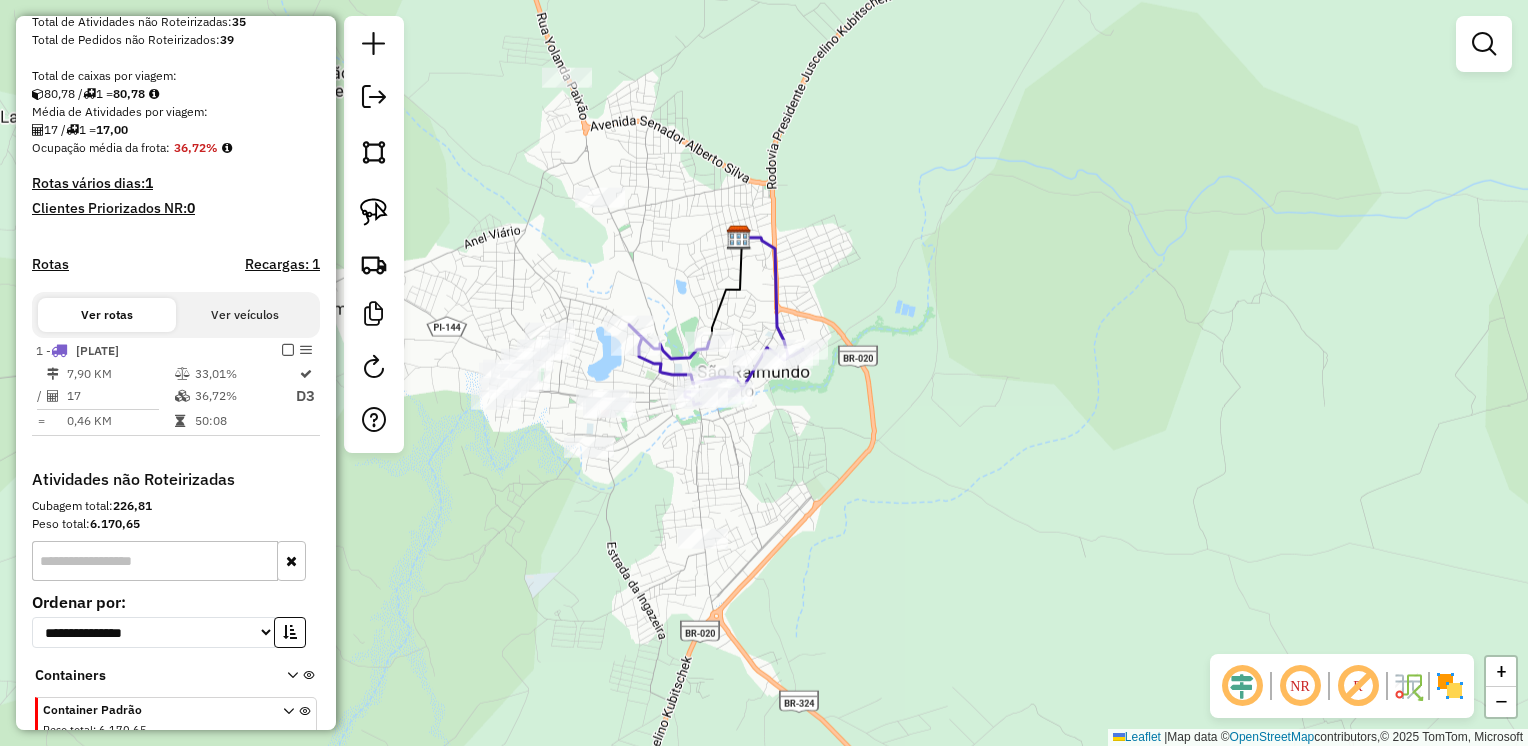 scroll, scrollTop: 386, scrollLeft: 0, axis: vertical 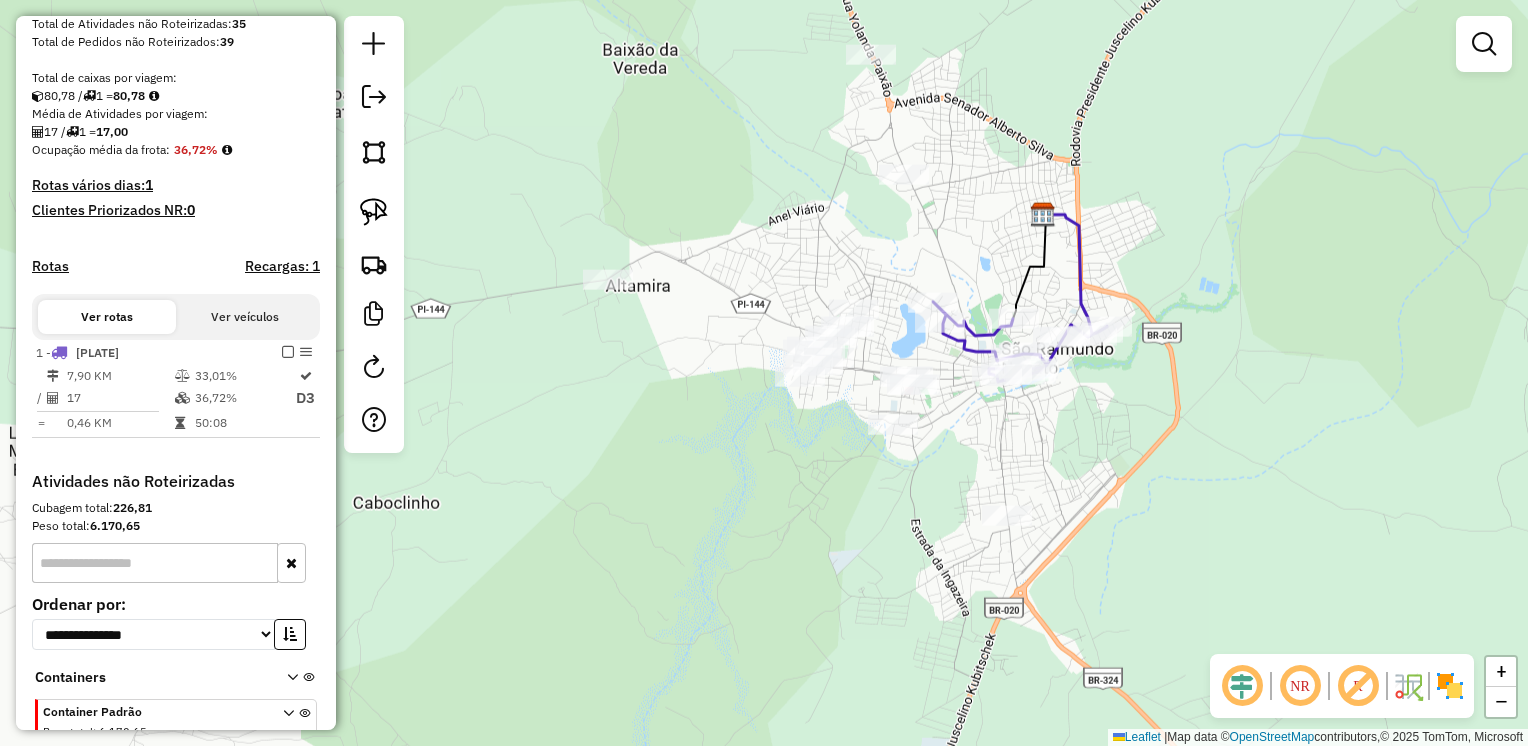 drag, startPoint x: 920, startPoint y: 455, endPoint x: 1224, endPoint y: 432, distance: 304.86884 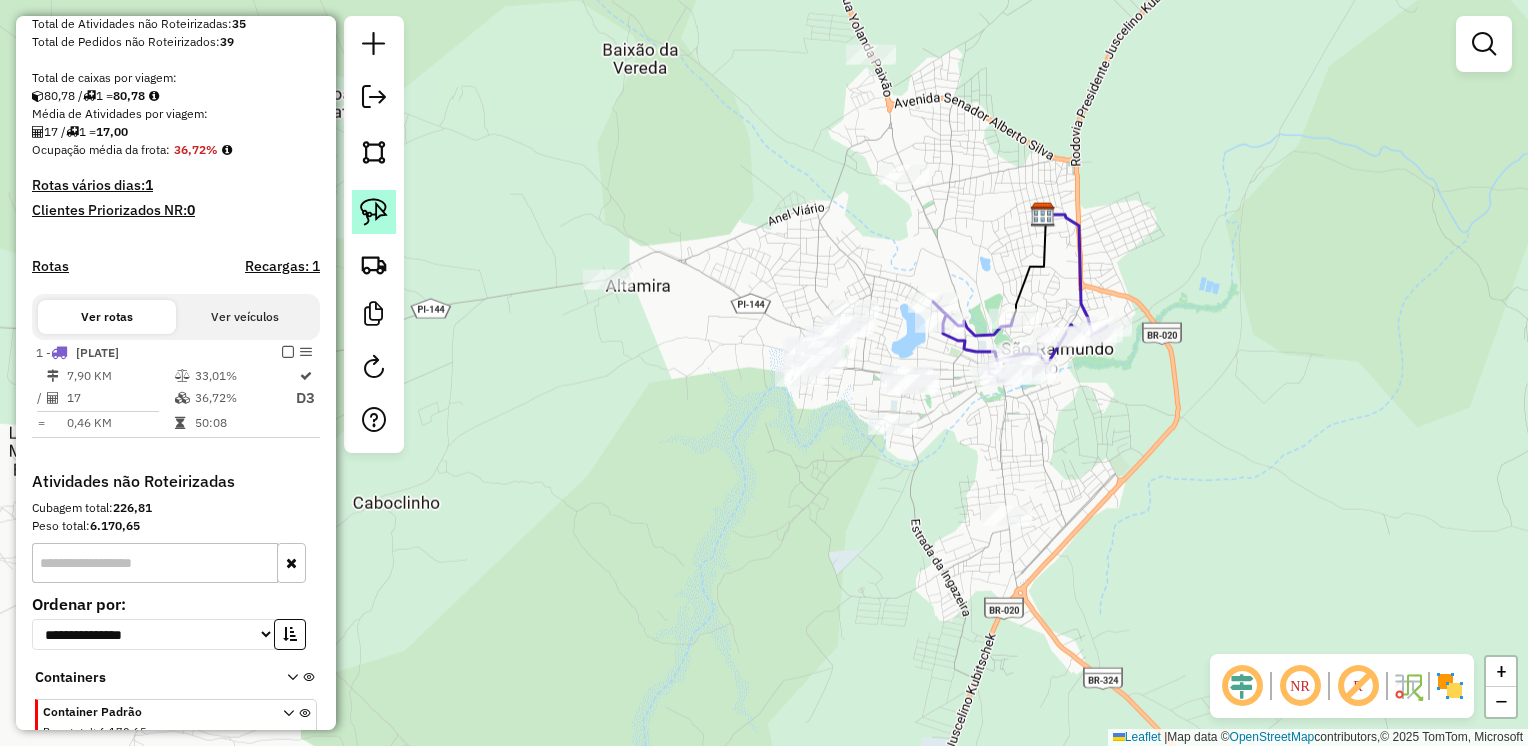 click 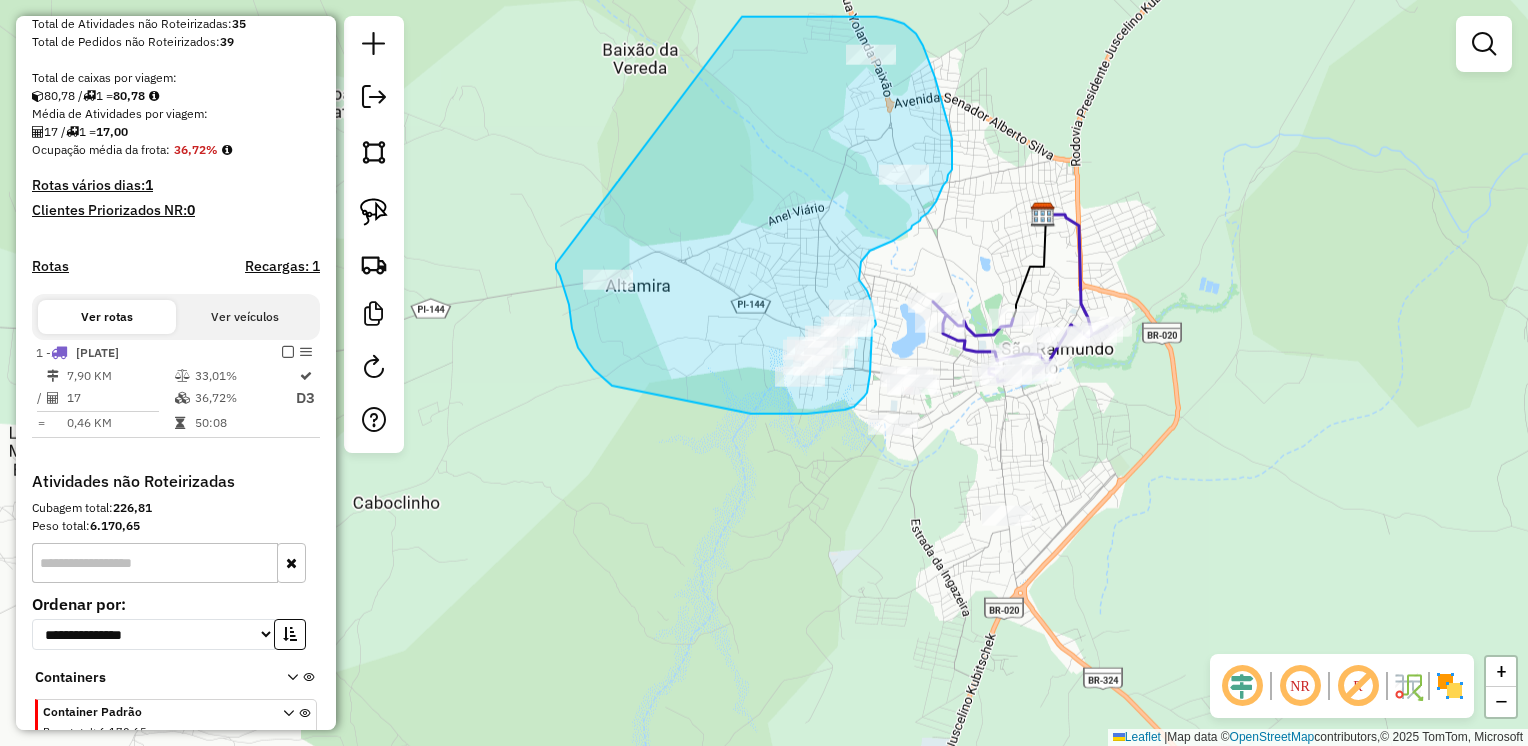 drag, startPoint x: 748, startPoint y: 17, endPoint x: 556, endPoint y: 263, distance: 312.05768 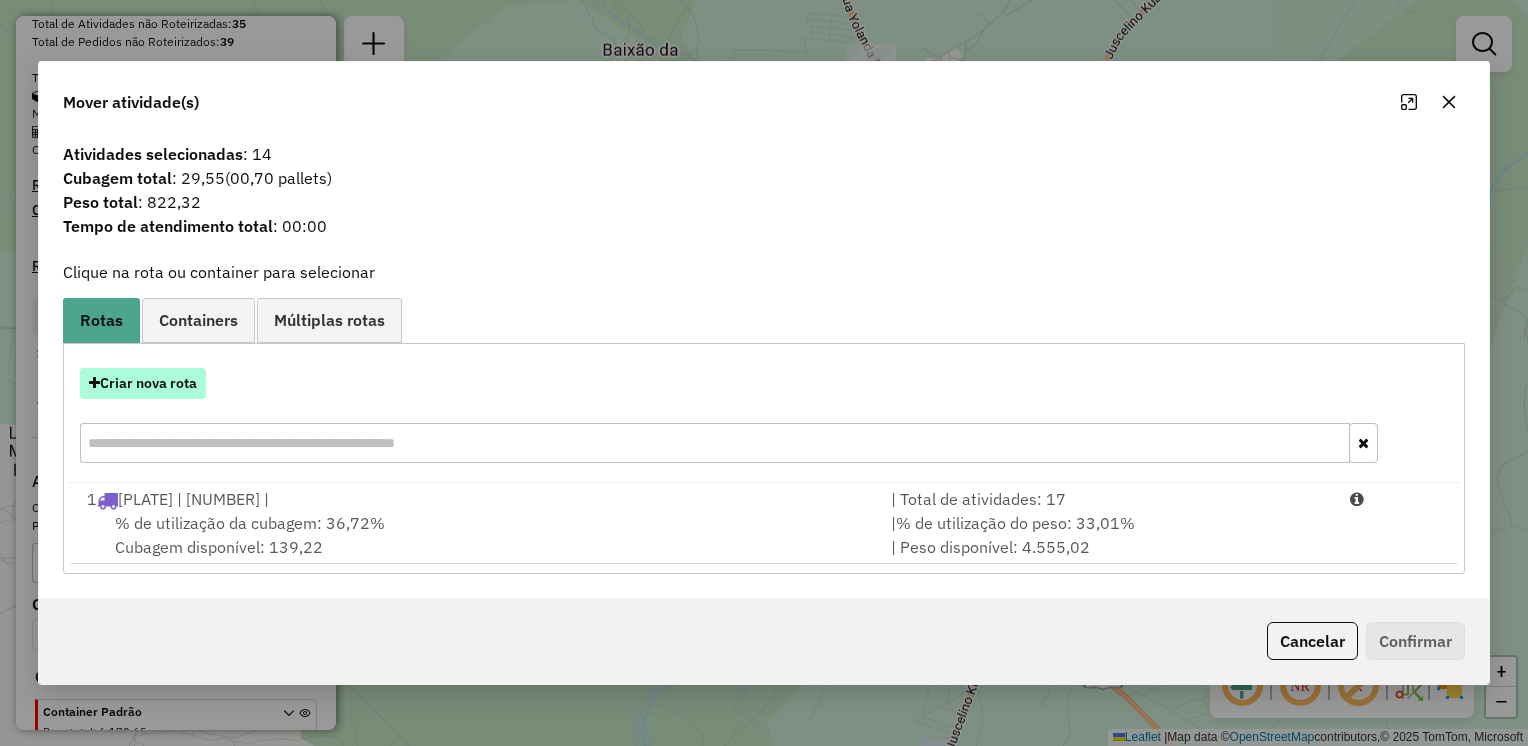 click on "Criar nova rota" at bounding box center [143, 383] 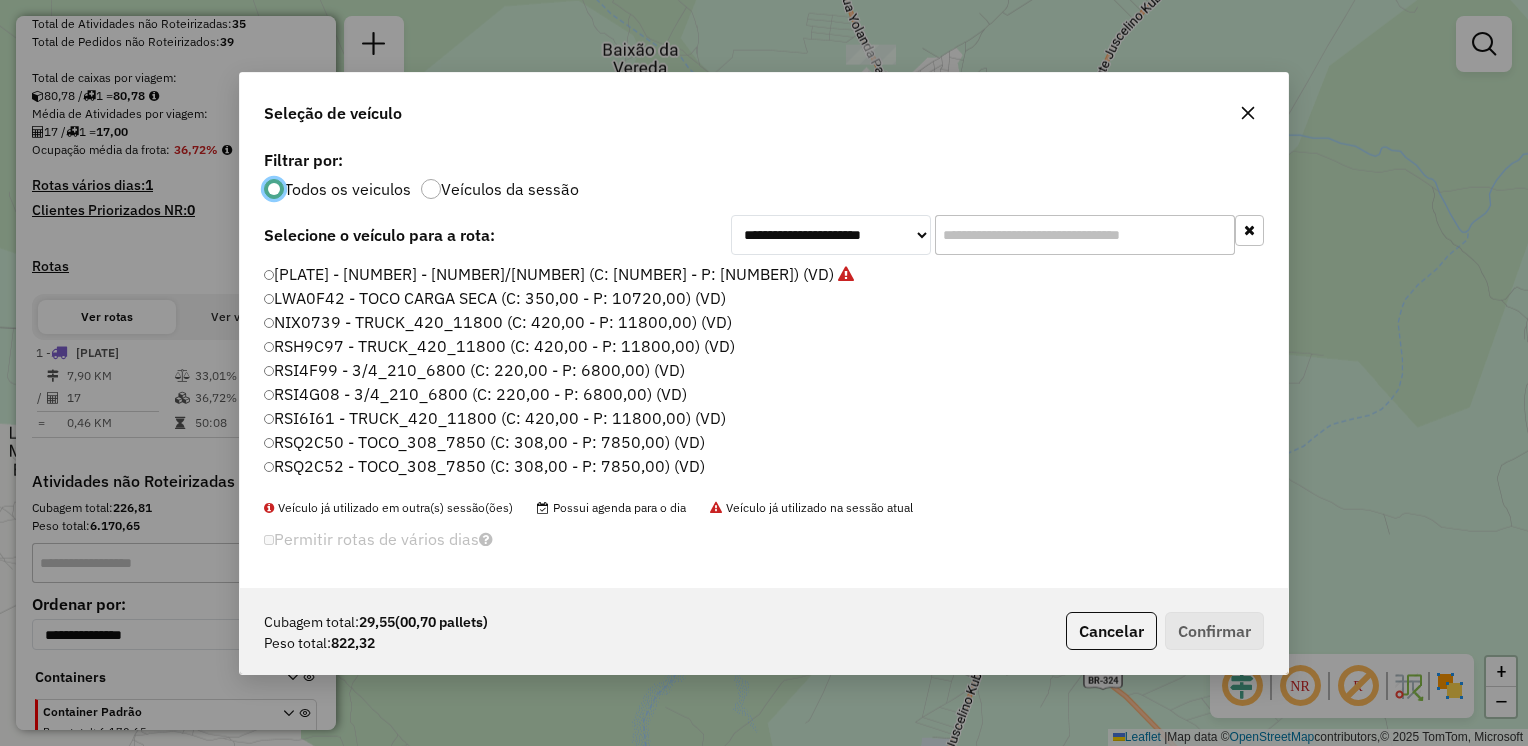 scroll, scrollTop: 10, scrollLeft: 6, axis: both 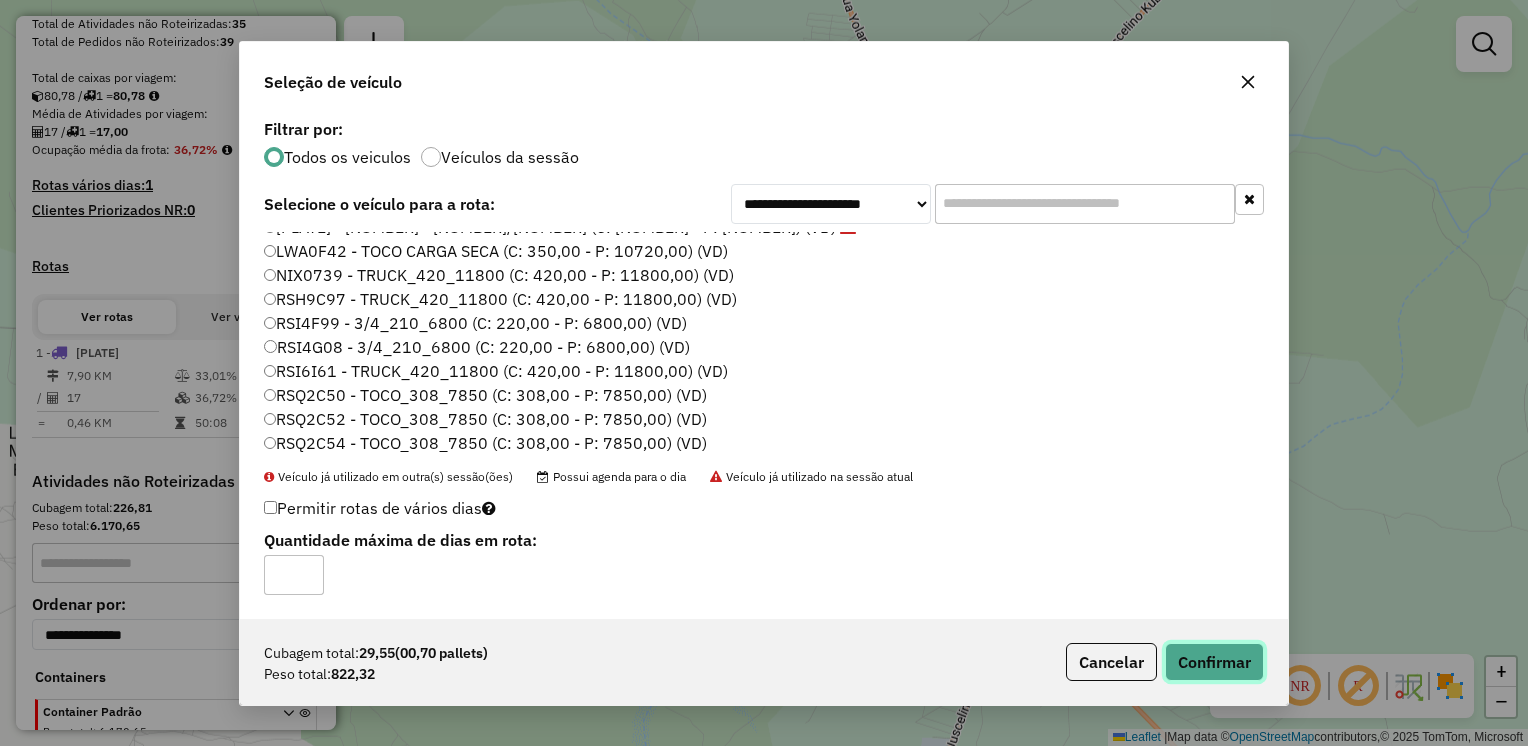 click on "Confirmar" 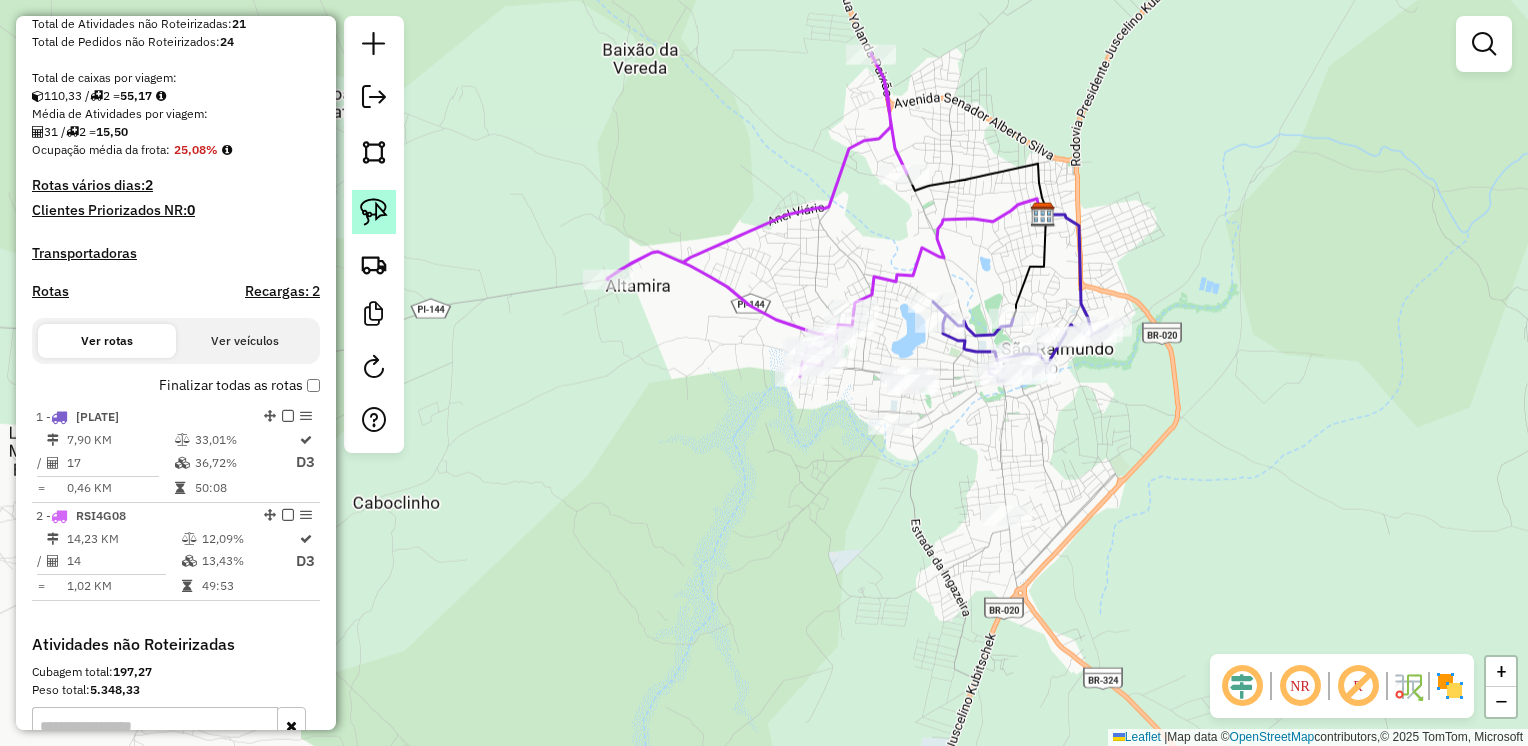 click 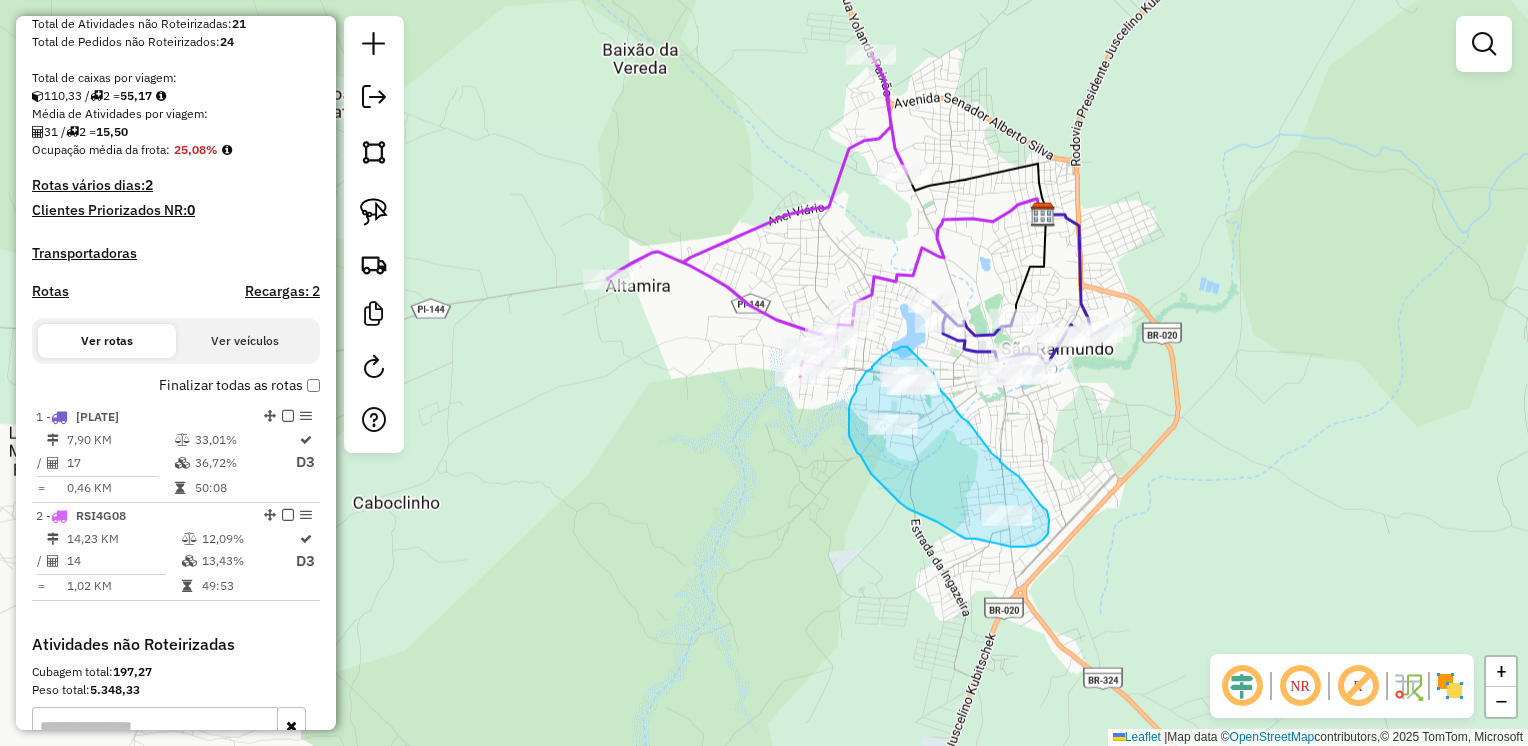 drag, startPoint x: 907, startPoint y: 347, endPoint x: 933, endPoint y: 373, distance: 36.769554 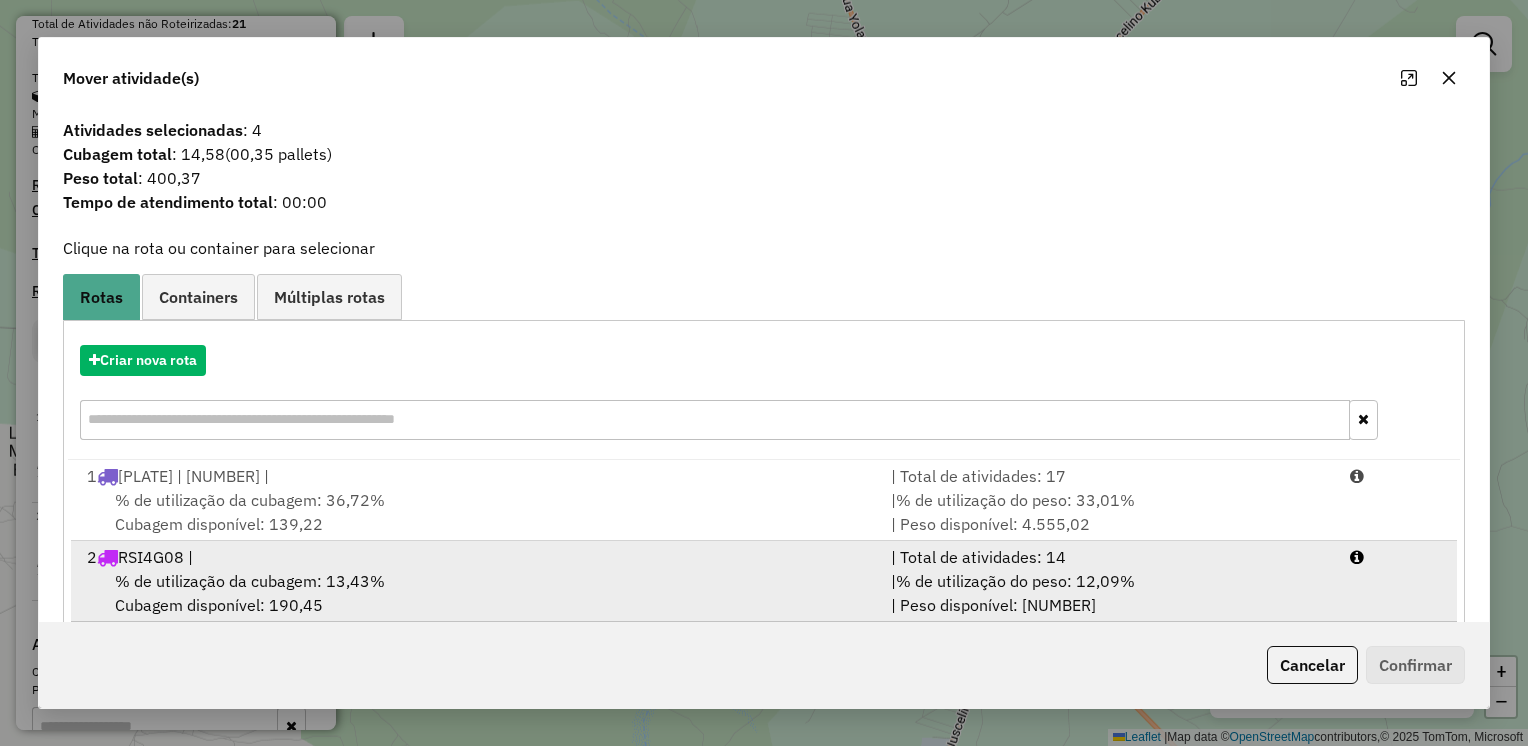 click on "% de utilização da cubagem: 13,43%" at bounding box center [250, 581] 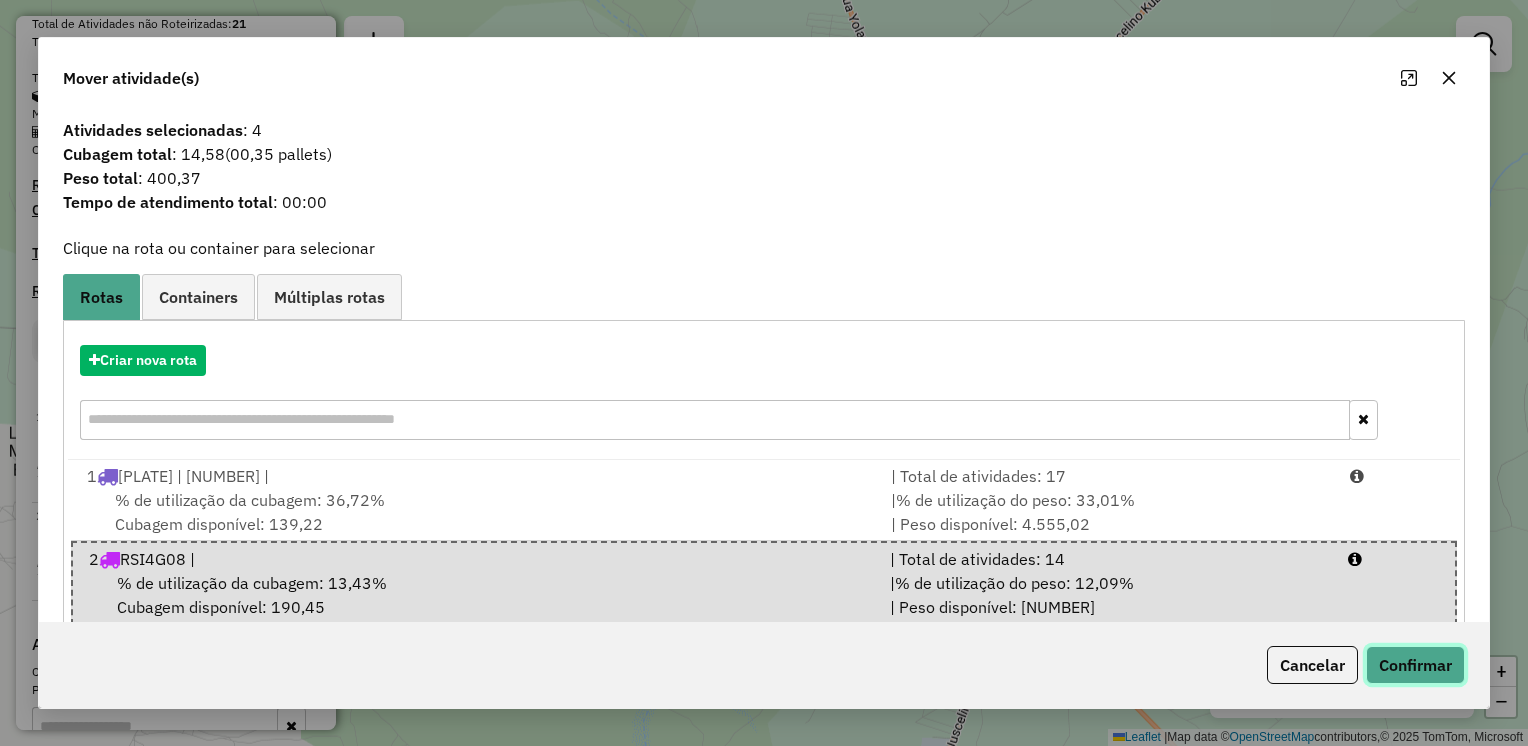 click on "Confirmar" 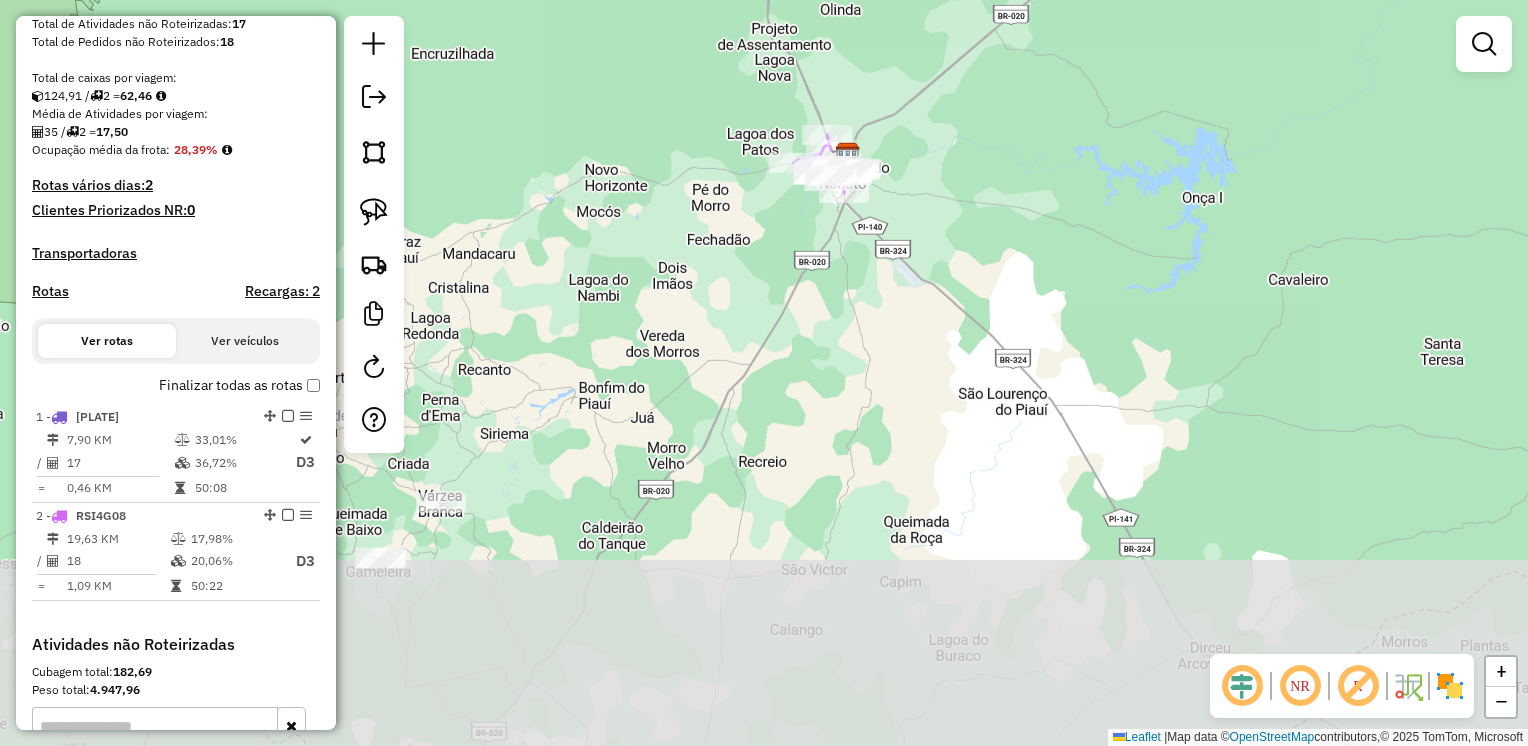 drag, startPoint x: 762, startPoint y: 535, endPoint x: 723, endPoint y: 177, distance: 360.11804 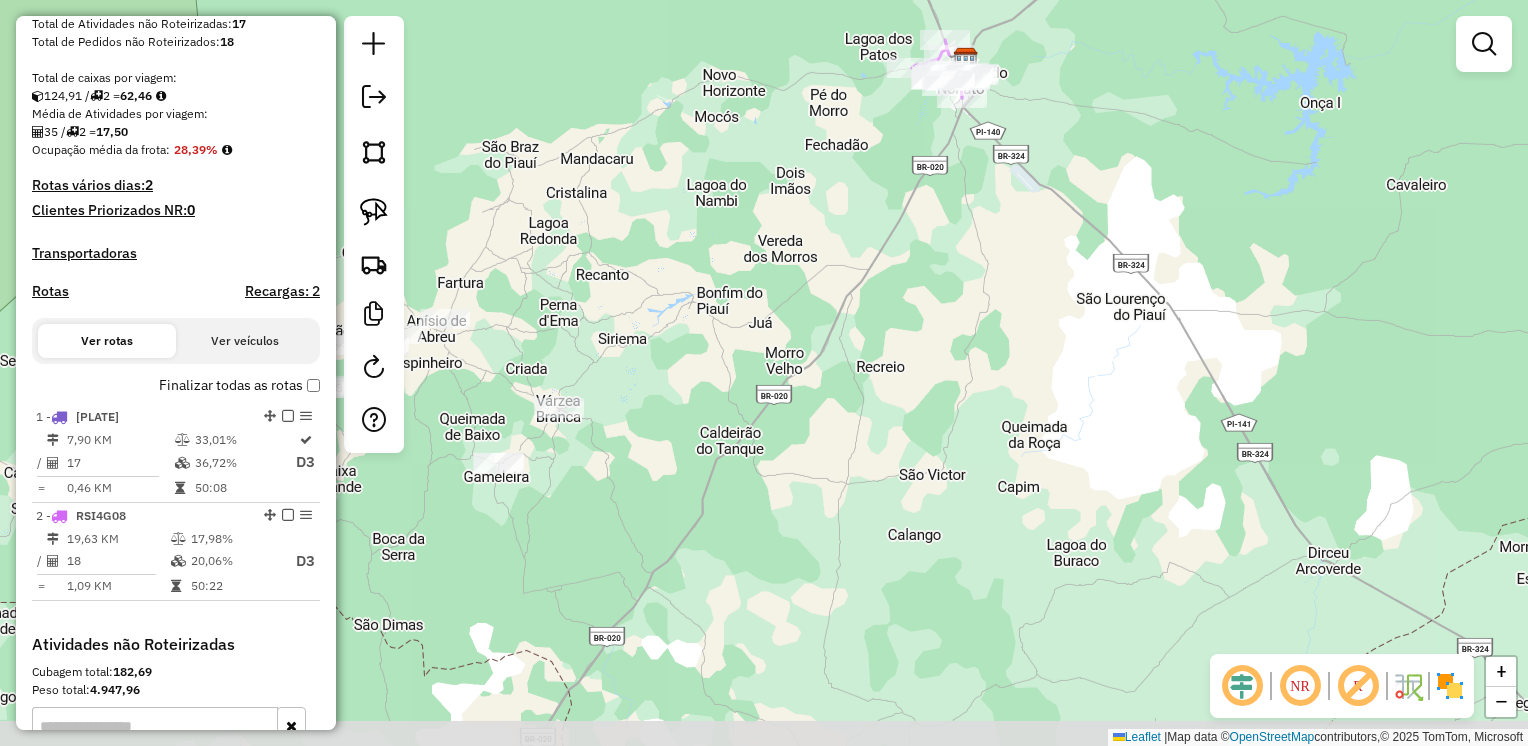 drag, startPoint x: 604, startPoint y: 434, endPoint x: 717, endPoint y: 393, distance: 120.20815 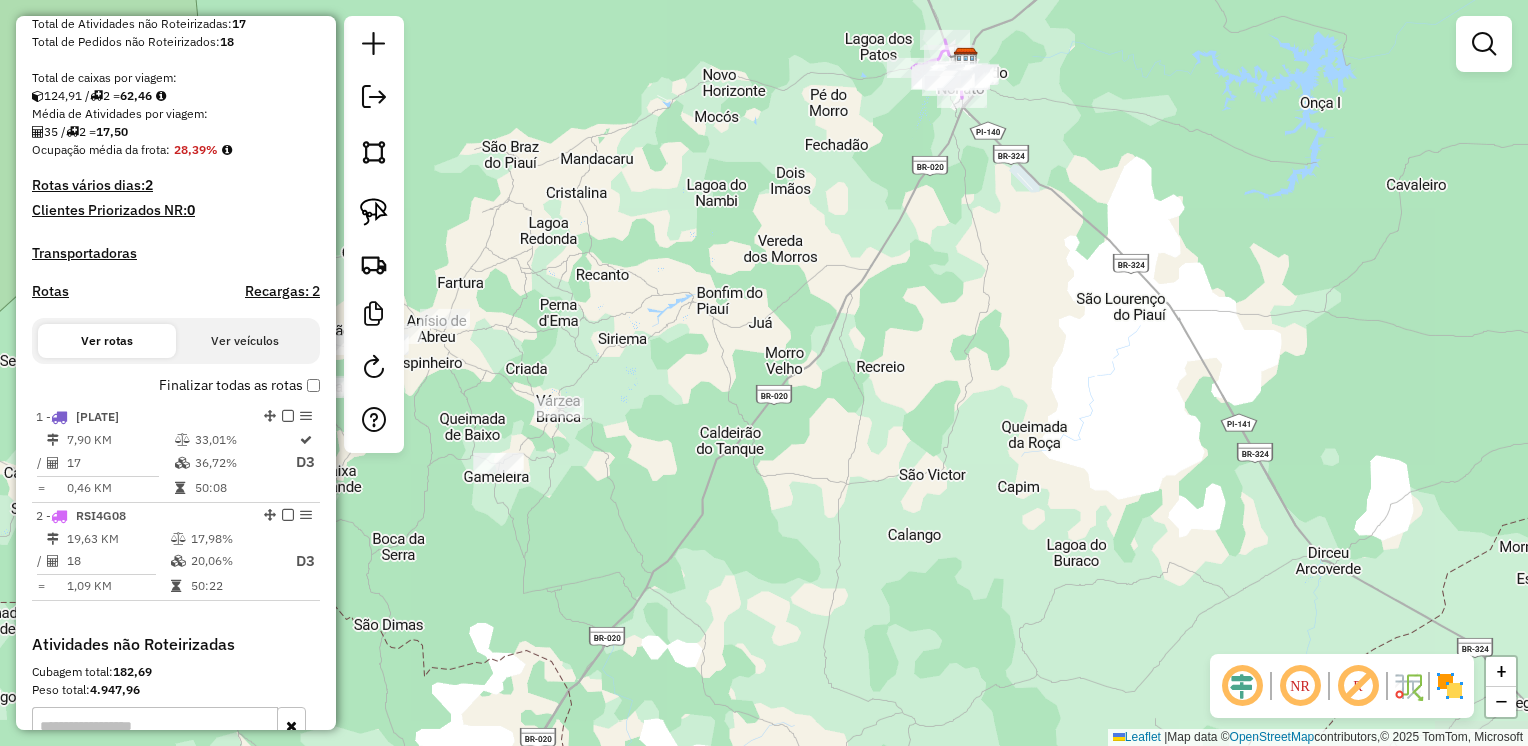 drag, startPoint x: 370, startPoint y: 206, endPoint x: 417, endPoint y: 240, distance: 58.00862 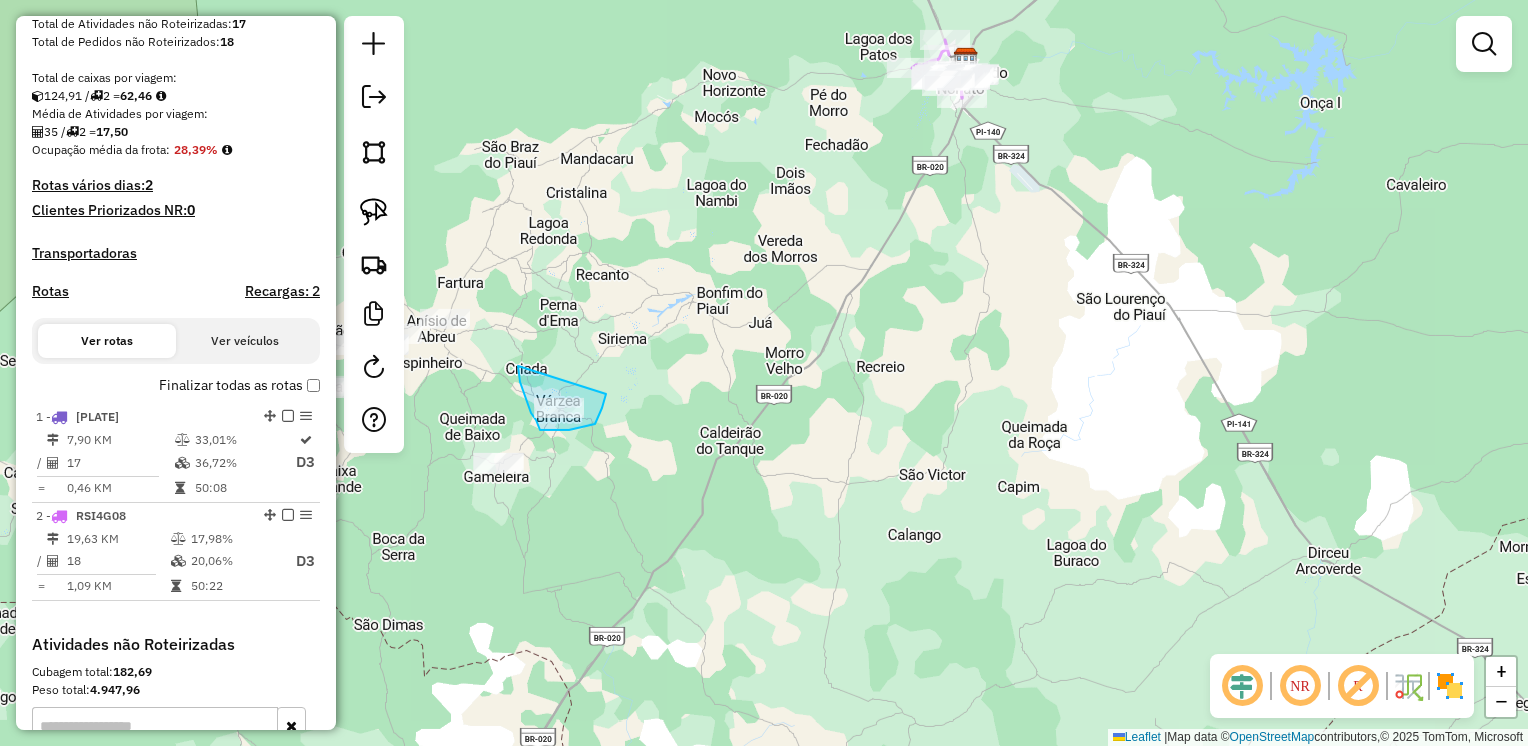 drag, startPoint x: 518, startPoint y: 366, endPoint x: 604, endPoint y: 375, distance: 86.46965 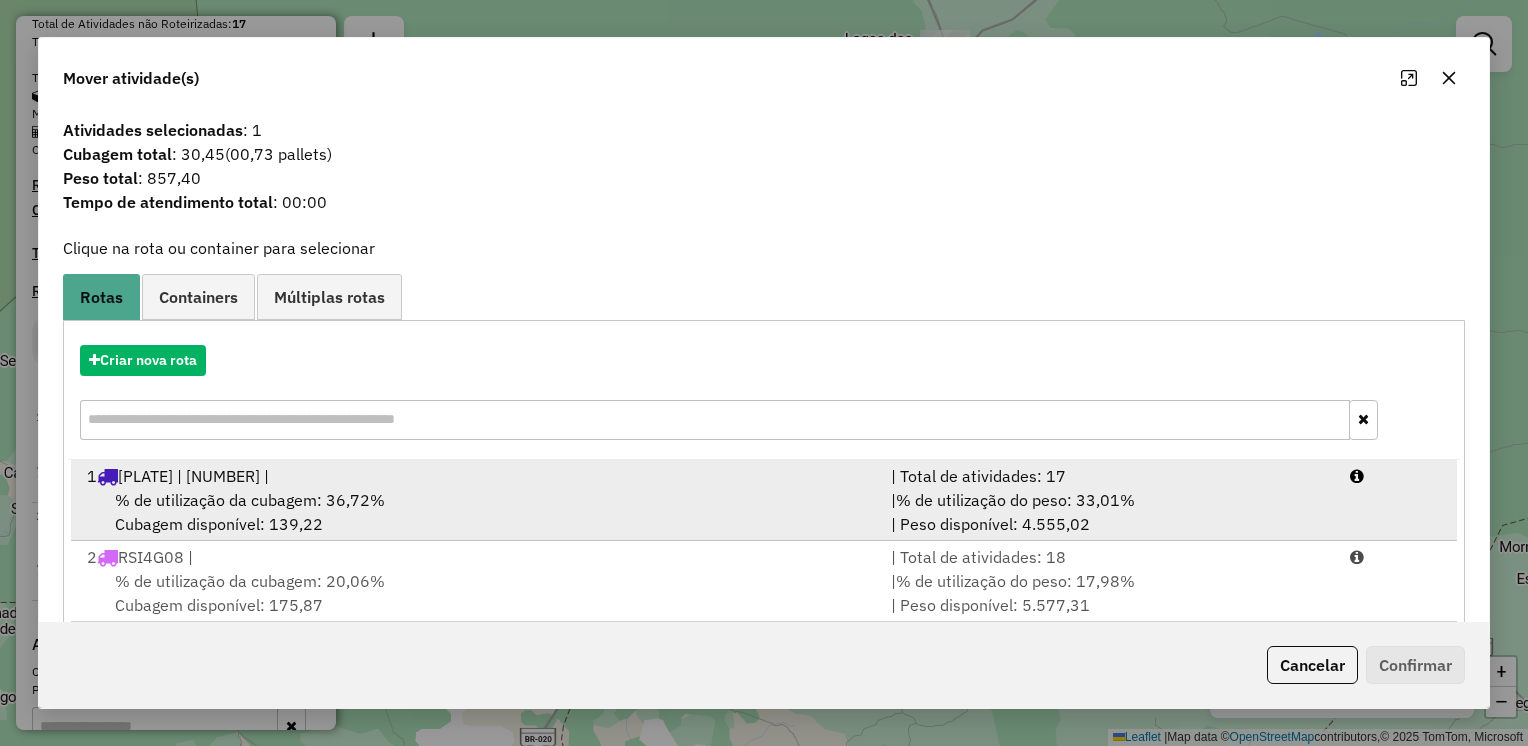 scroll, scrollTop: 32, scrollLeft: 0, axis: vertical 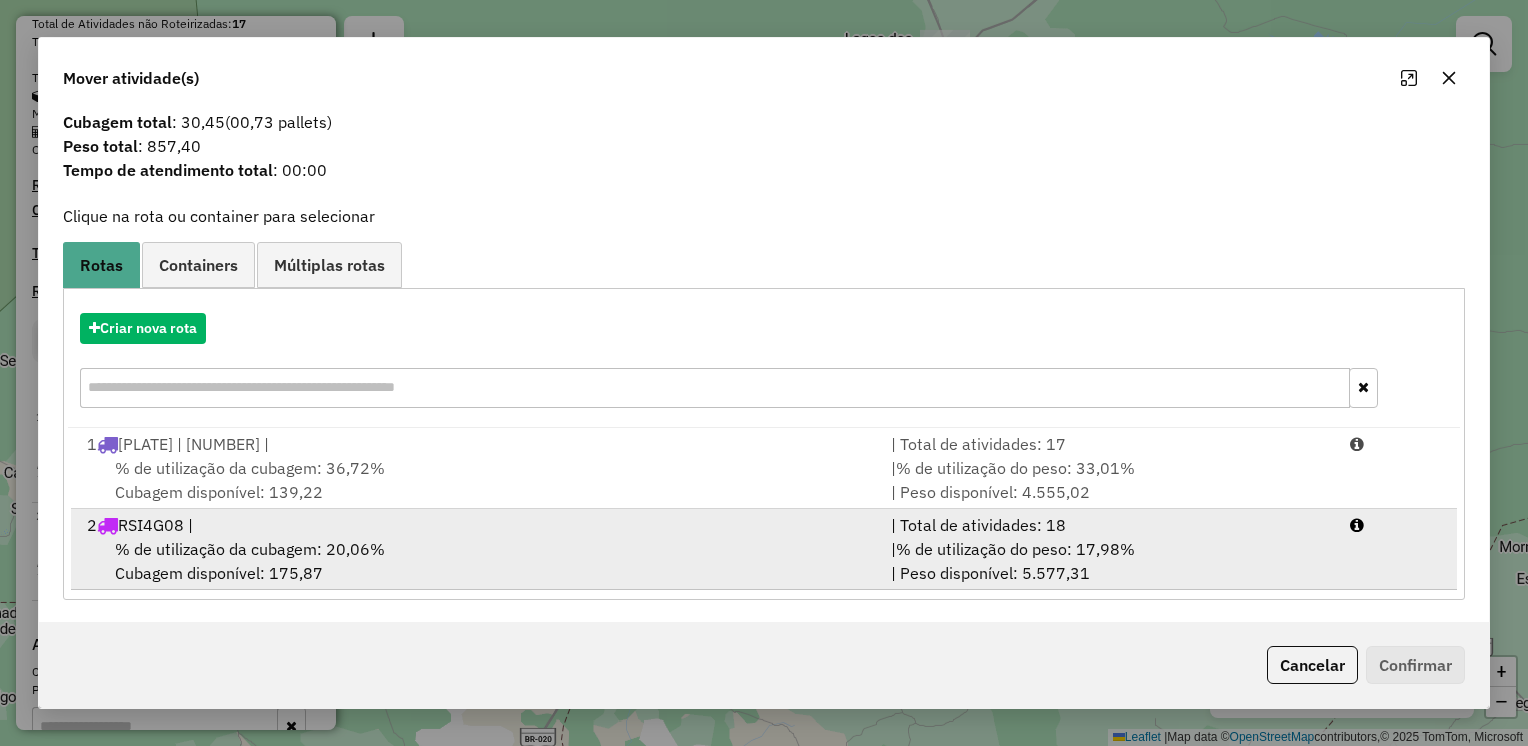 click on "% de utilização da cubagem: 20,06%  Cubagem disponível: 175,87" at bounding box center [477, 561] 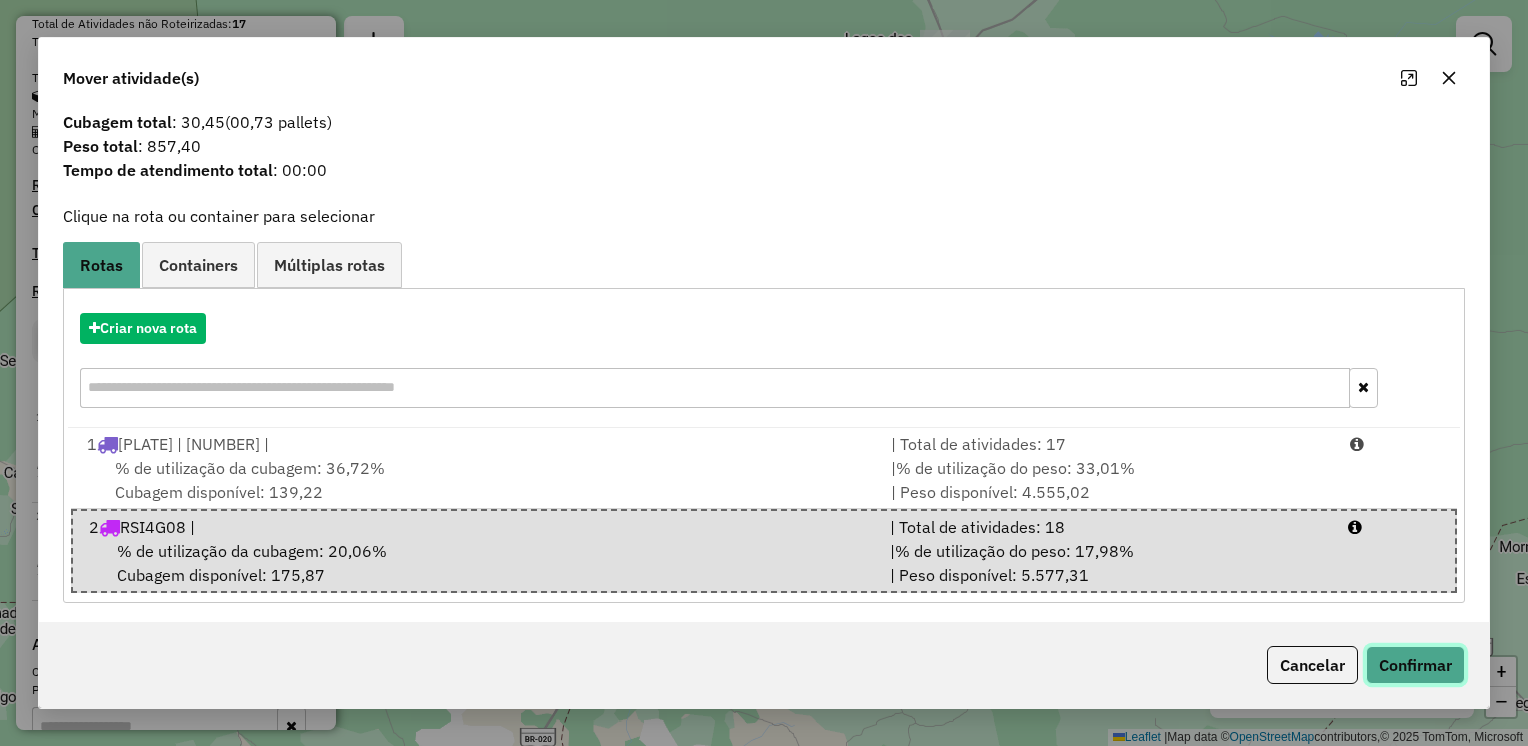 click on "Confirmar" 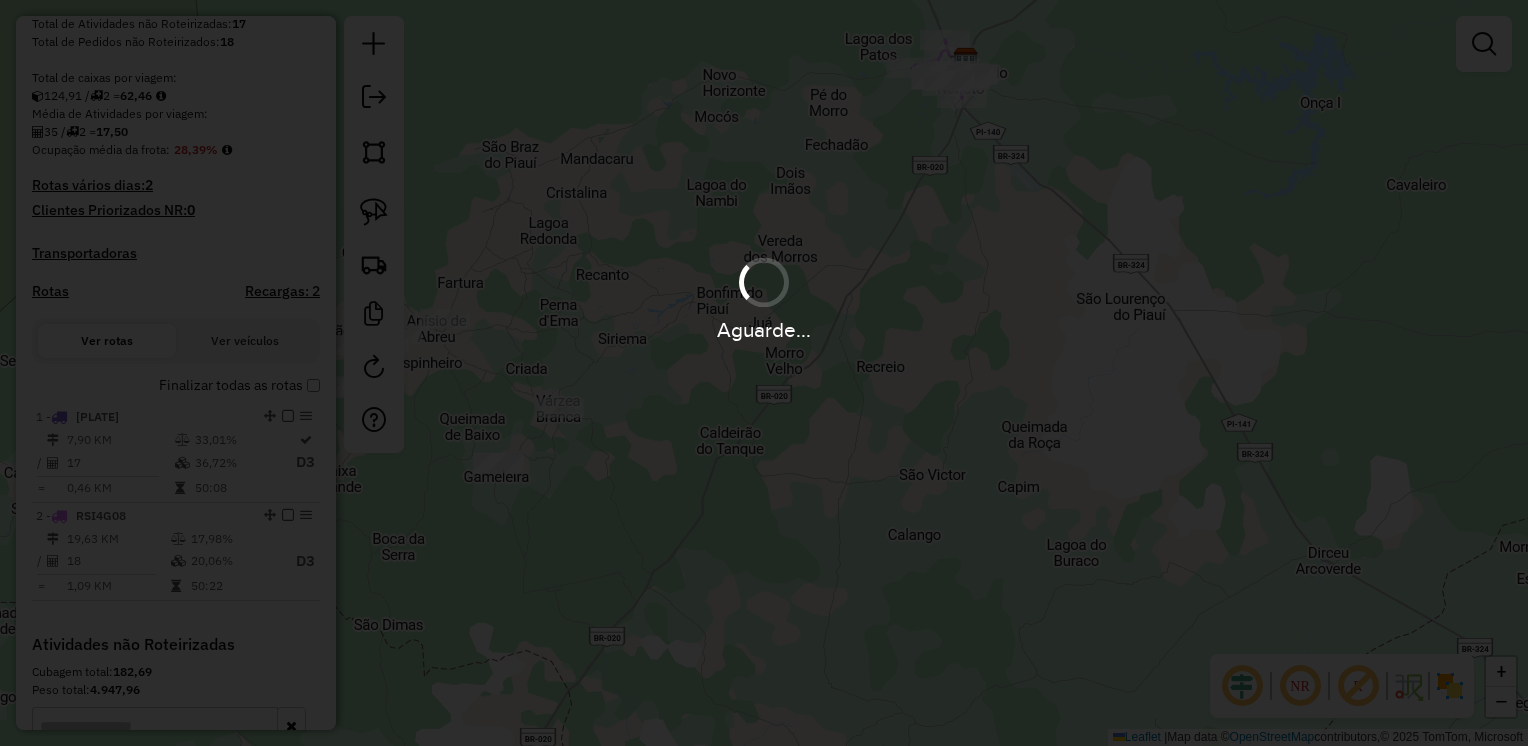scroll, scrollTop: 0, scrollLeft: 0, axis: both 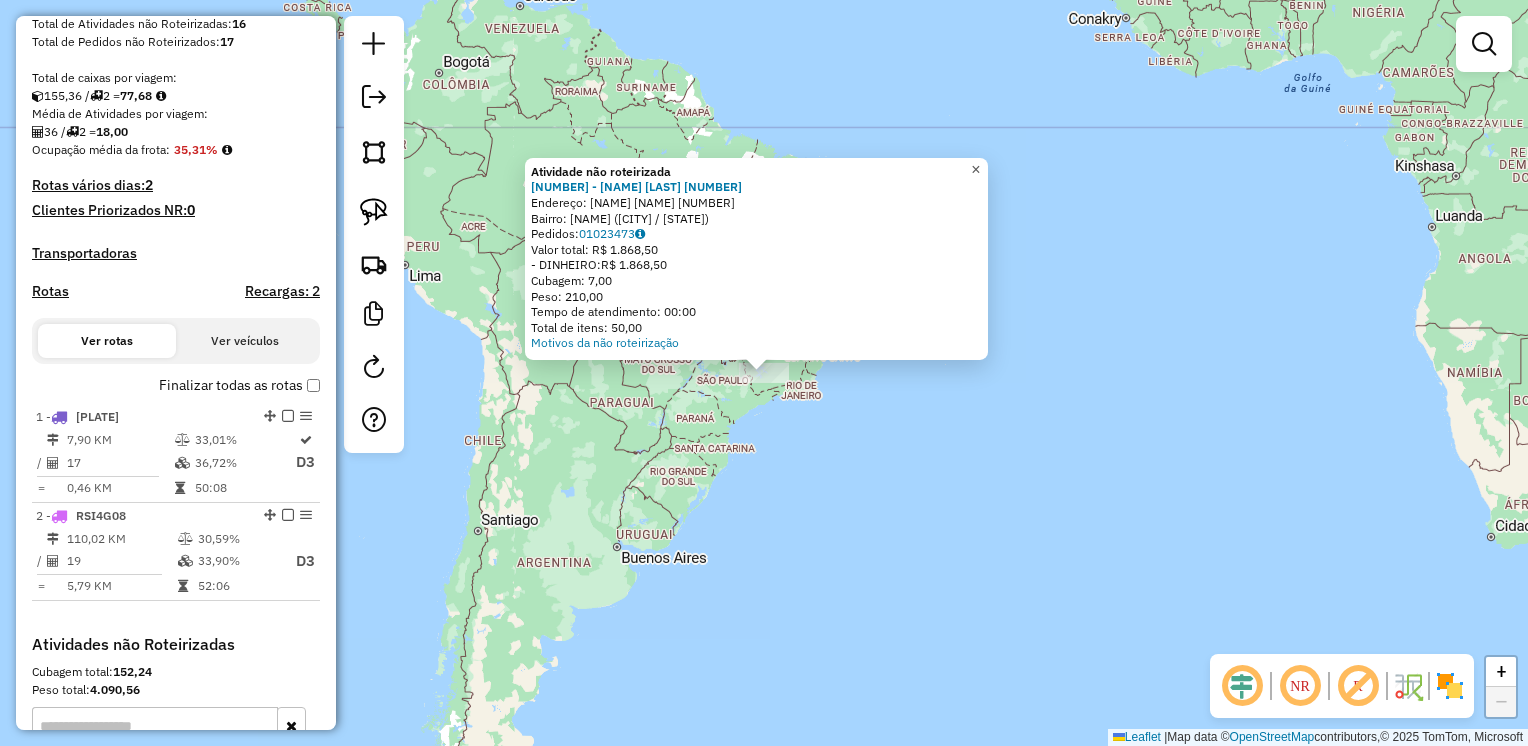 click on "×" 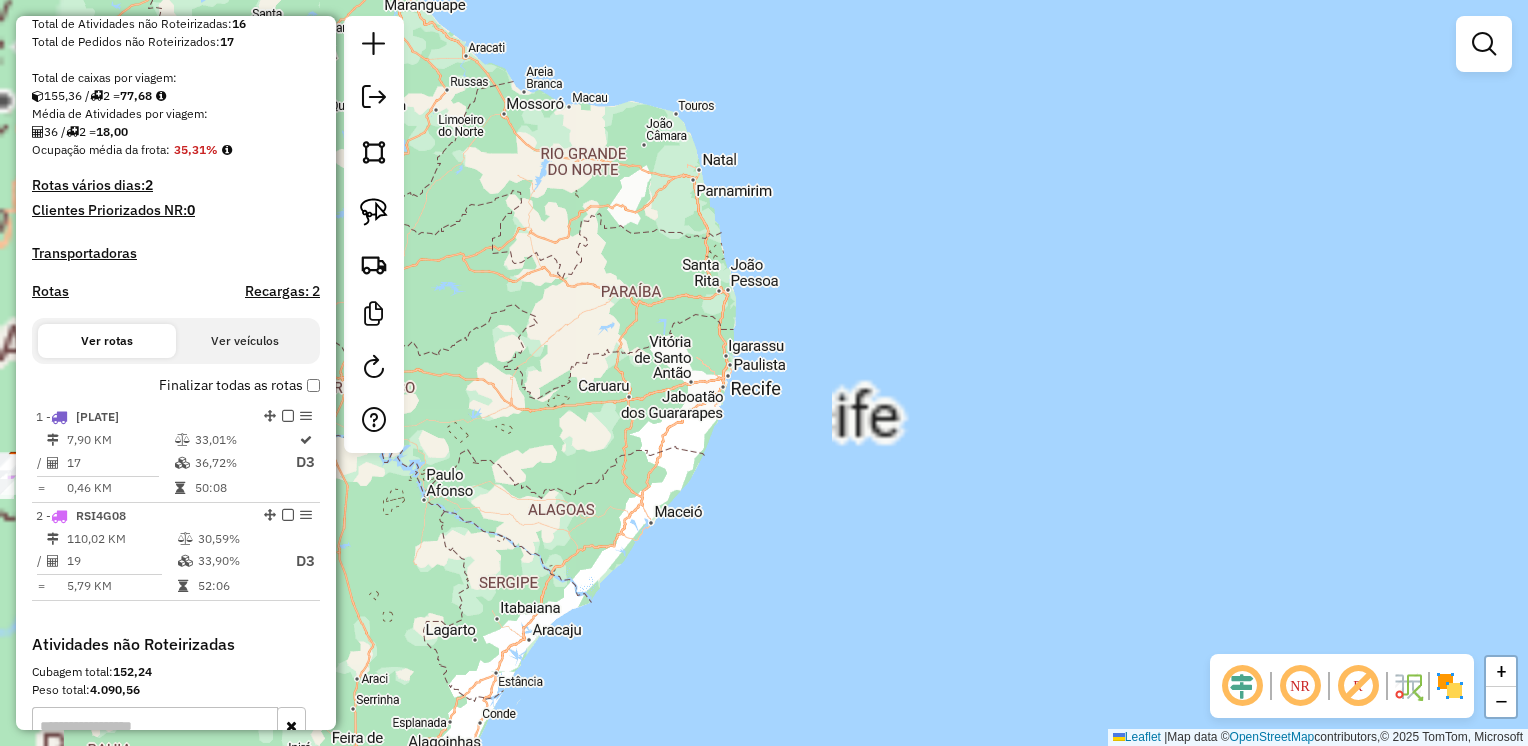 drag, startPoint x: 929, startPoint y: 269, endPoint x: 947, endPoint y: 265, distance: 18.439089 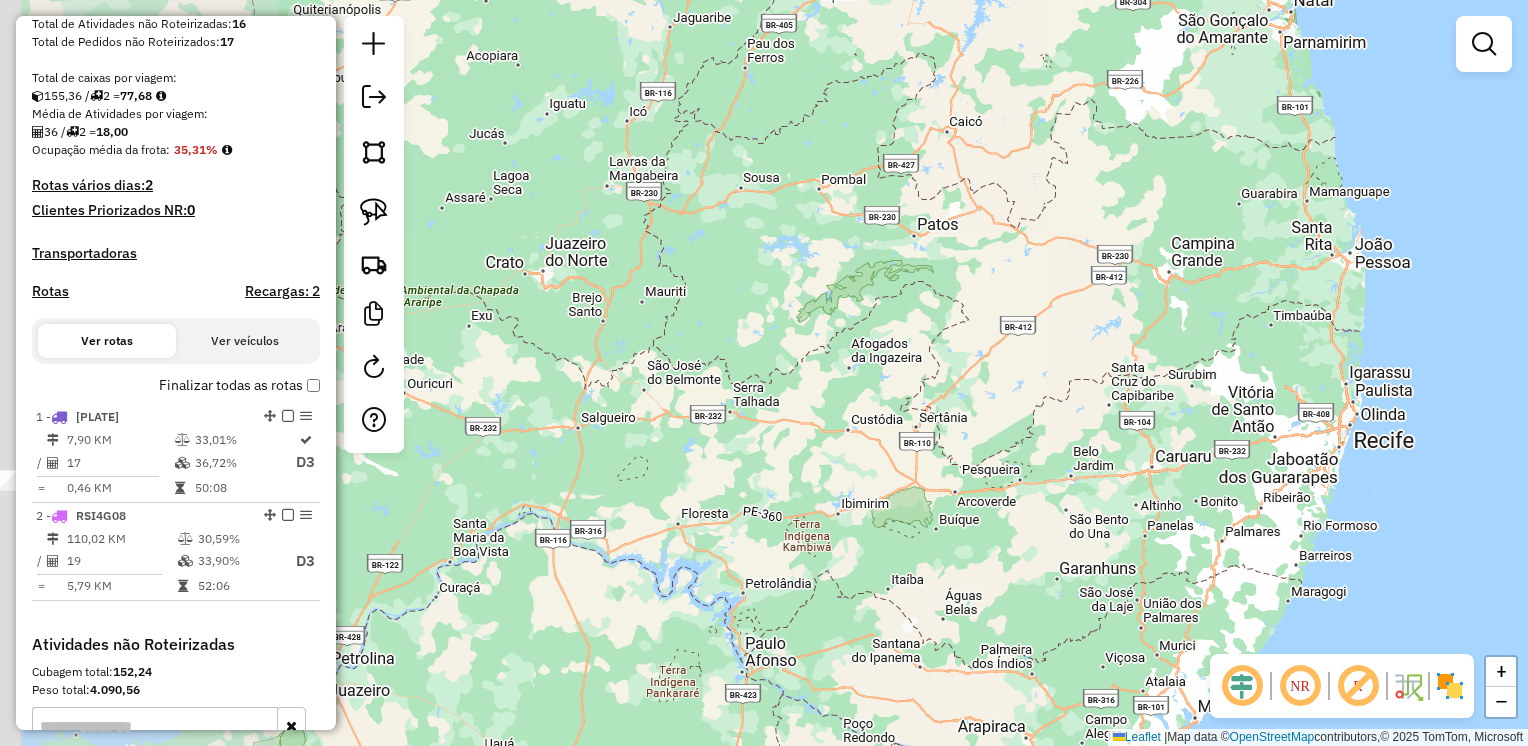 drag, startPoint x: 626, startPoint y: 254, endPoint x: 953, endPoint y: 209, distance: 330.08182 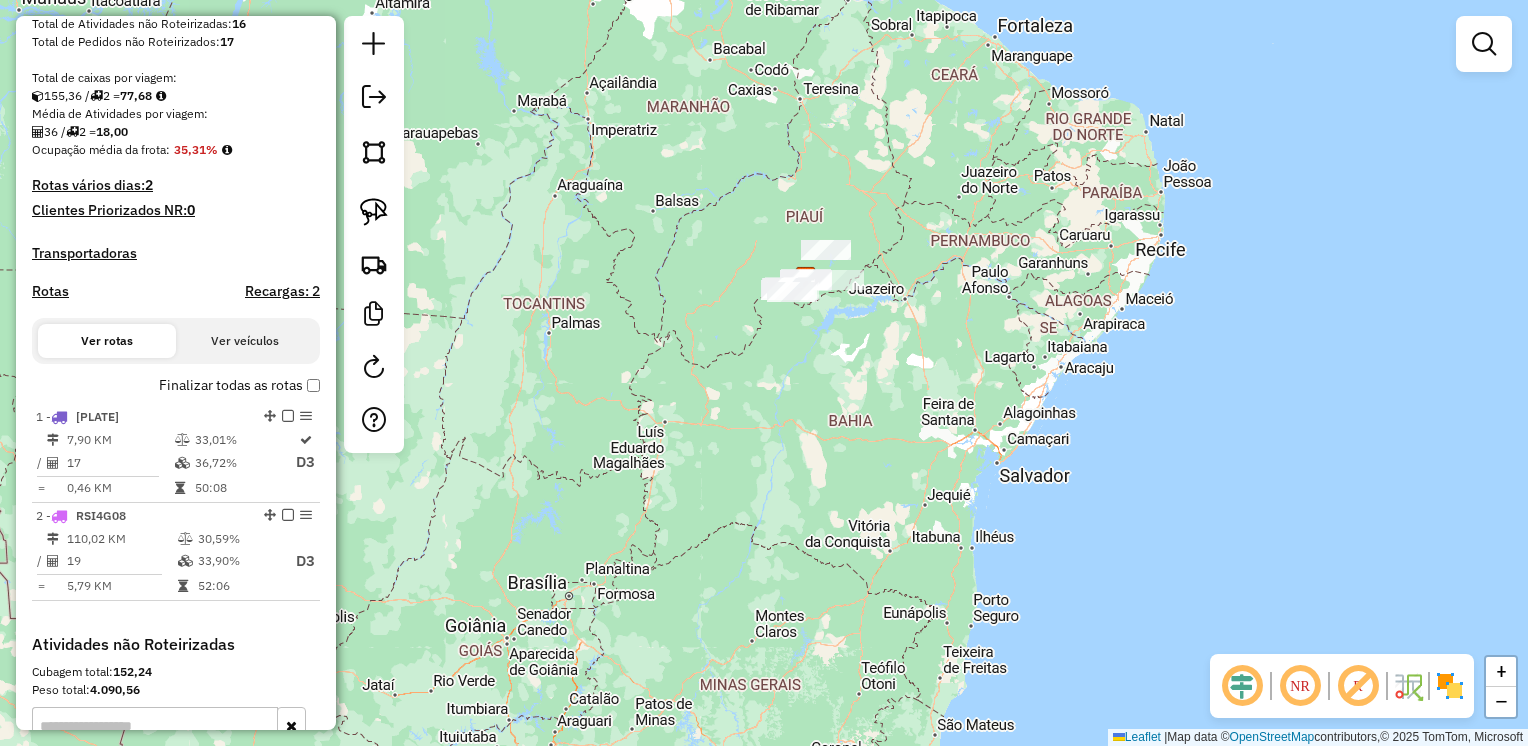 drag, startPoint x: 856, startPoint y: 314, endPoint x: 946, endPoint y: 238, distance: 117.79643 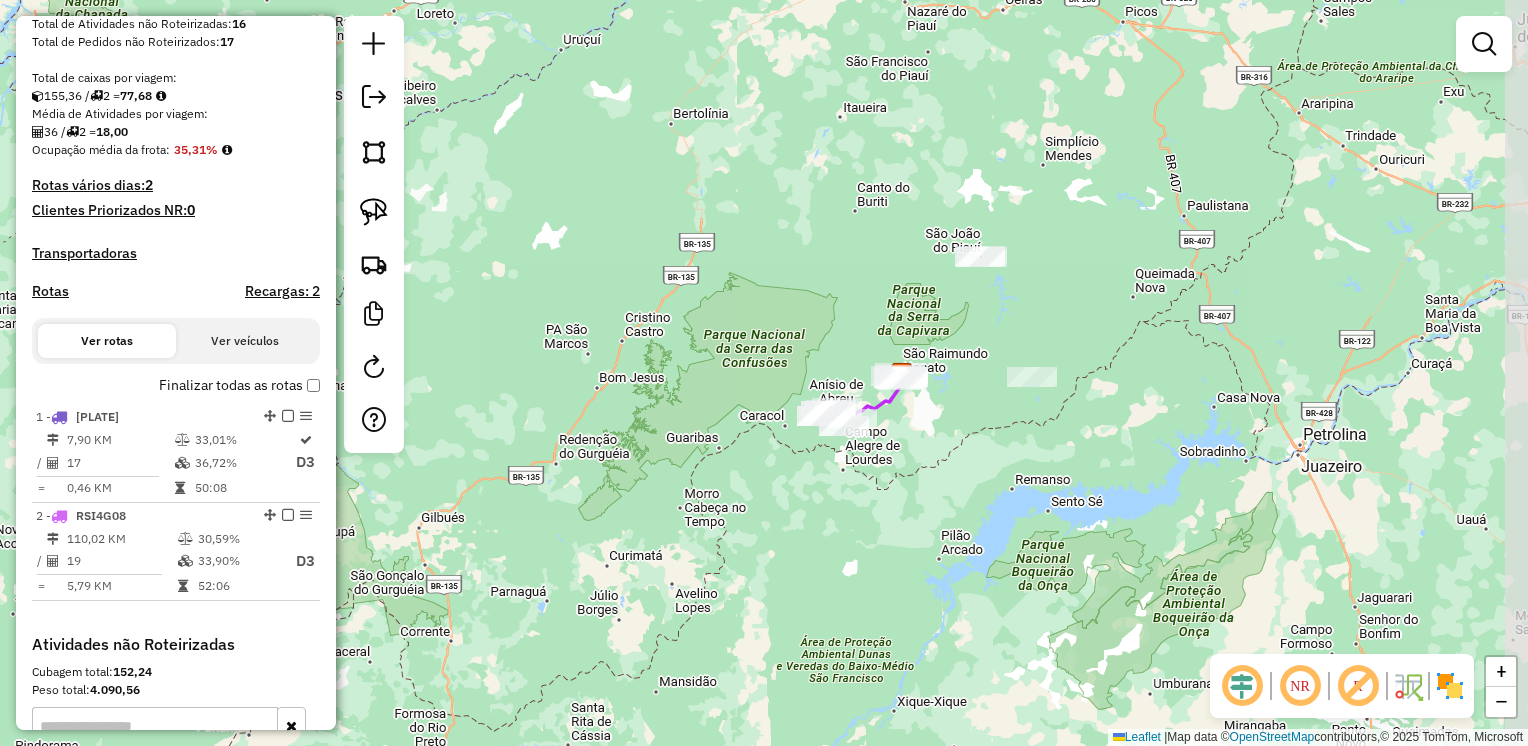 drag, startPoint x: 807, startPoint y: 237, endPoint x: 665, endPoint y: 224, distance: 142.59383 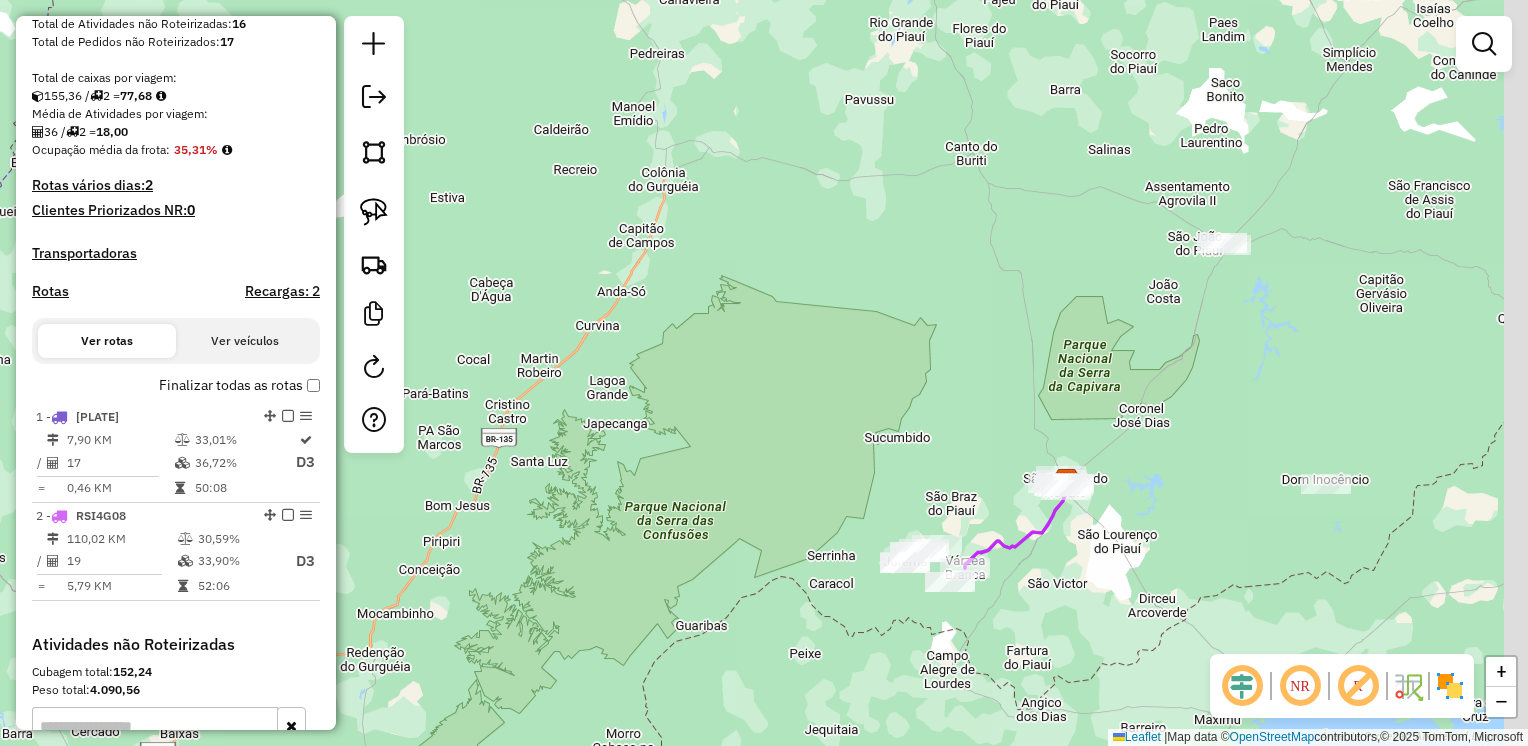 drag, startPoint x: 817, startPoint y: 294, endPoint x: 774, endPoint y: 235, distance: 73.00685 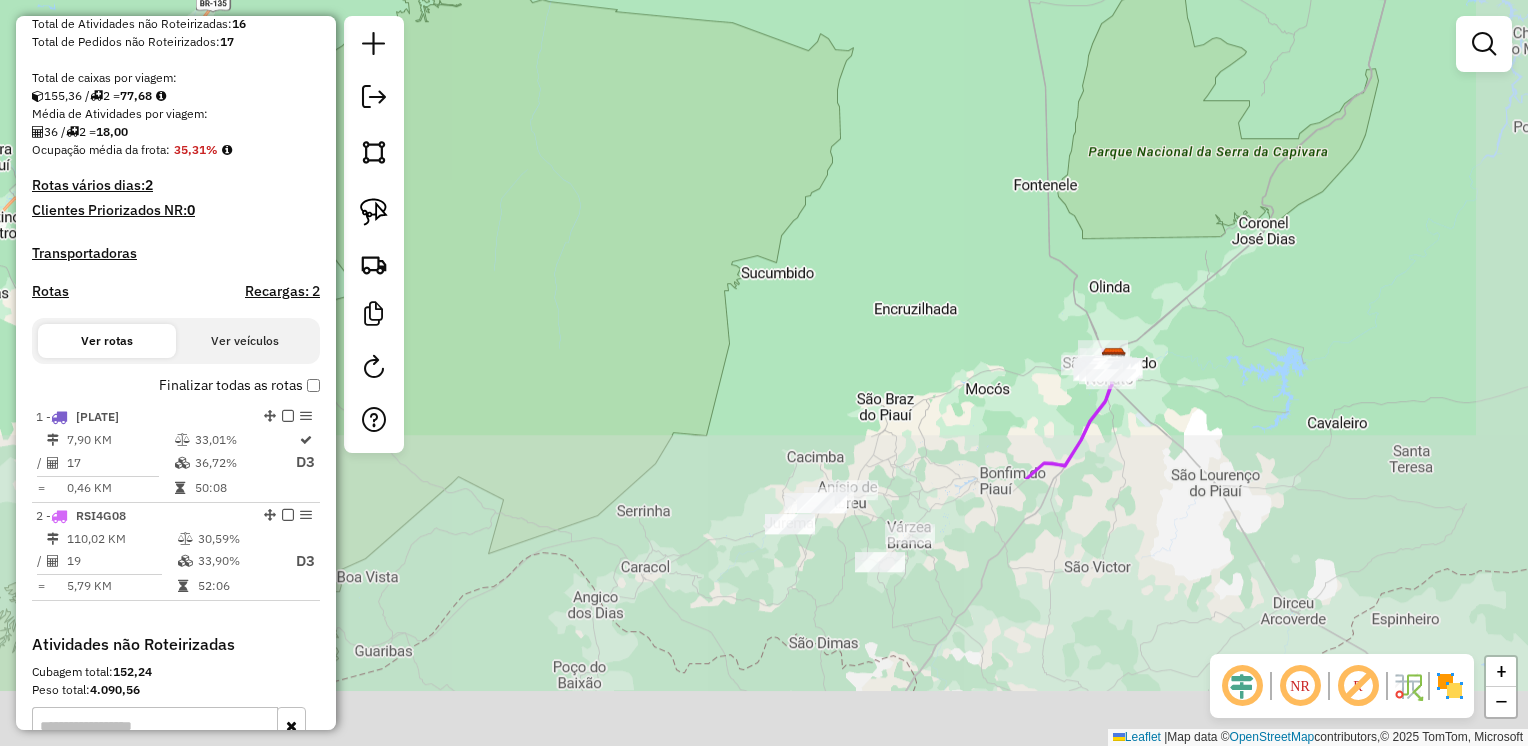 drag, startPoint x: 1017, startPoint y: 454, endPoint x: 868, endPoint y: 92, distance: 391.4652 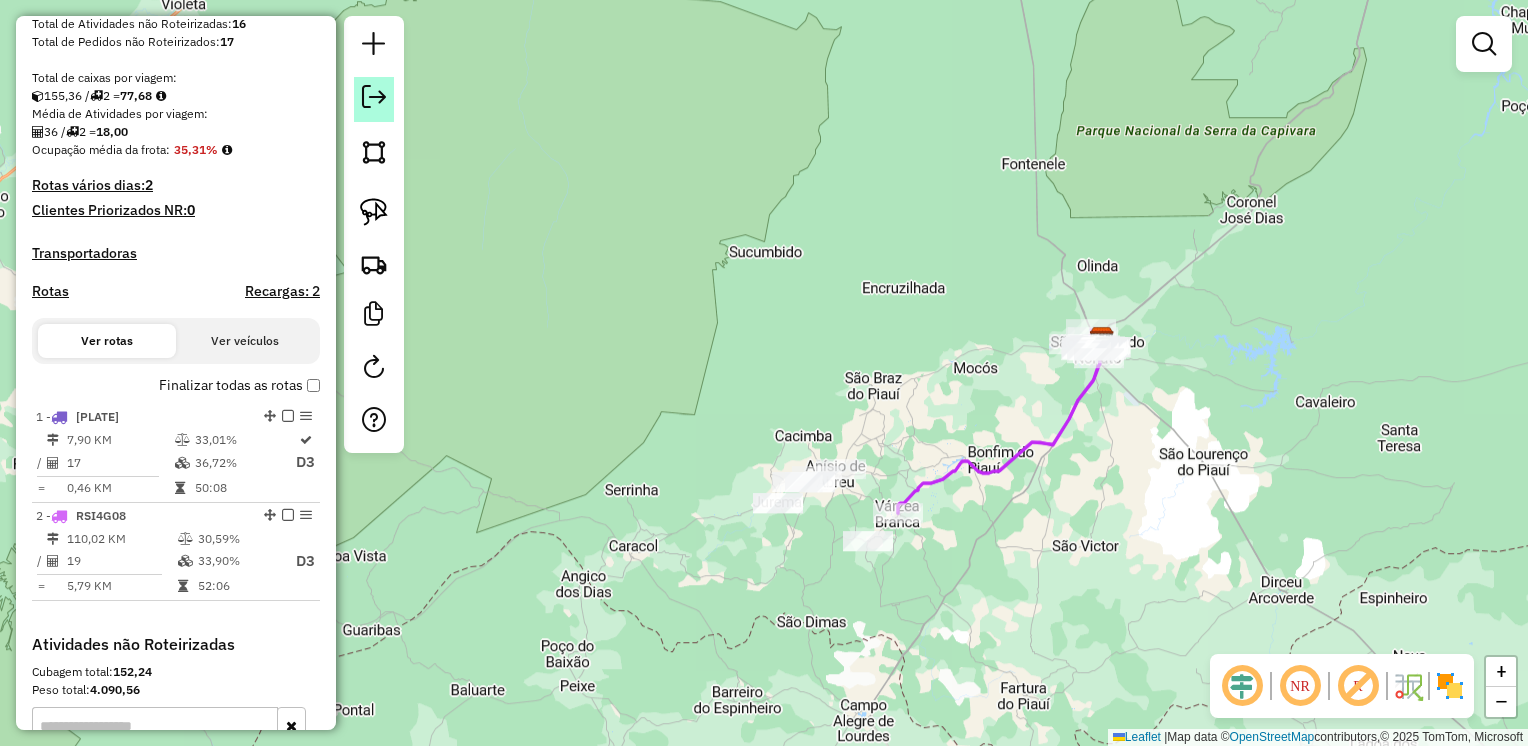 click 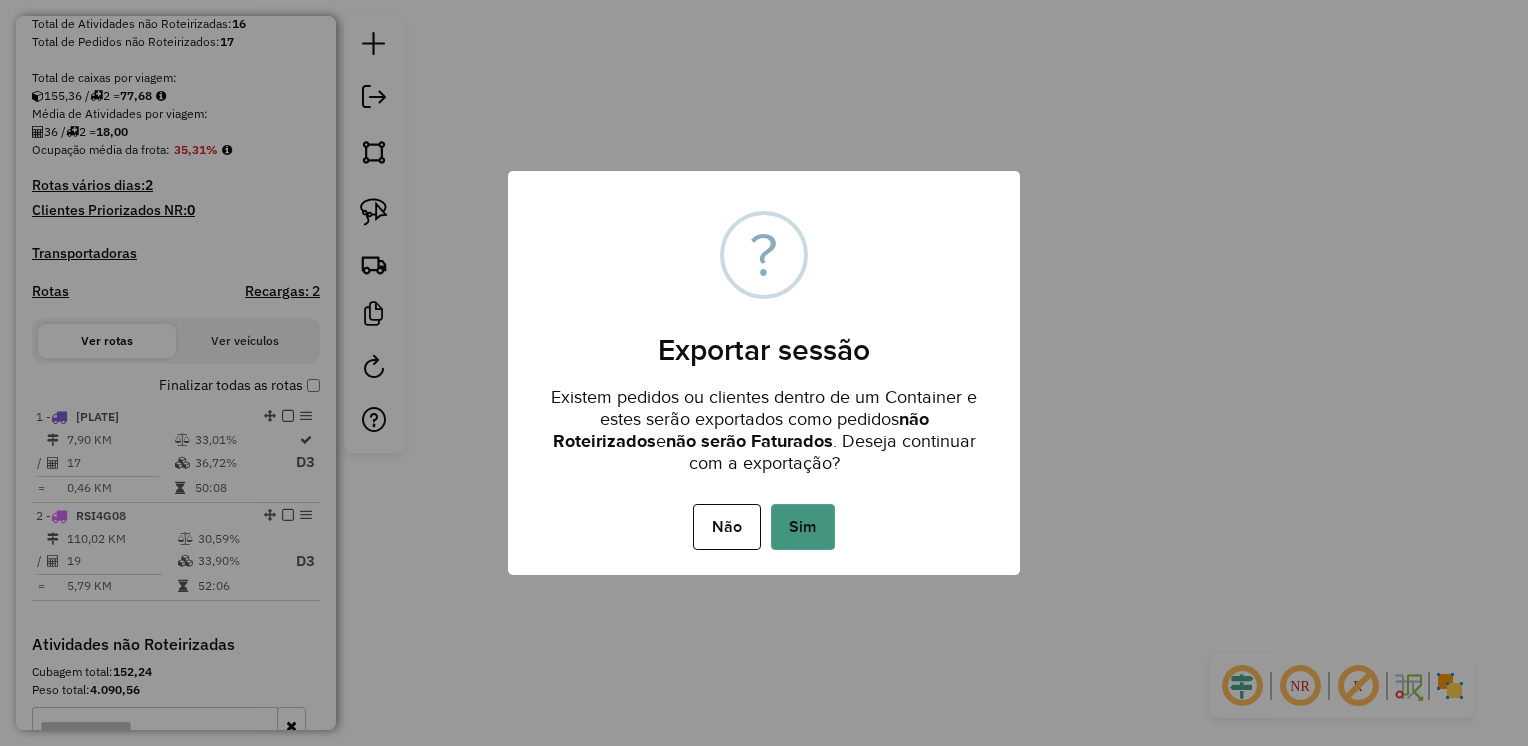 click on "Sim" at bounding box center (803, 527) 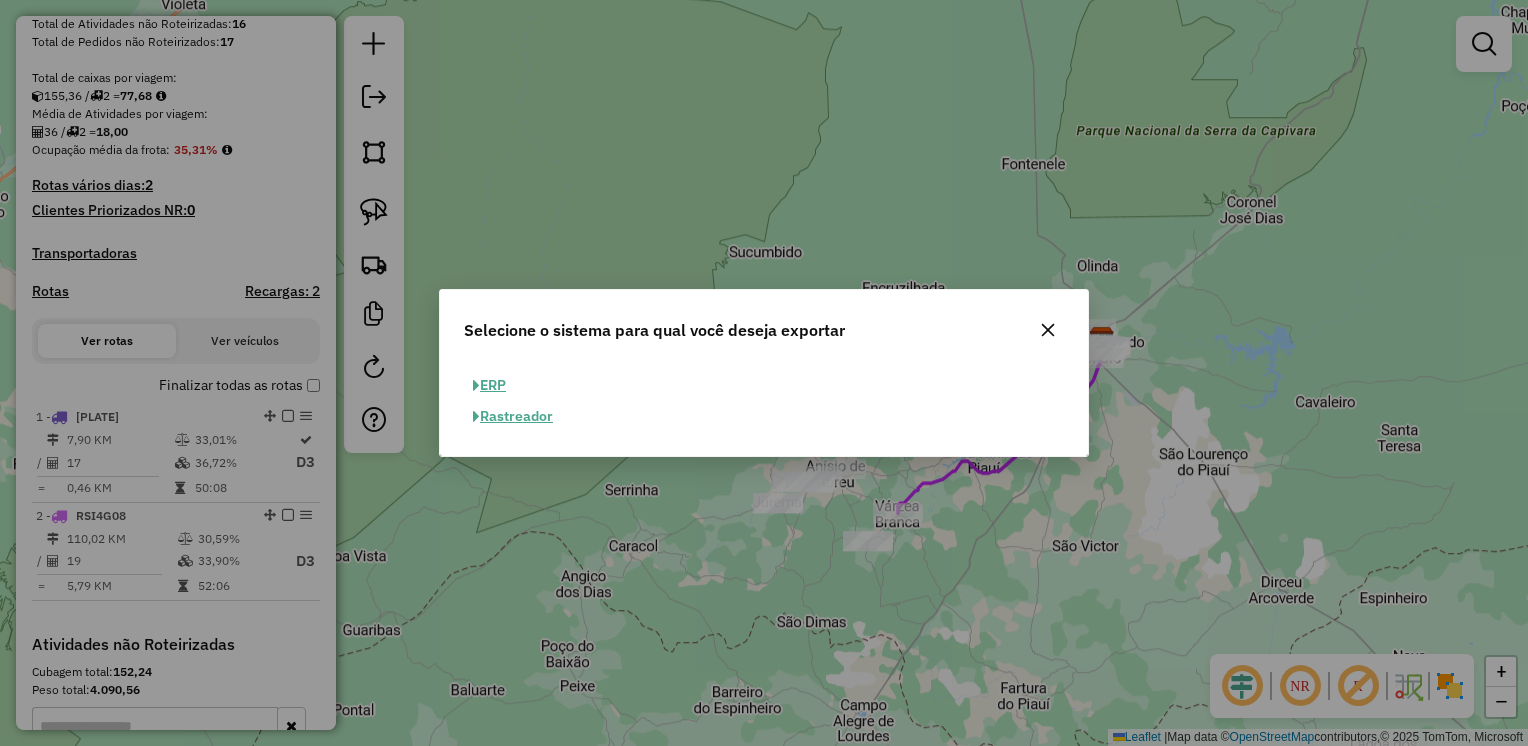 click on "ERP" 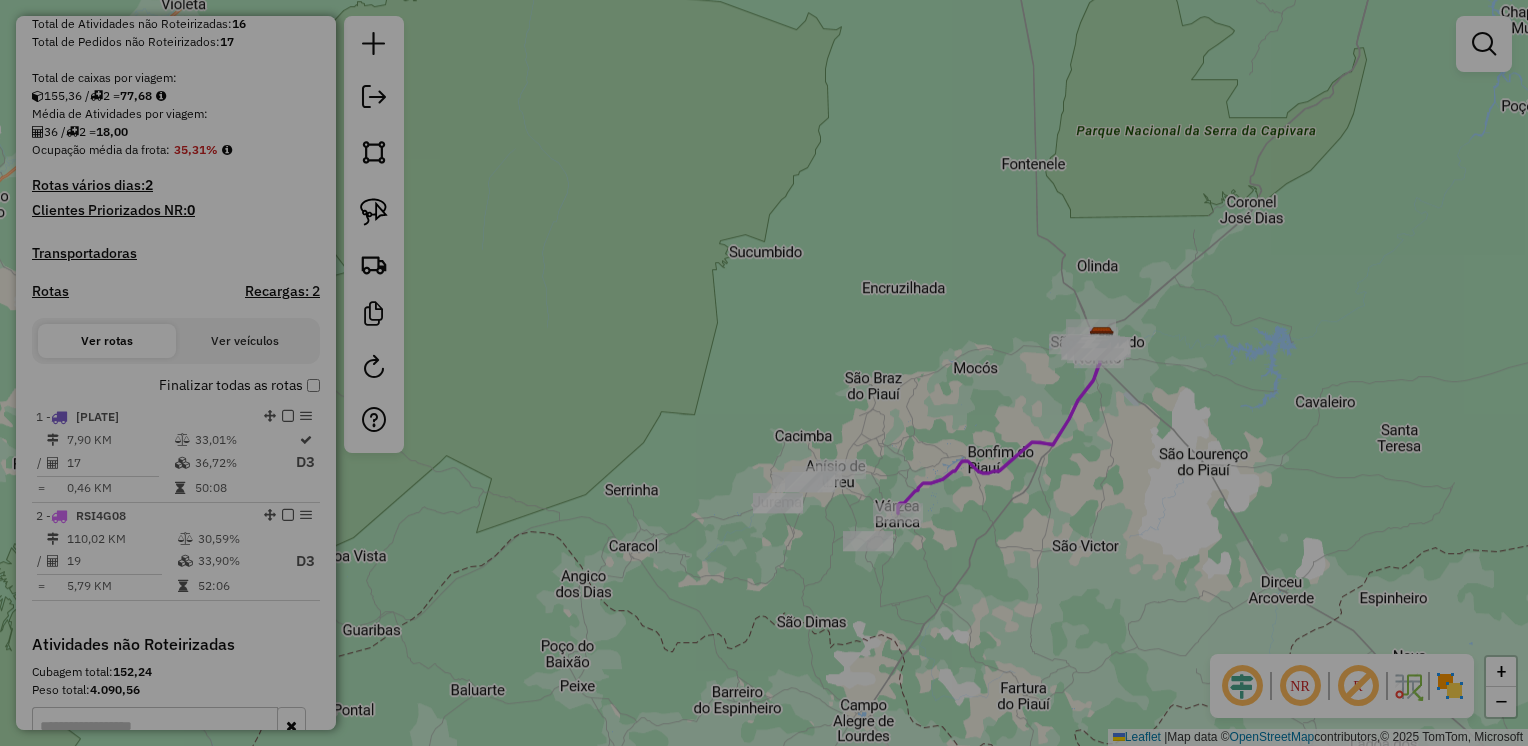 select on "**" 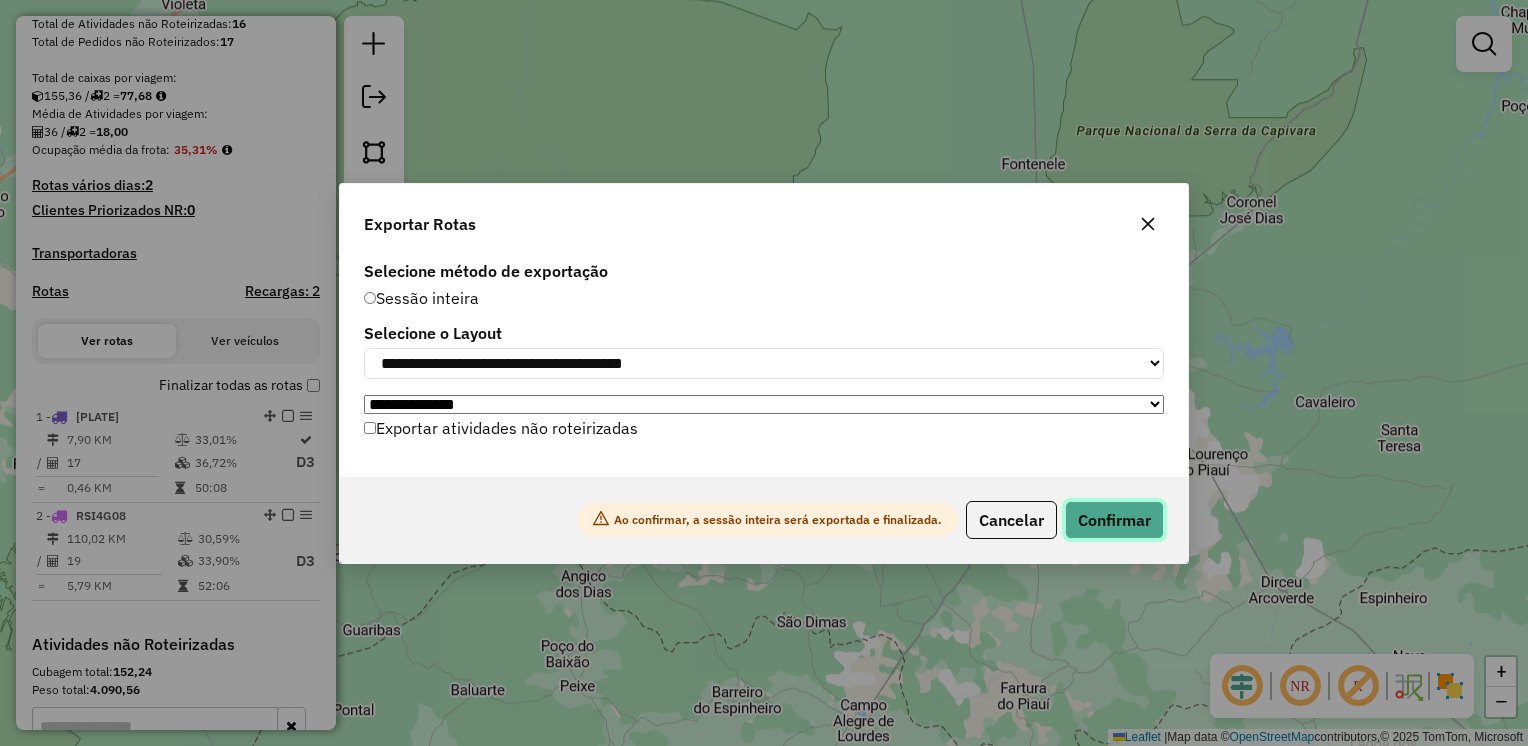 click on "Confirmar" 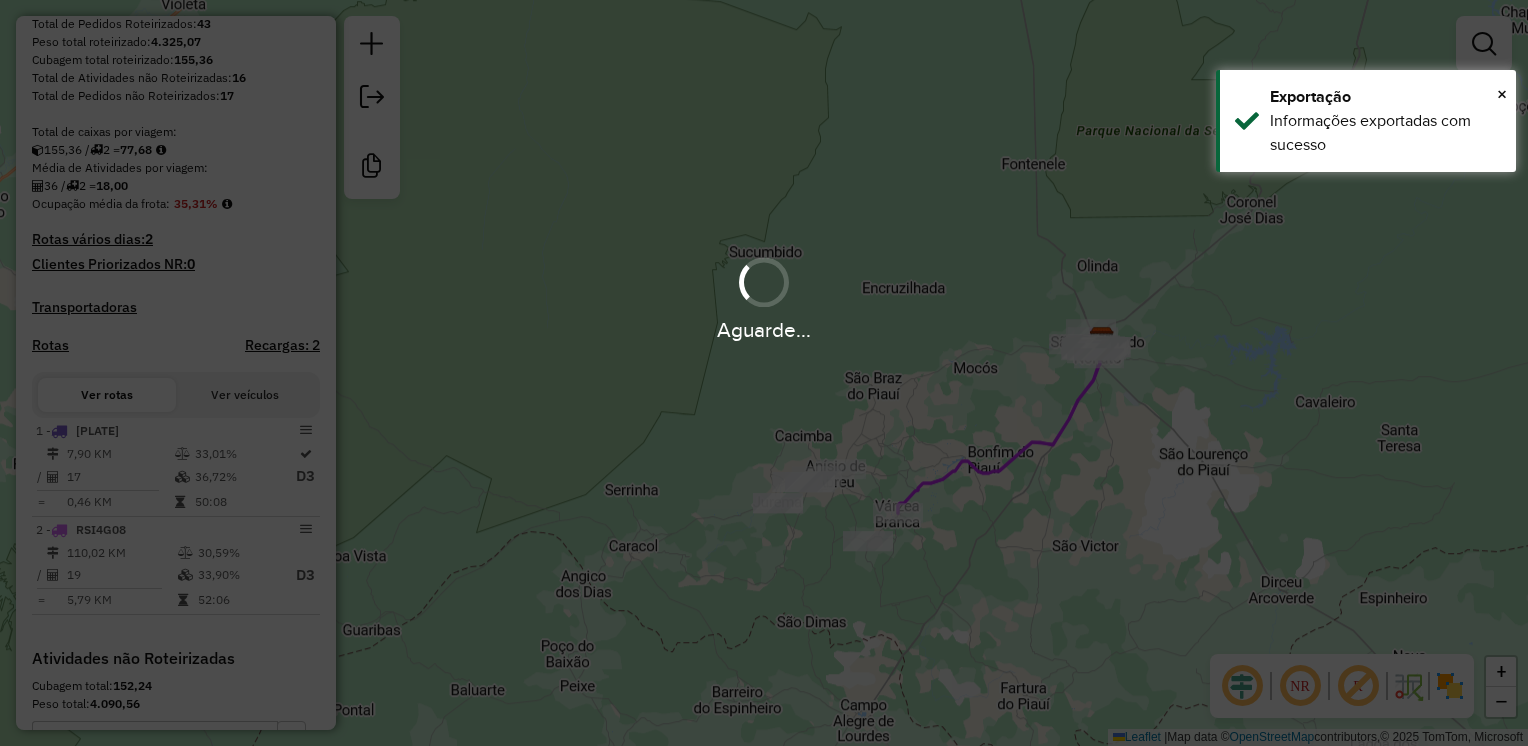 scroll, scrollTop: 440, scrollLeft: 0, axis: vertical 